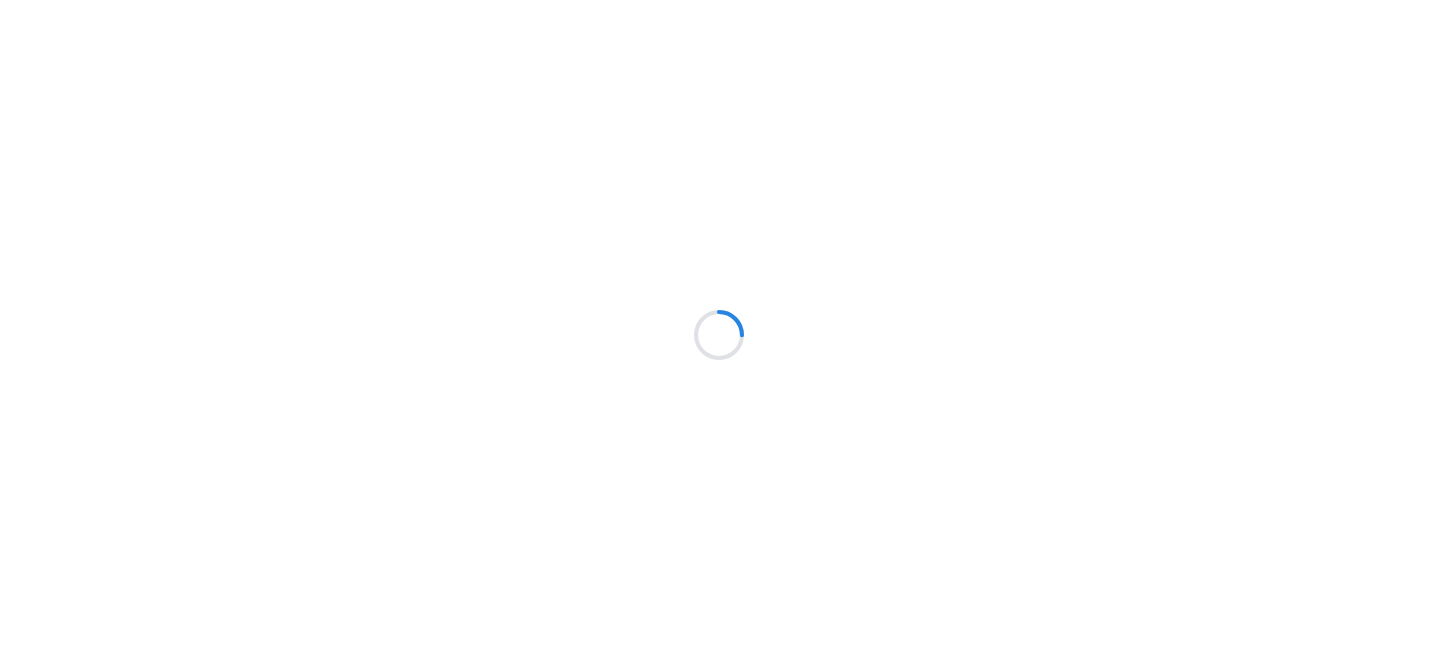 scroll, scrollTop: 0, scrollLeft: 0, axis: both 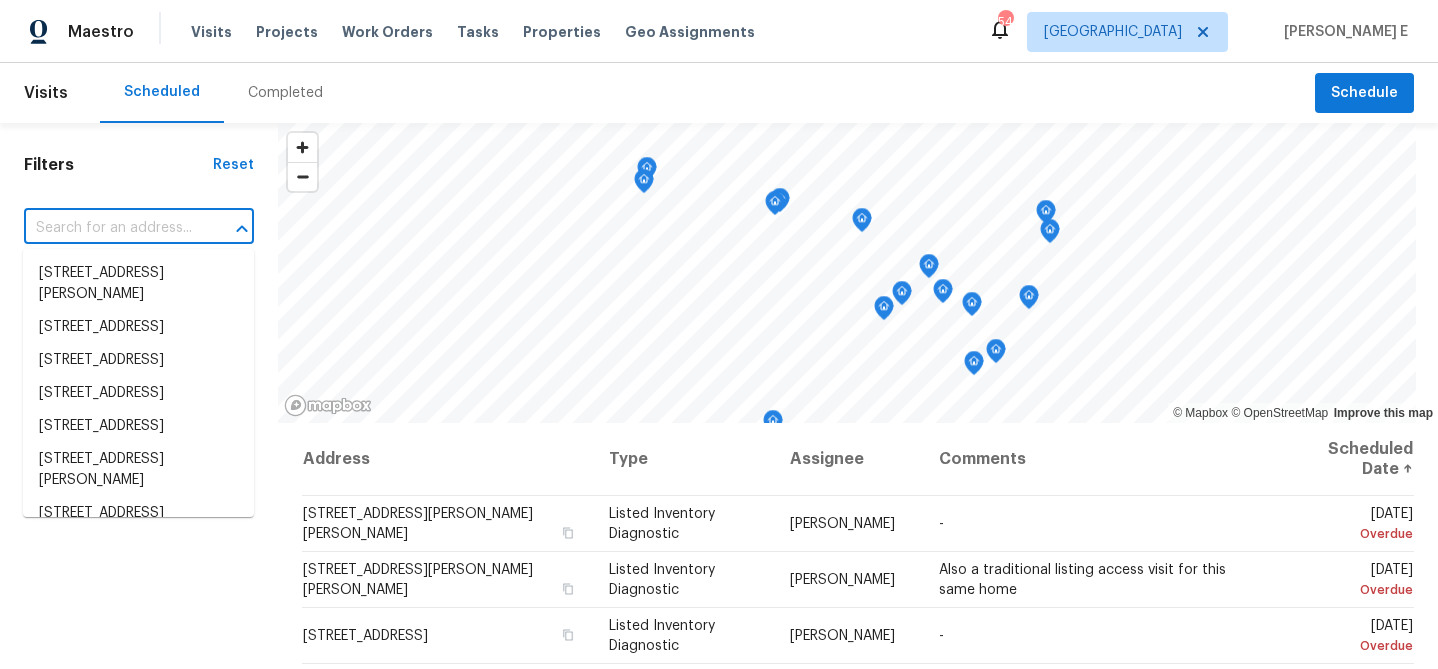 click at bounding box center (111, 228) 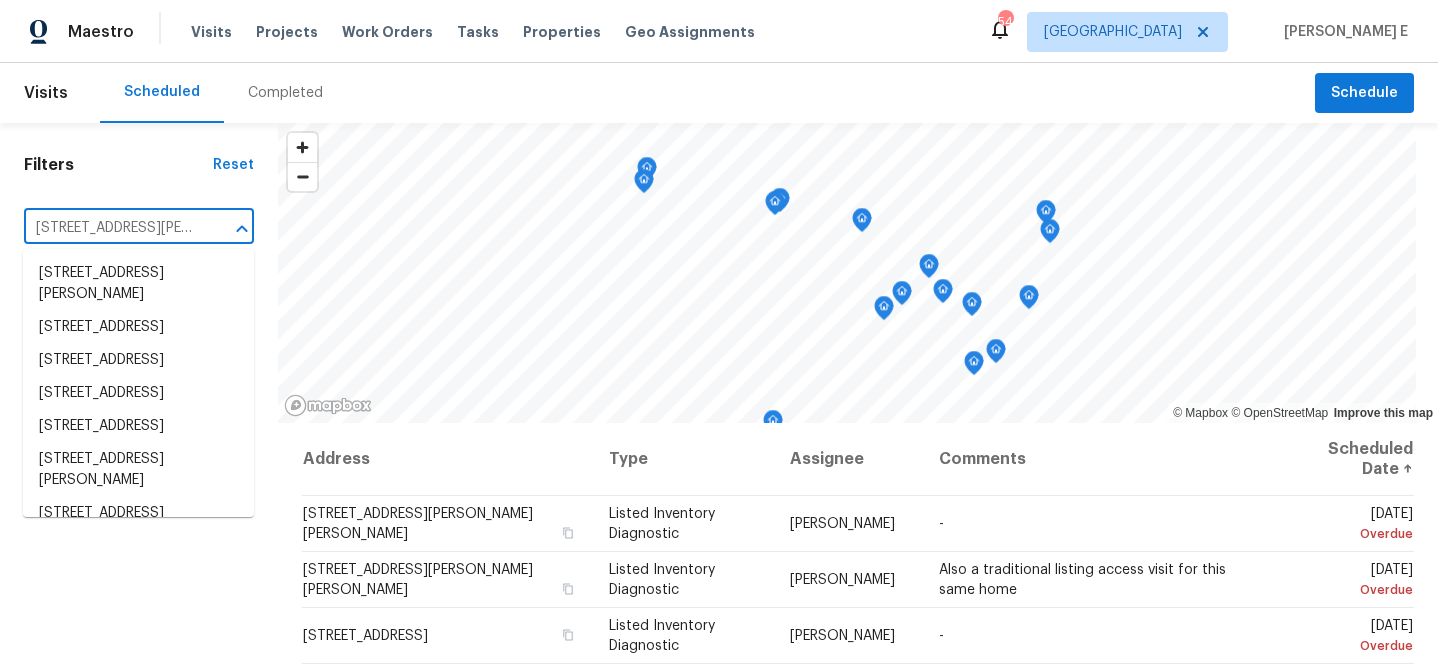 scroll, scrollTop: 0, scrollLeft: 116, axis: horizontal 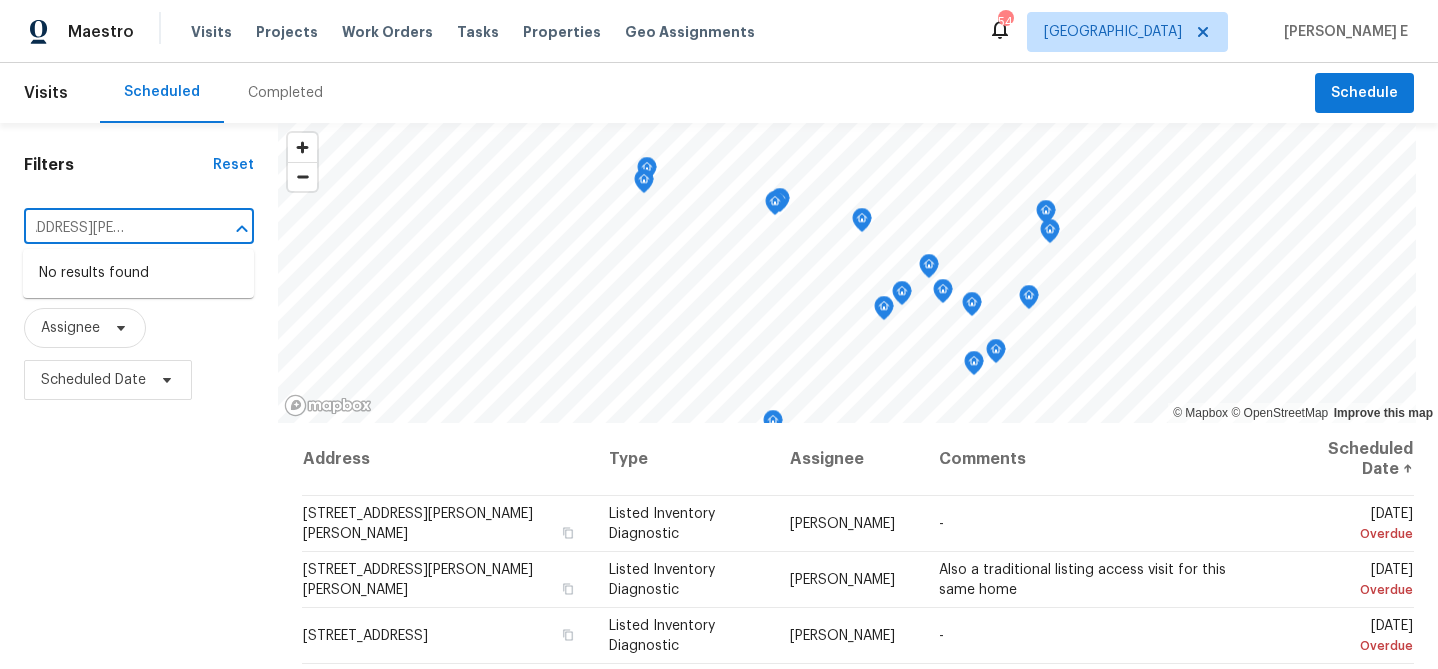type on "5281 Brookshire Ct, Douglasville, GA 30135" 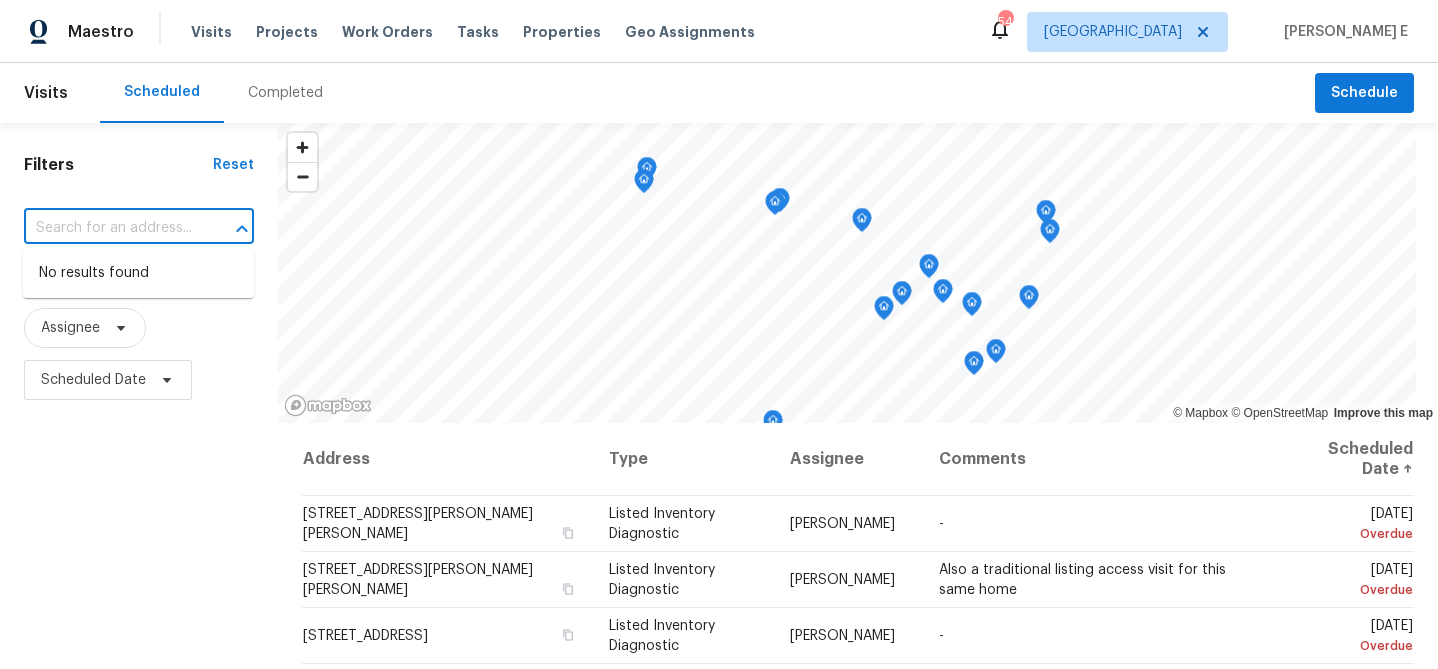 click on "Maestro Visits Projects Work Orders Tasks Properties Geo Assignments 54 Raleigh Sathish E" at bounding box center (719, 31) 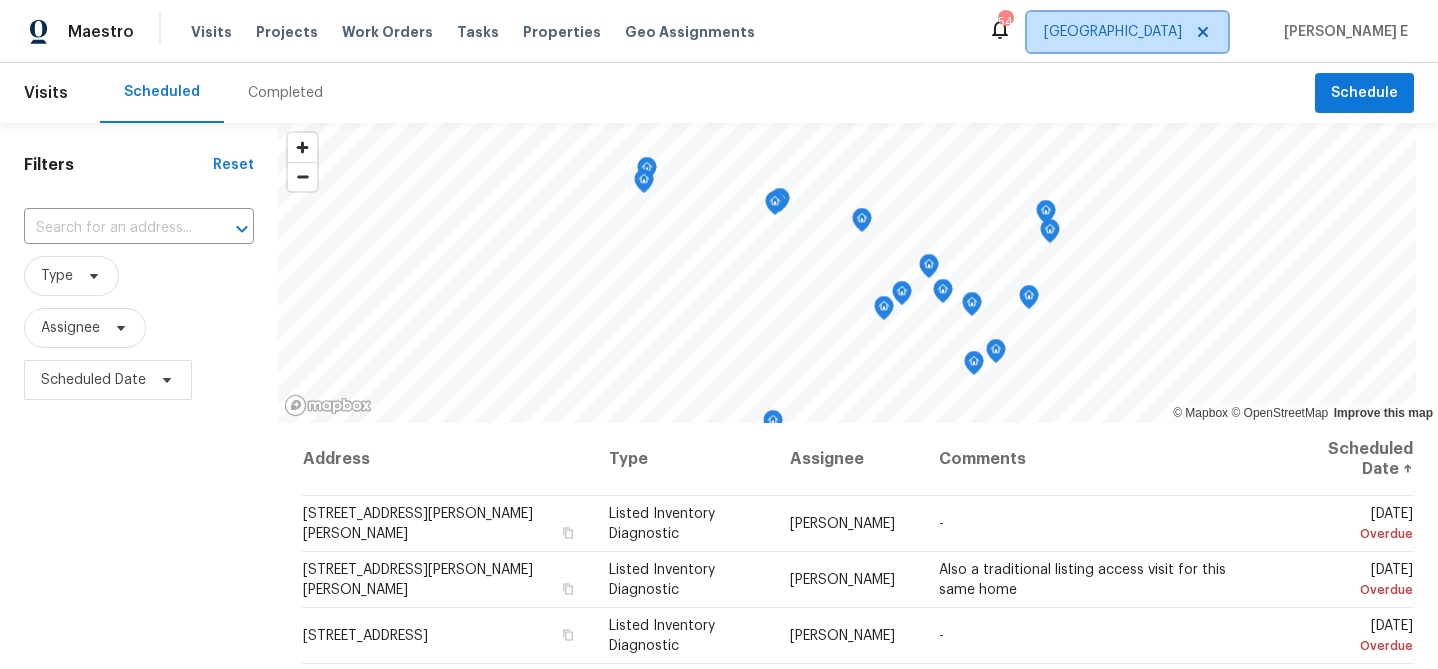 click on "Raleigh" at bounding box center [1113, 32] 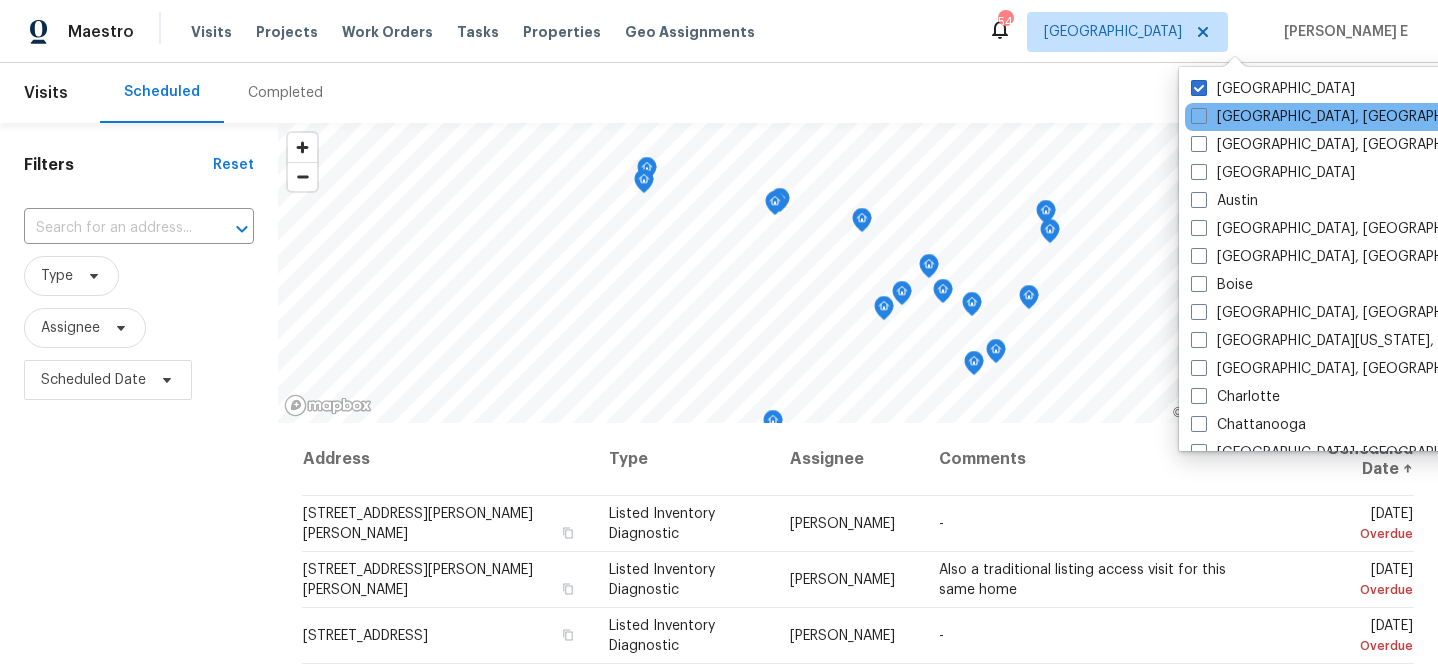 click on "[GEOGRAPHIC_DATA], [GEOGRAPHIC_DATA]" at bounding box center [1386, 117] 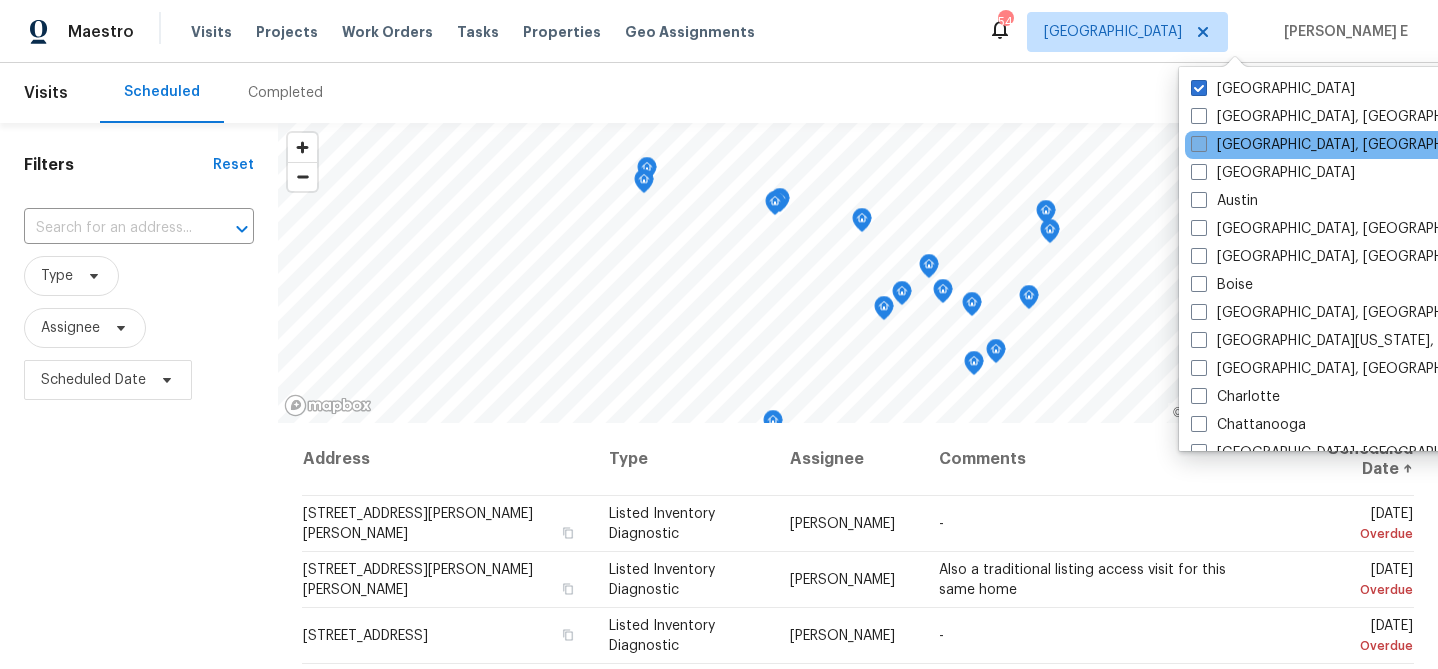 click on "Asheville, NC" at bounding box center [1346, 145] 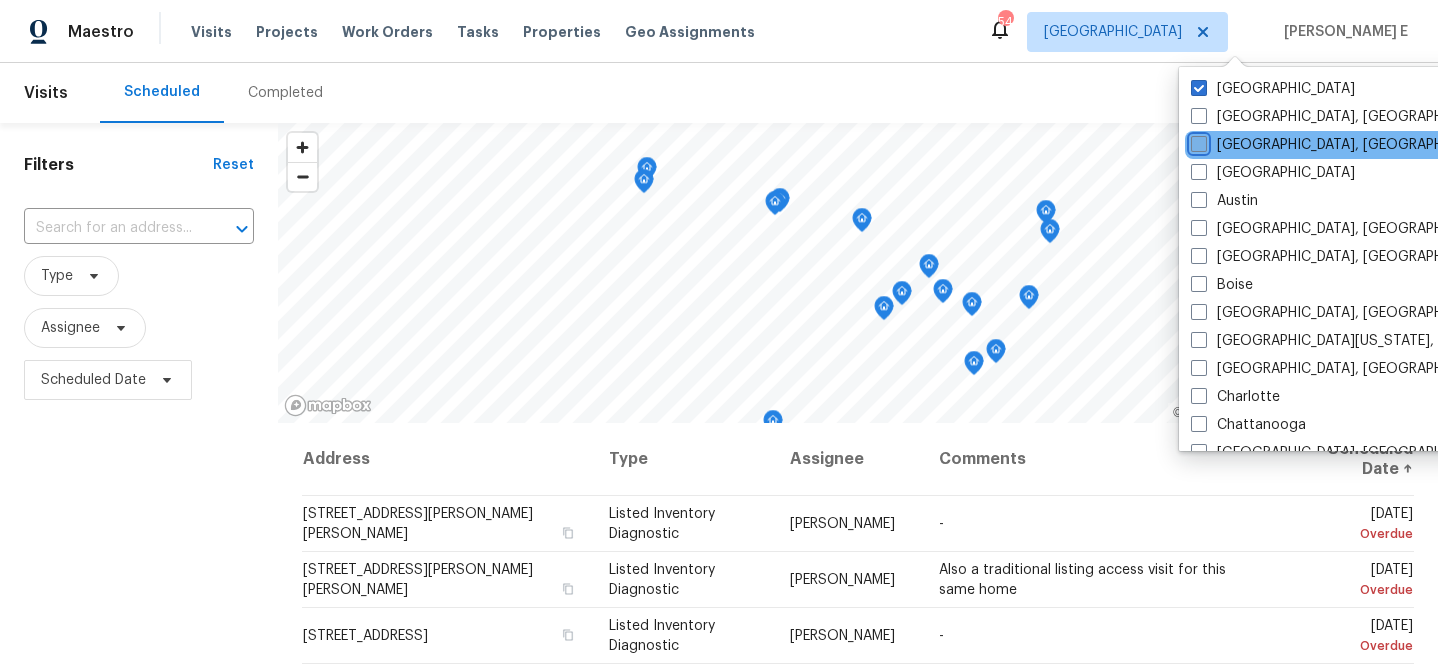 click on "Asheville, NC" at bounding box center (1197, 141) 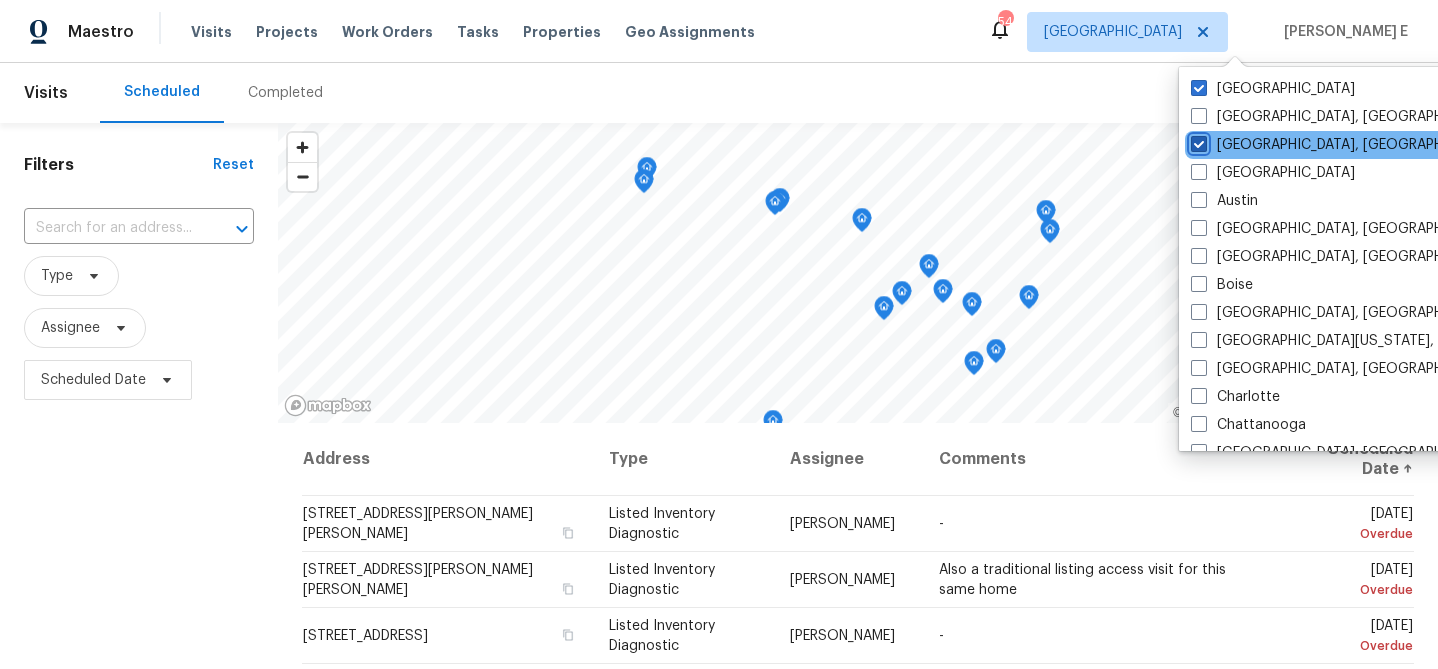 checkbox on "true" 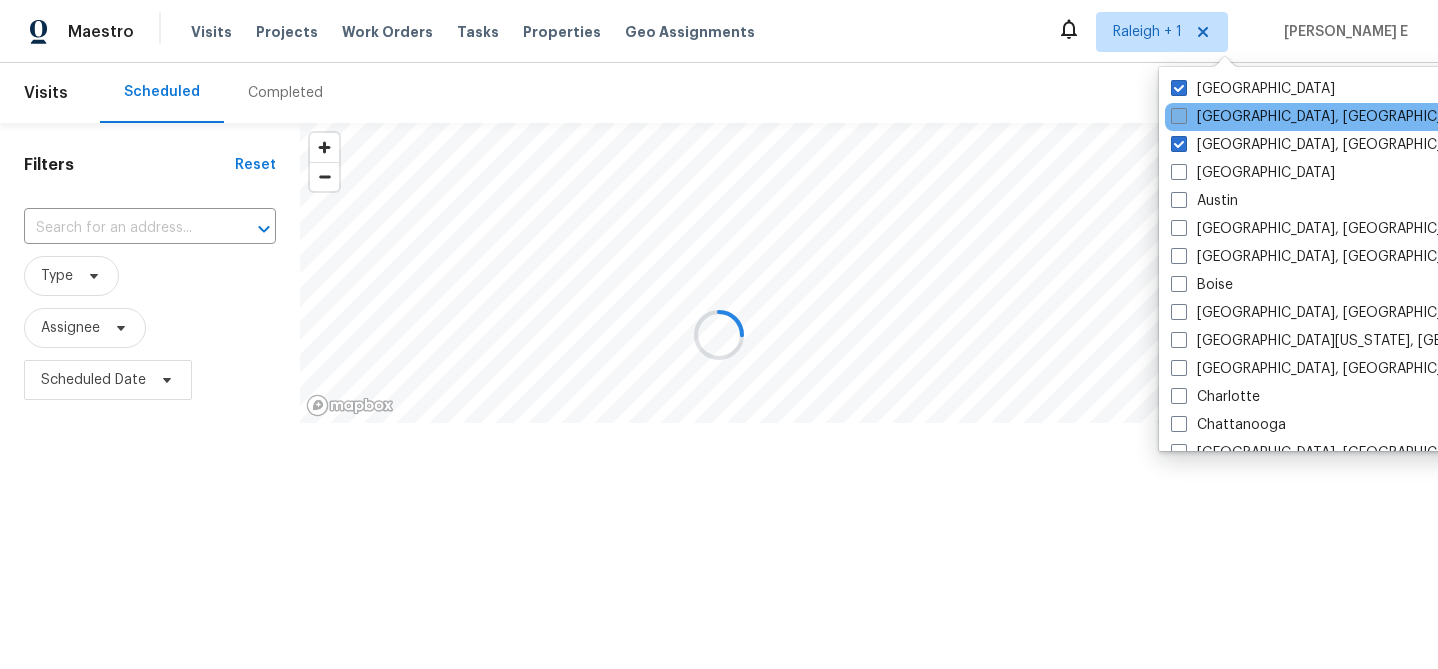 click on "[GEOGRAPHIC_DATA], [GEOGRAPHIC_DATA]" at bounding box center (1326, 117) 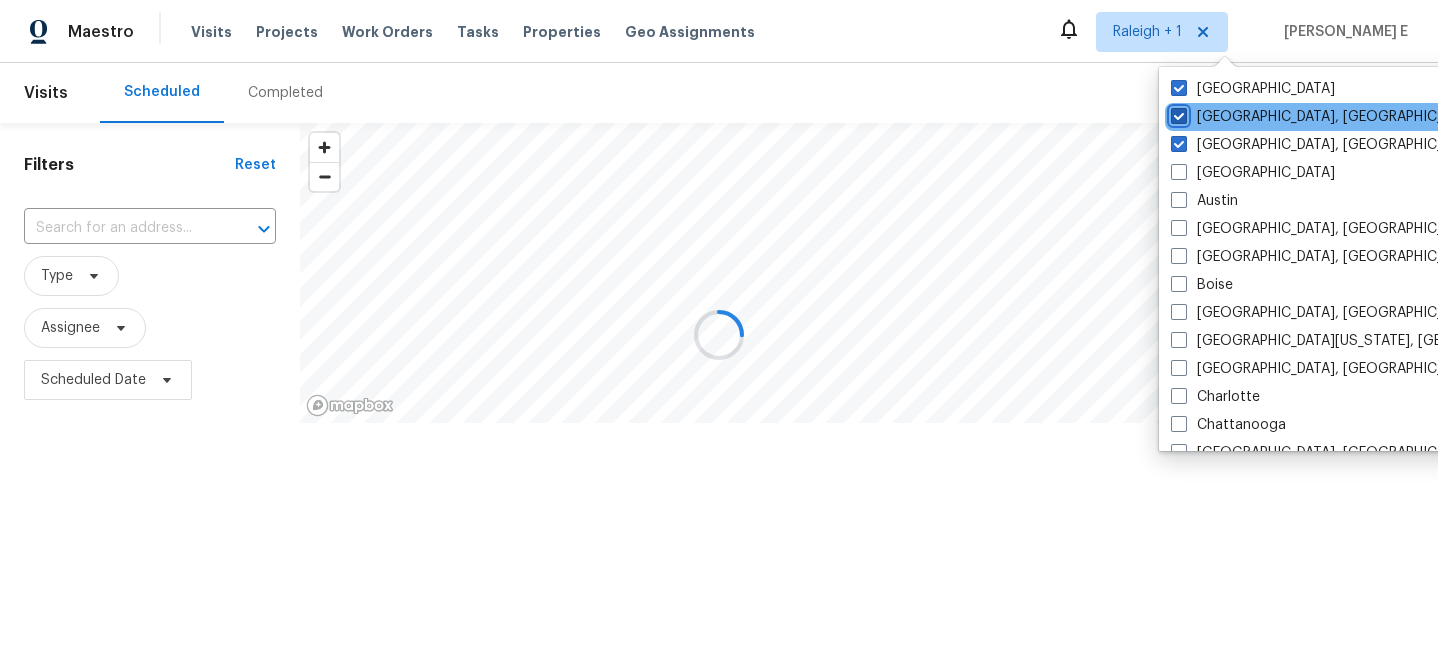 checkbox on "true" 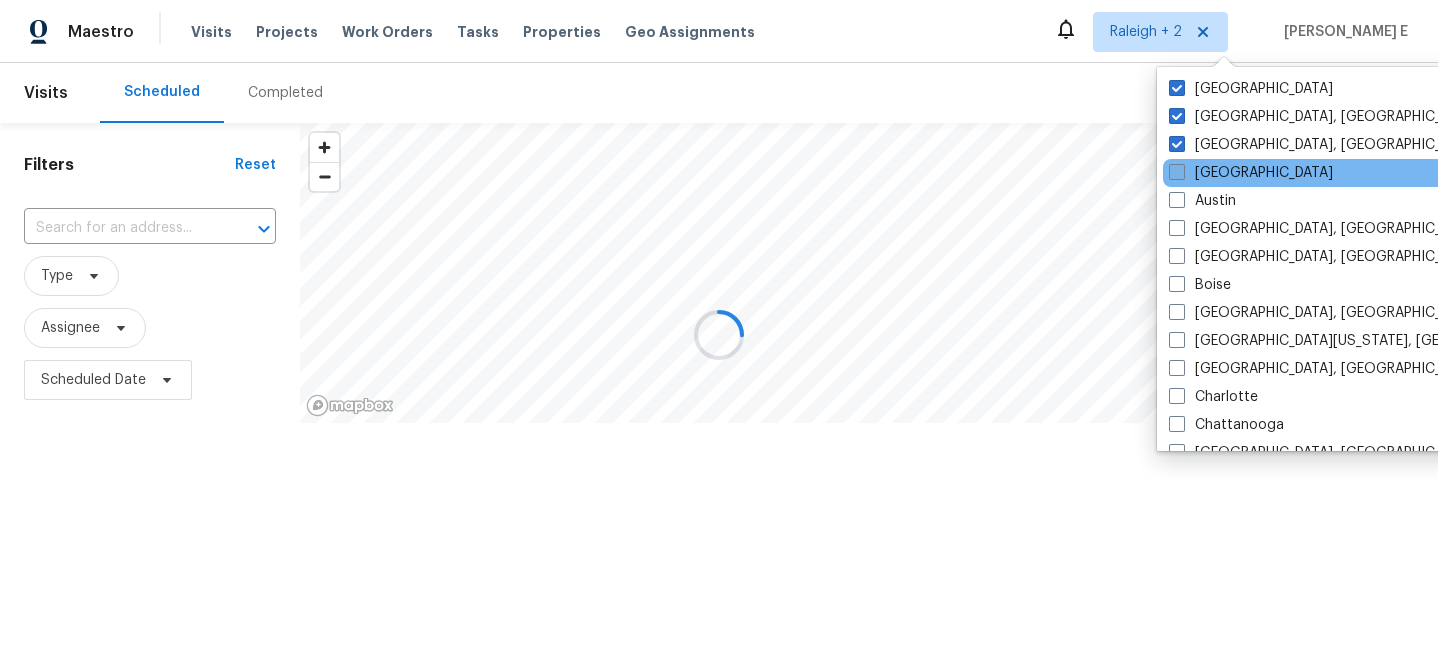 click on "Atlanta" at bounding box center (1251, 173) 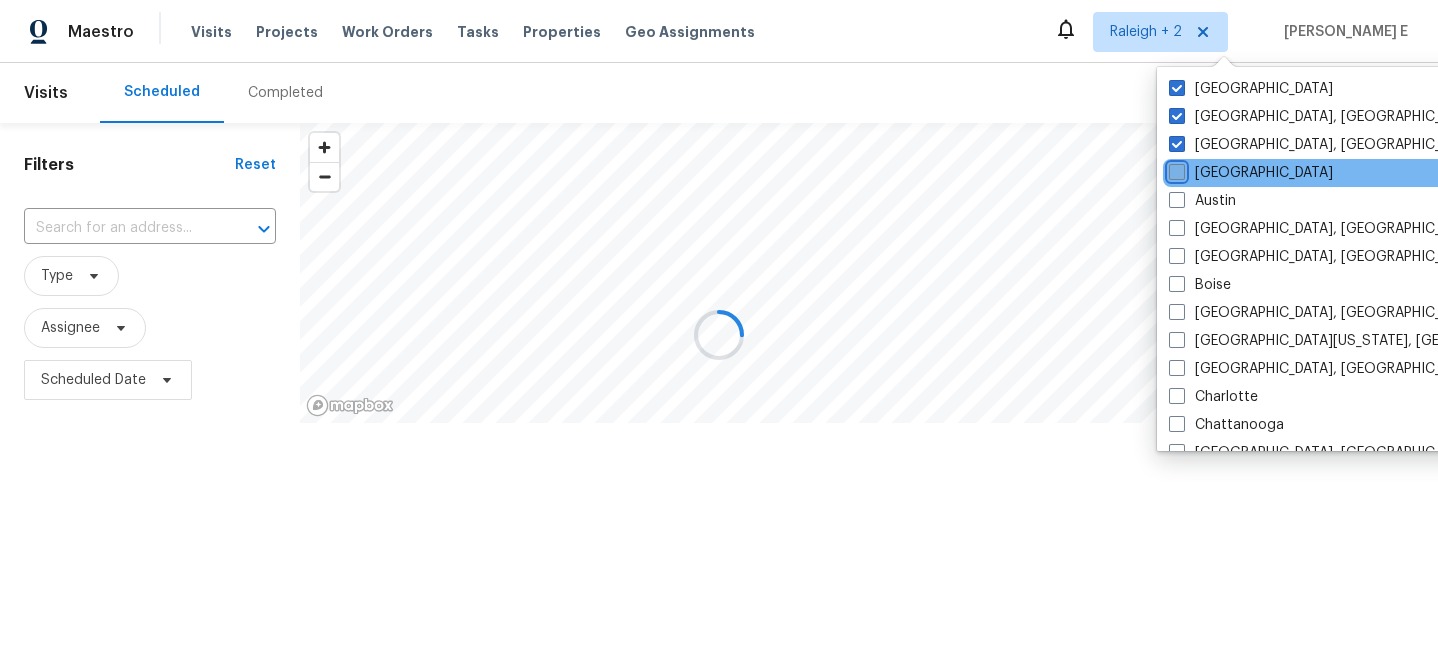 click on "Atlanta" at bounding box center [1175, 169] 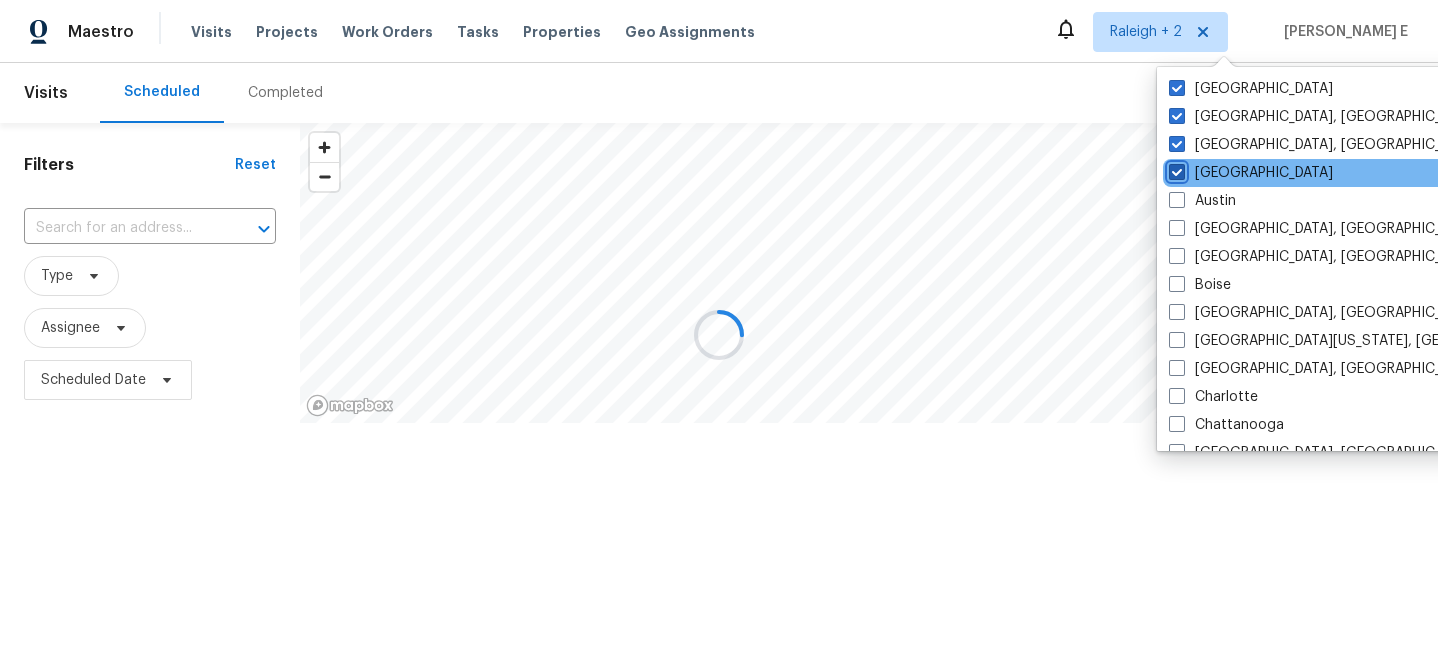 checkbox on "true" 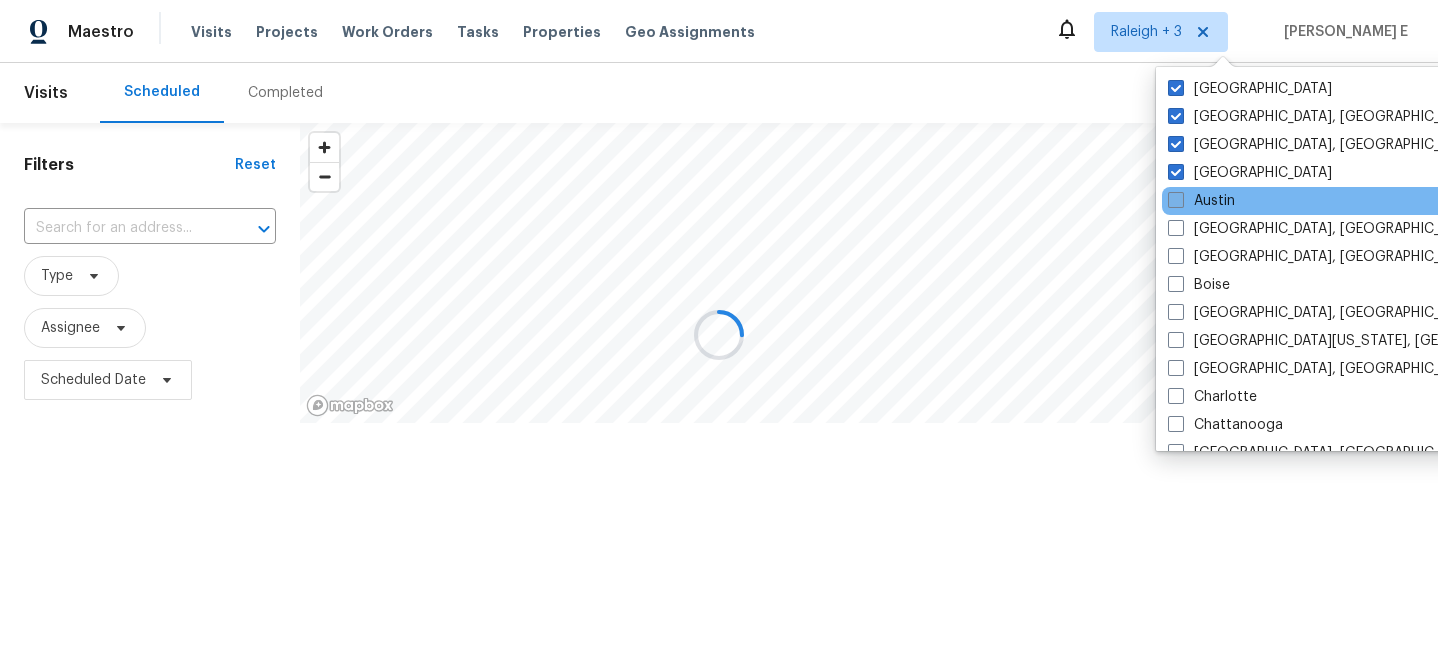 click on "Austin" at bounding box center (1201, 201) 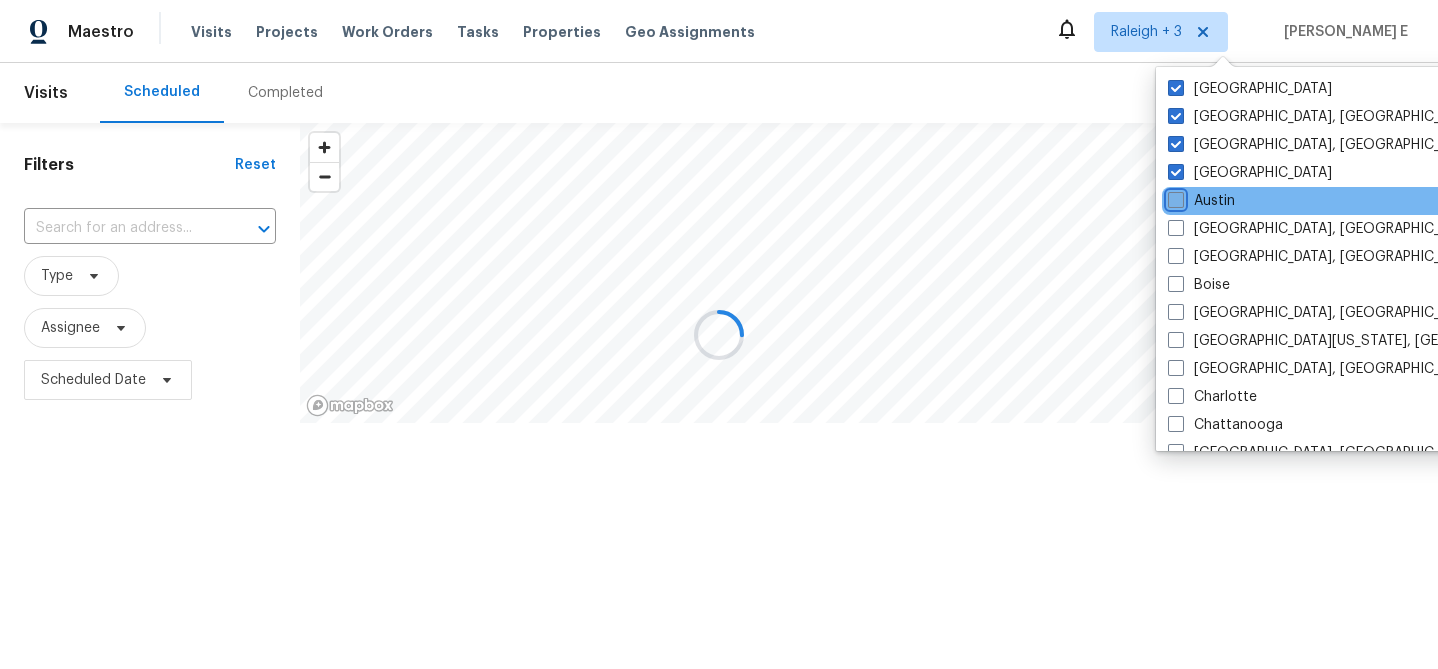click on "Austin" at bounding box center [1174, 197] 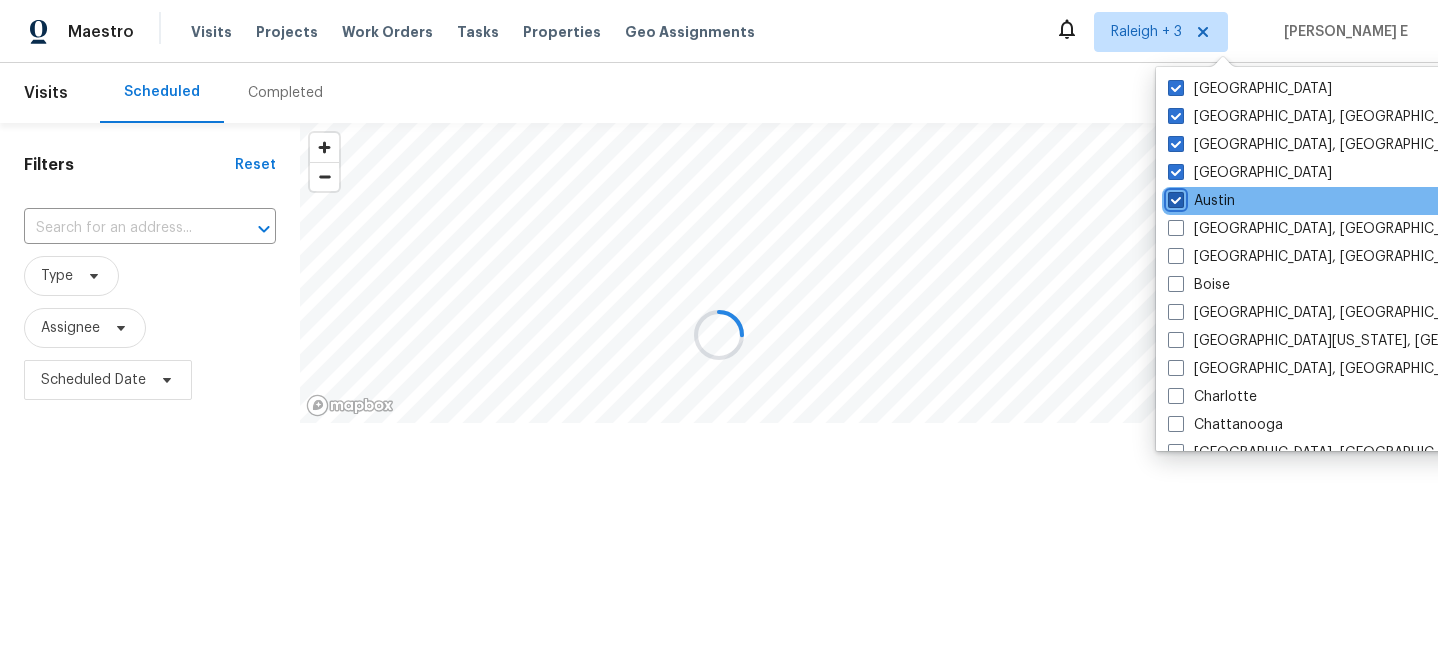 checkbox on "true" 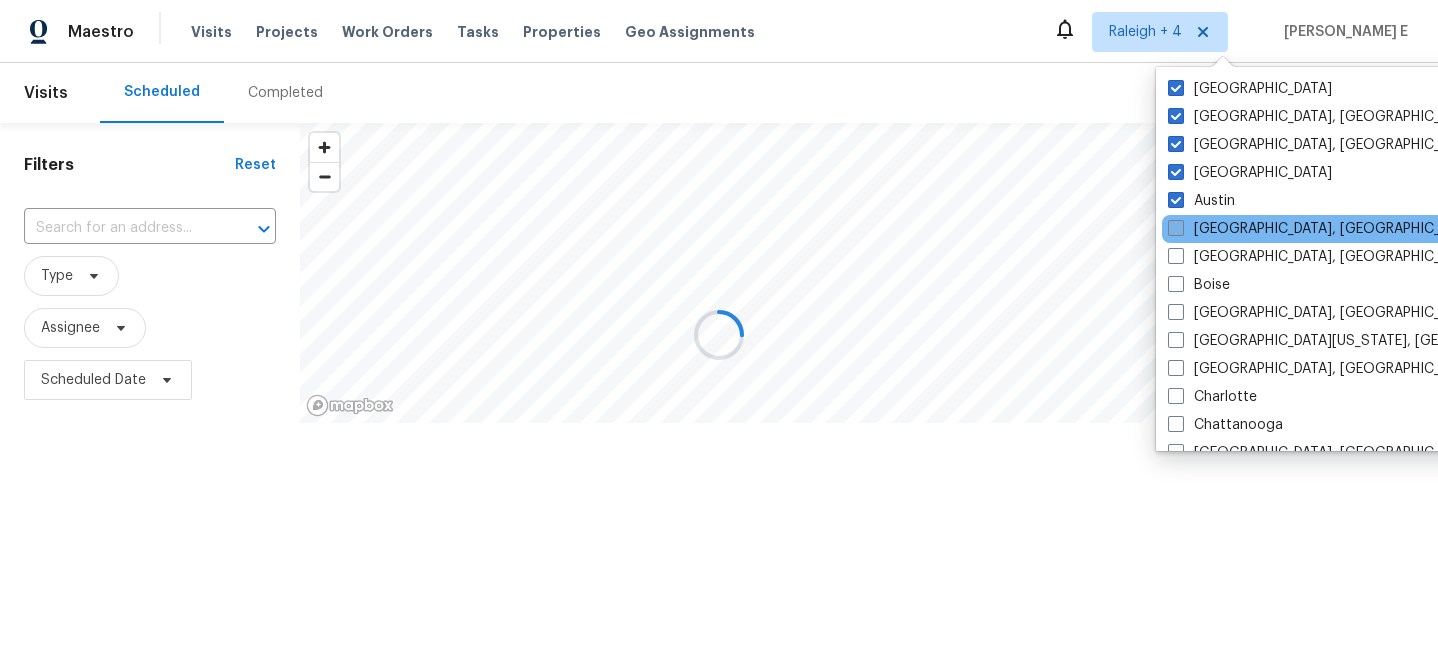 click on "Baltimore, MD" at bounding box center (1323, 229) 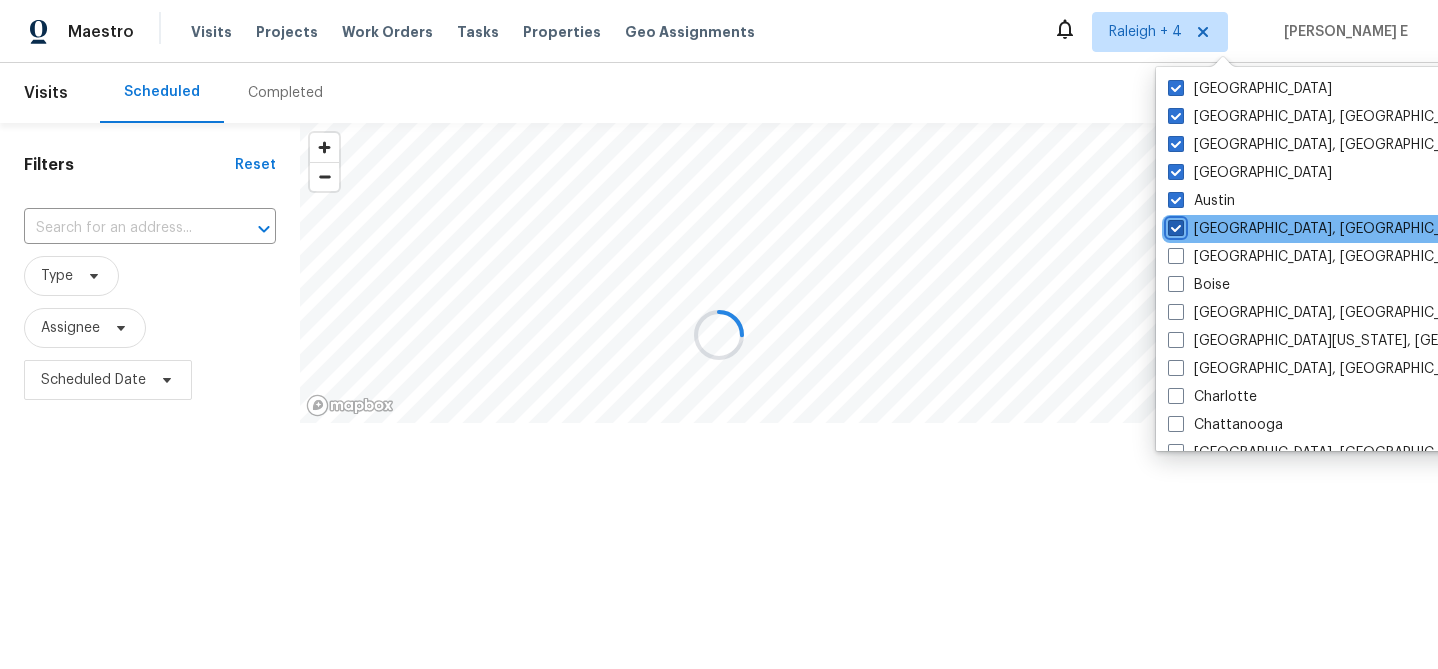 checkbox on "true" 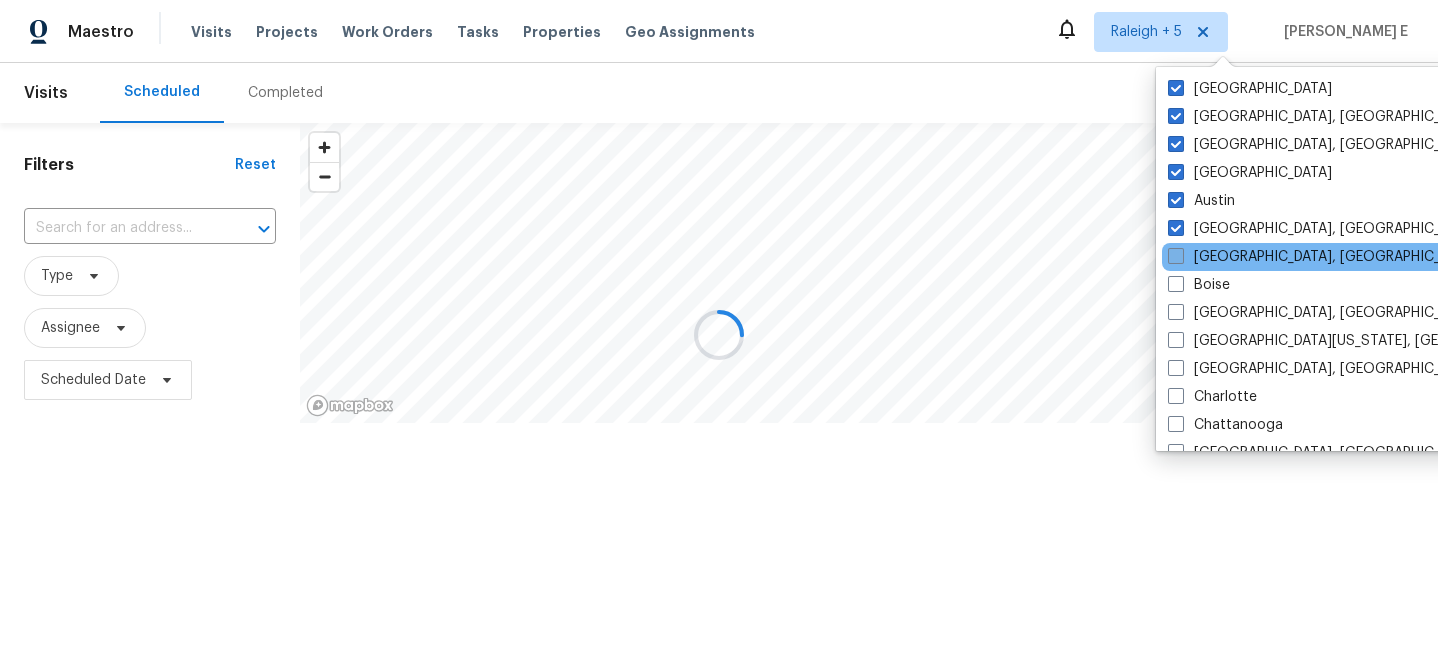 click on "Birmingham, AL" at bounding box center [1323, 257] 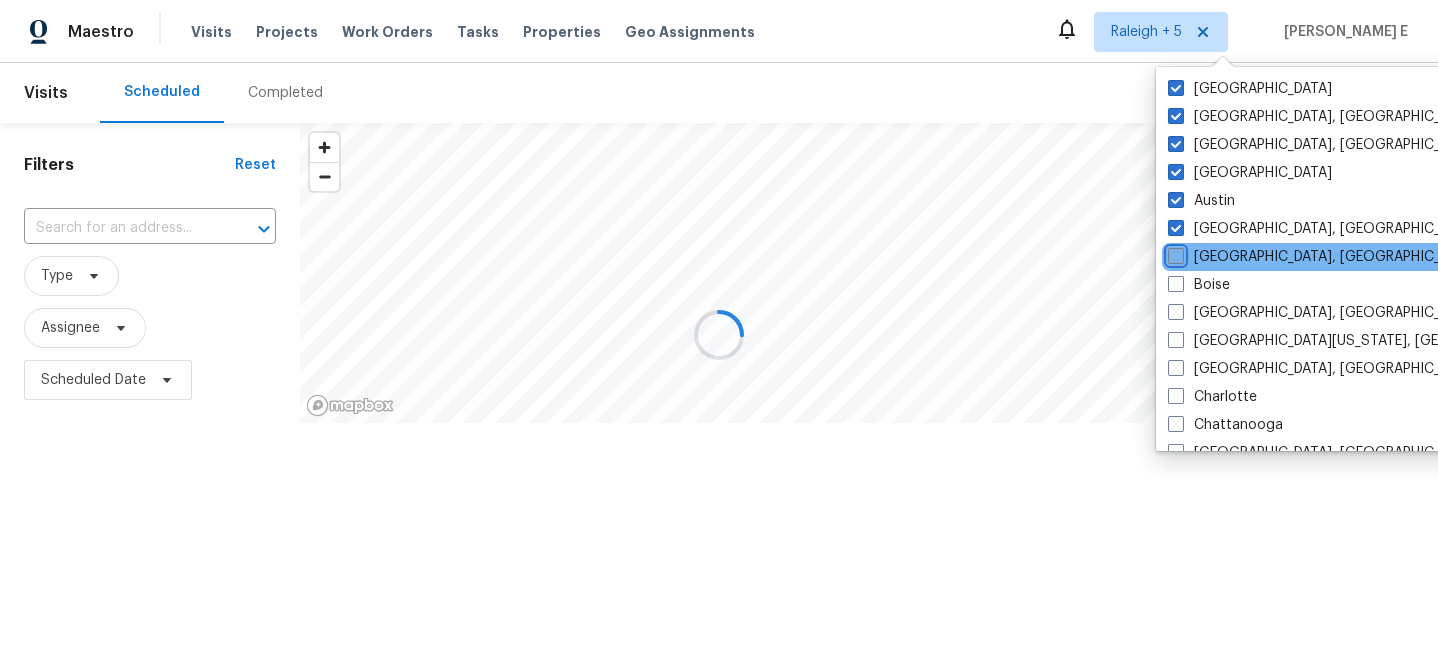 click on "Birmingham, AL" at bounding box center [1174, 253] 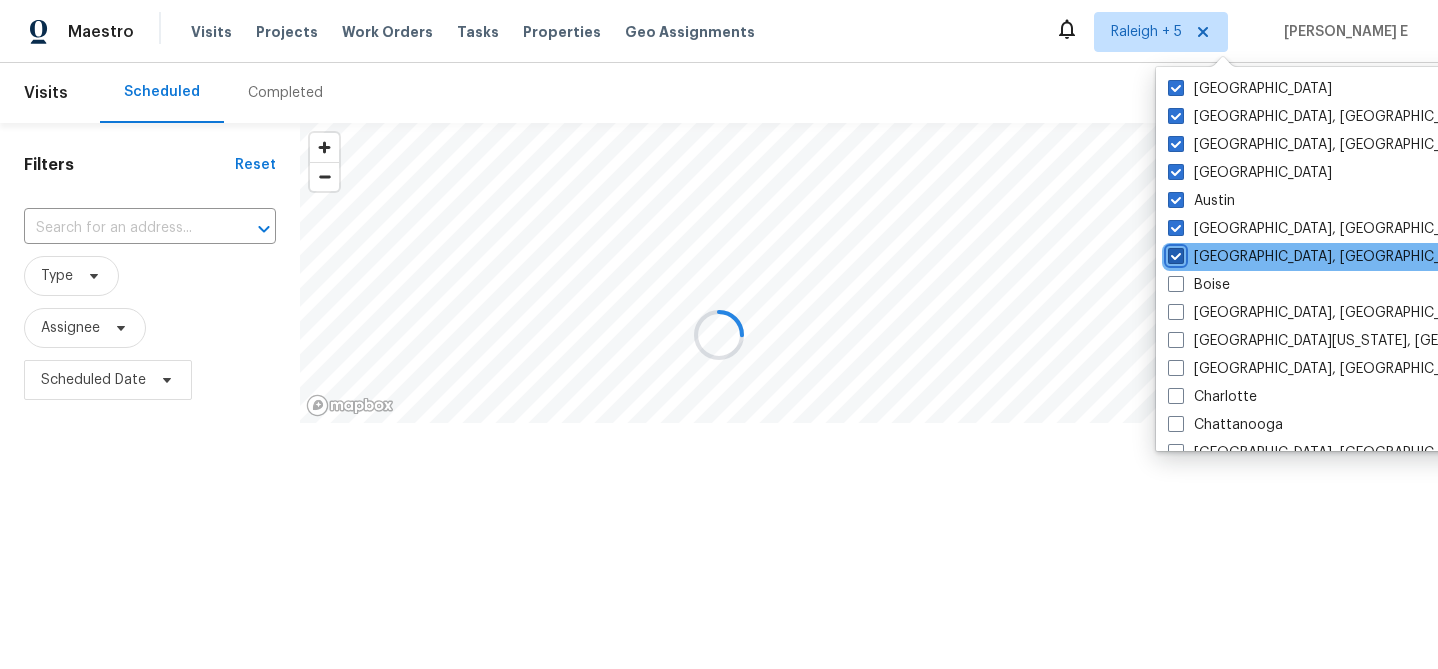 checkbox on "true" 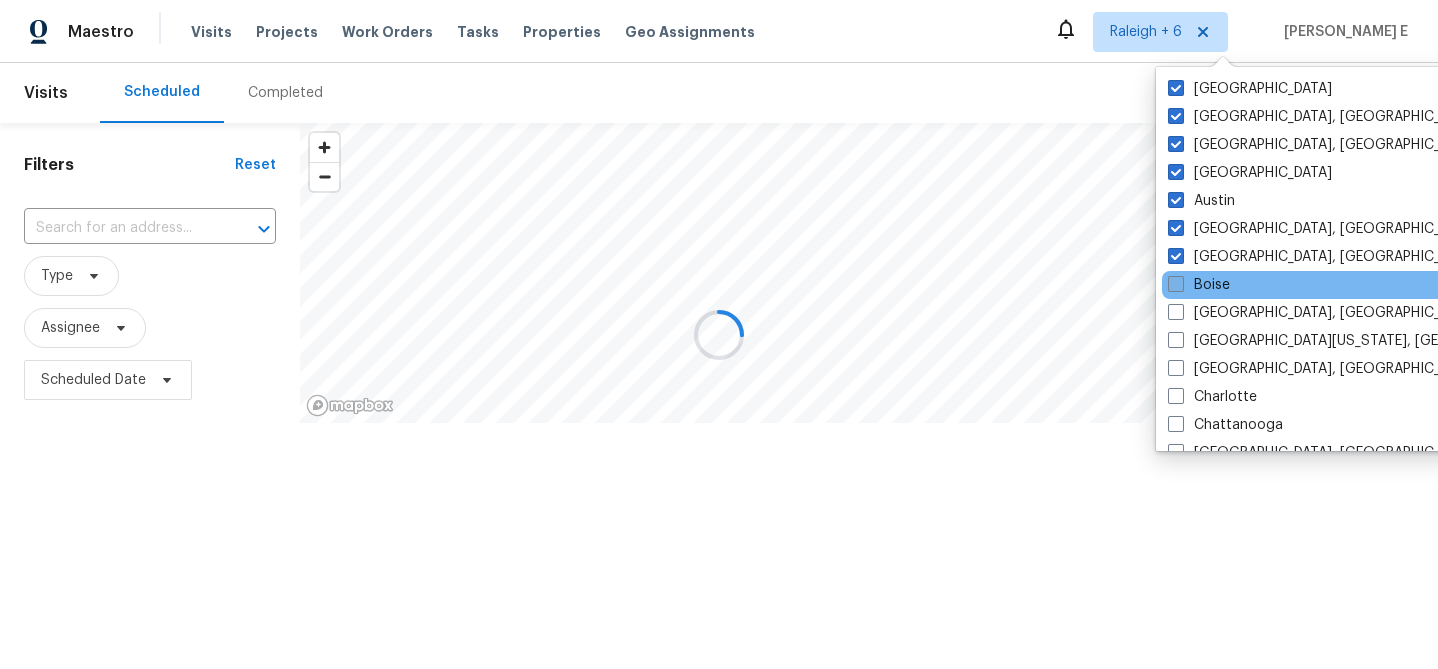 click on "Boise" at bounding box center [1199, 285] 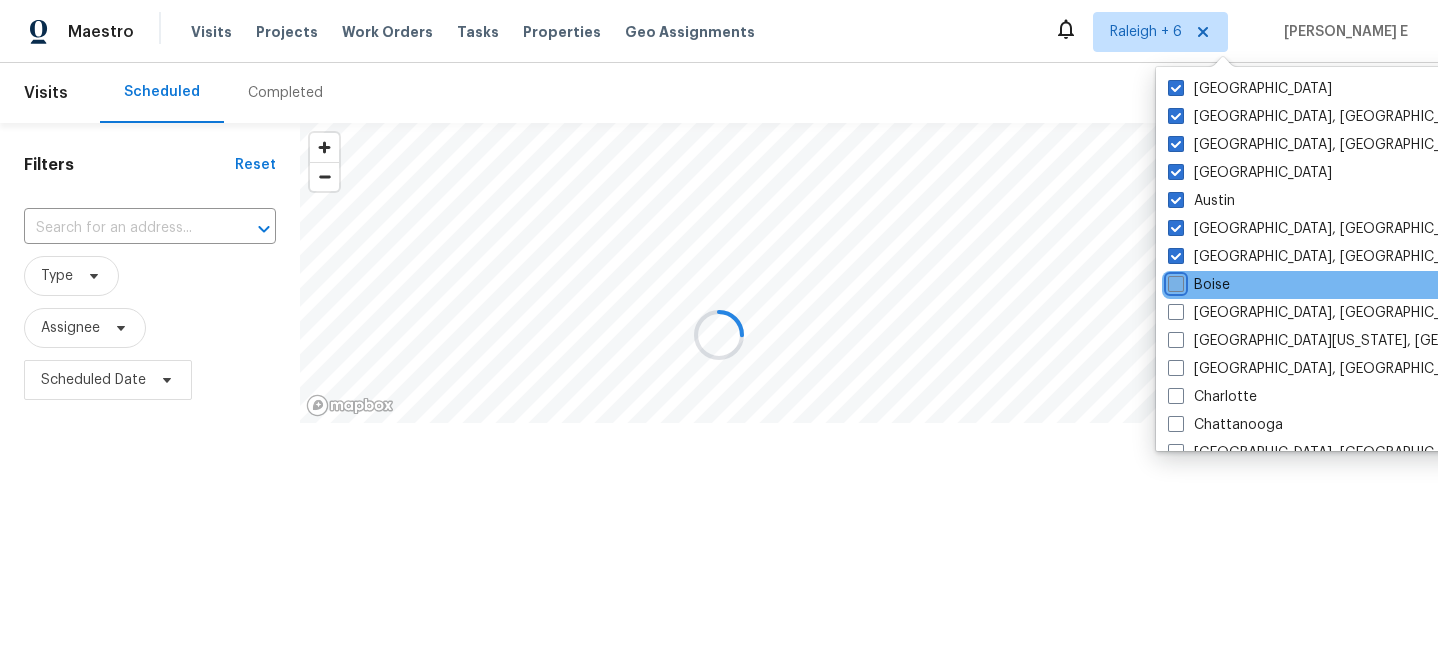 click on "Boise" at bounding box center (1174, 281) 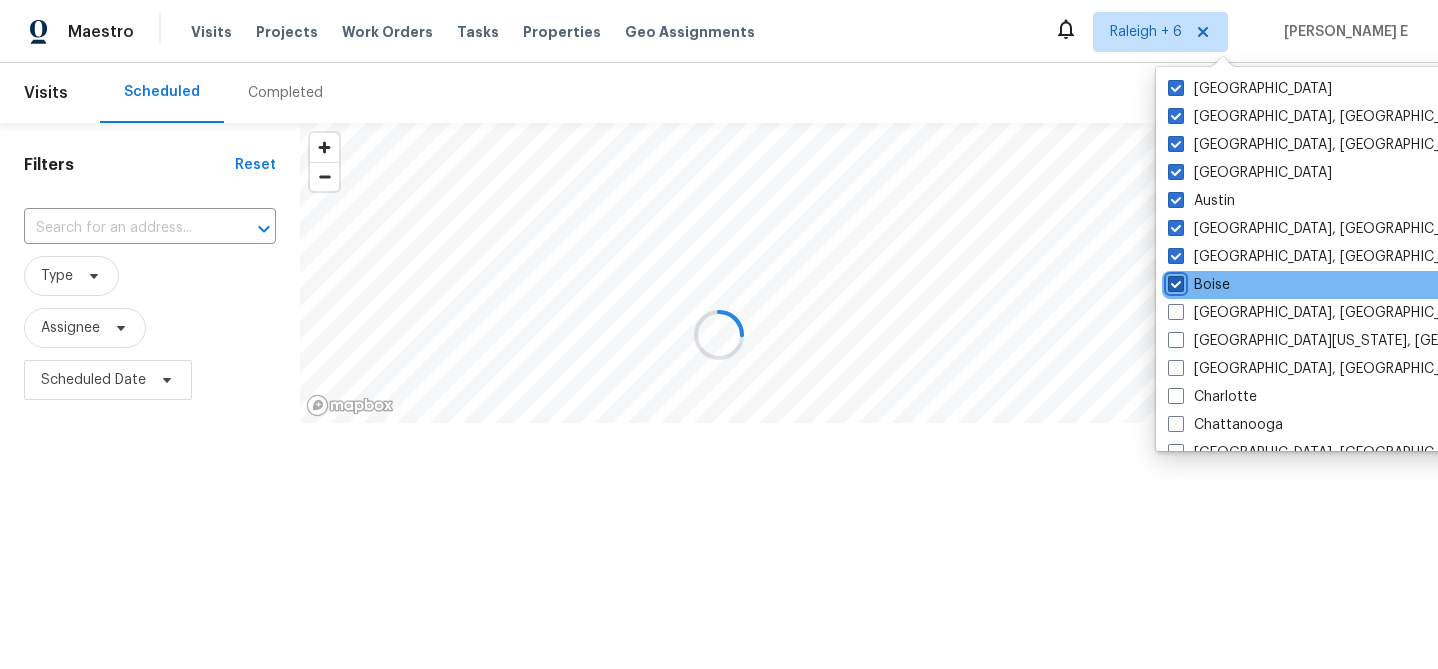 checkbox on "true" 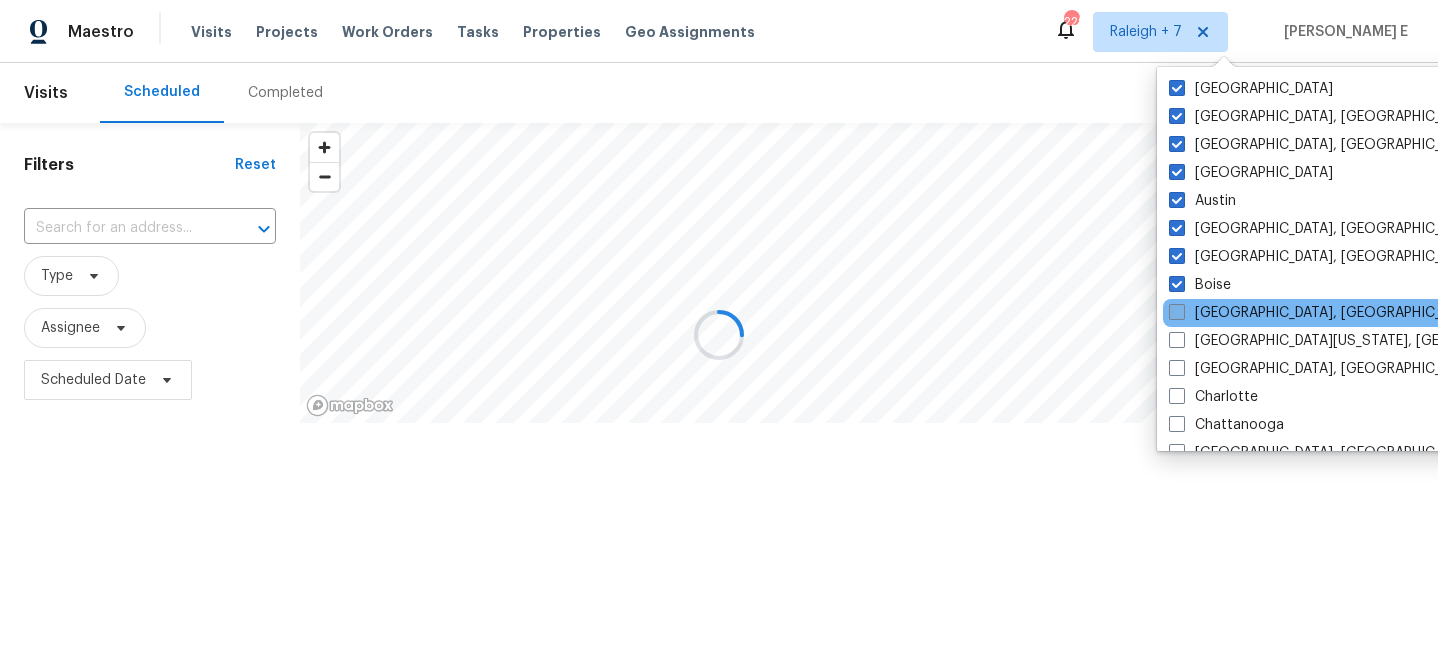 click on "Boston, MA" at bounding box center (1324, 313) 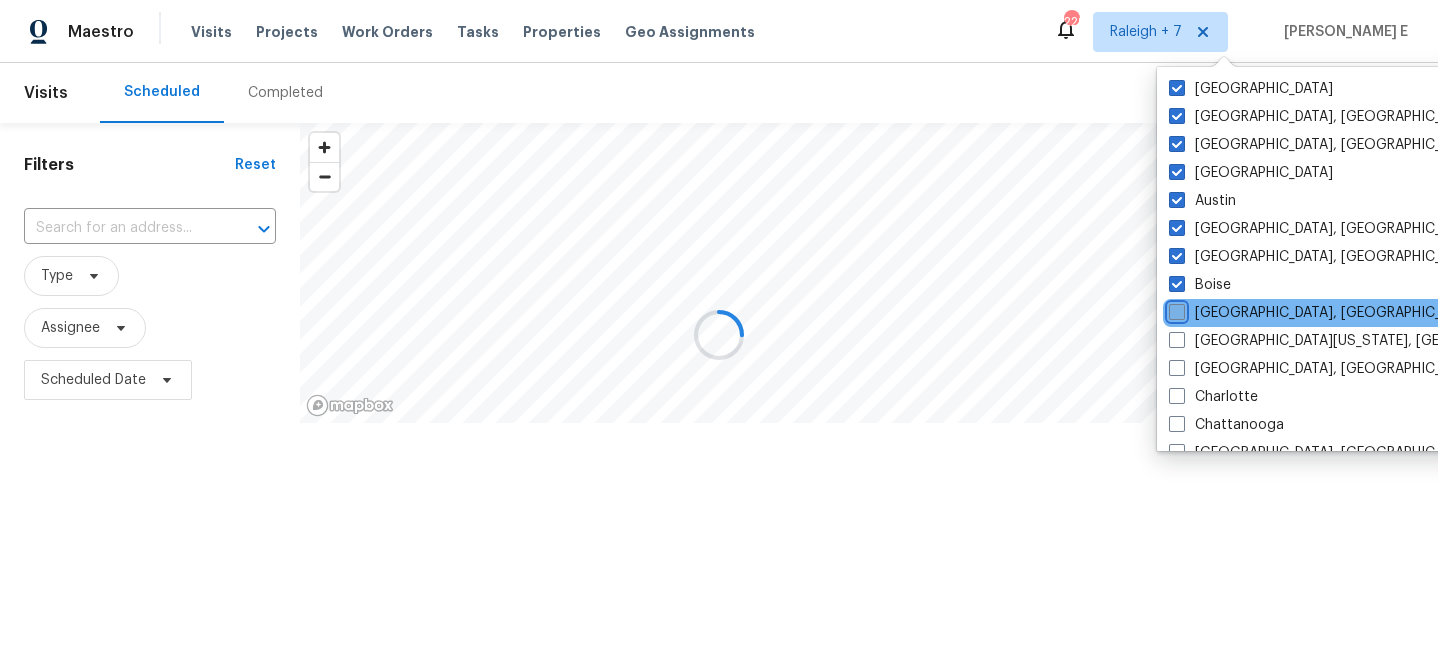 click on "Boston, MA" at bounding box center [1175, 309] 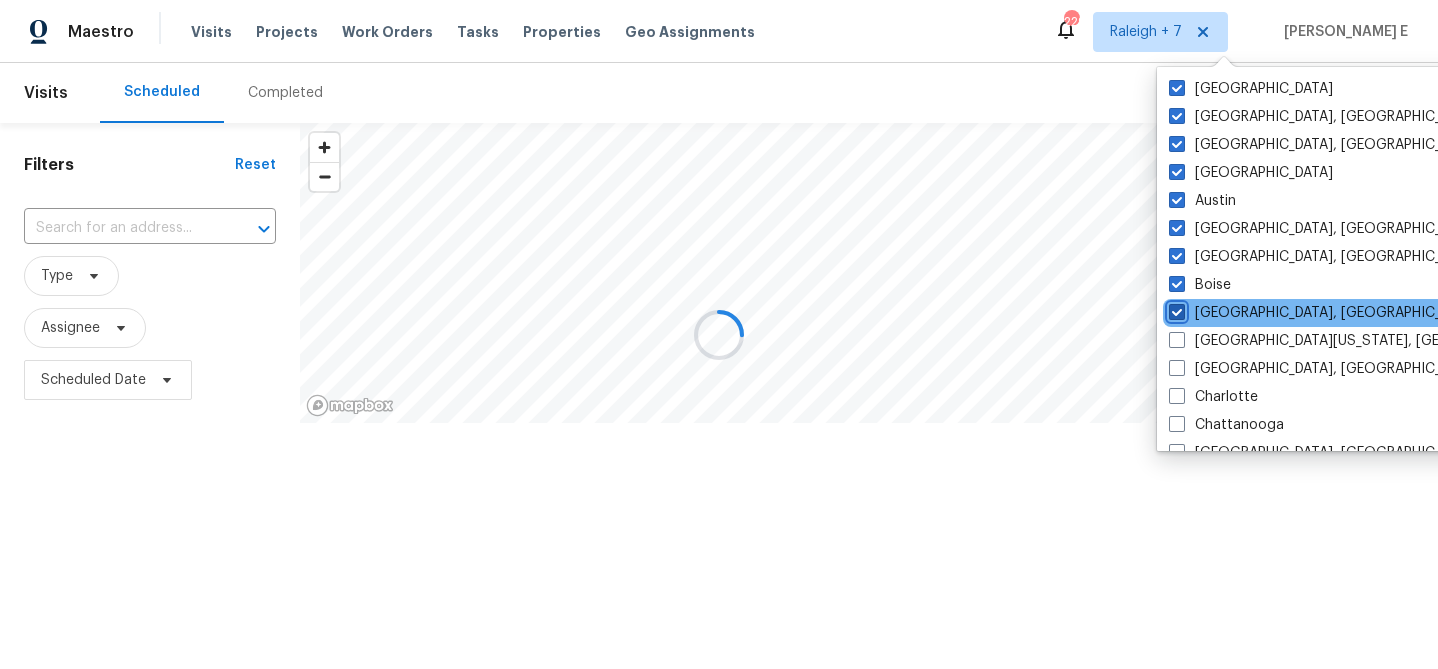checkbox on "true" 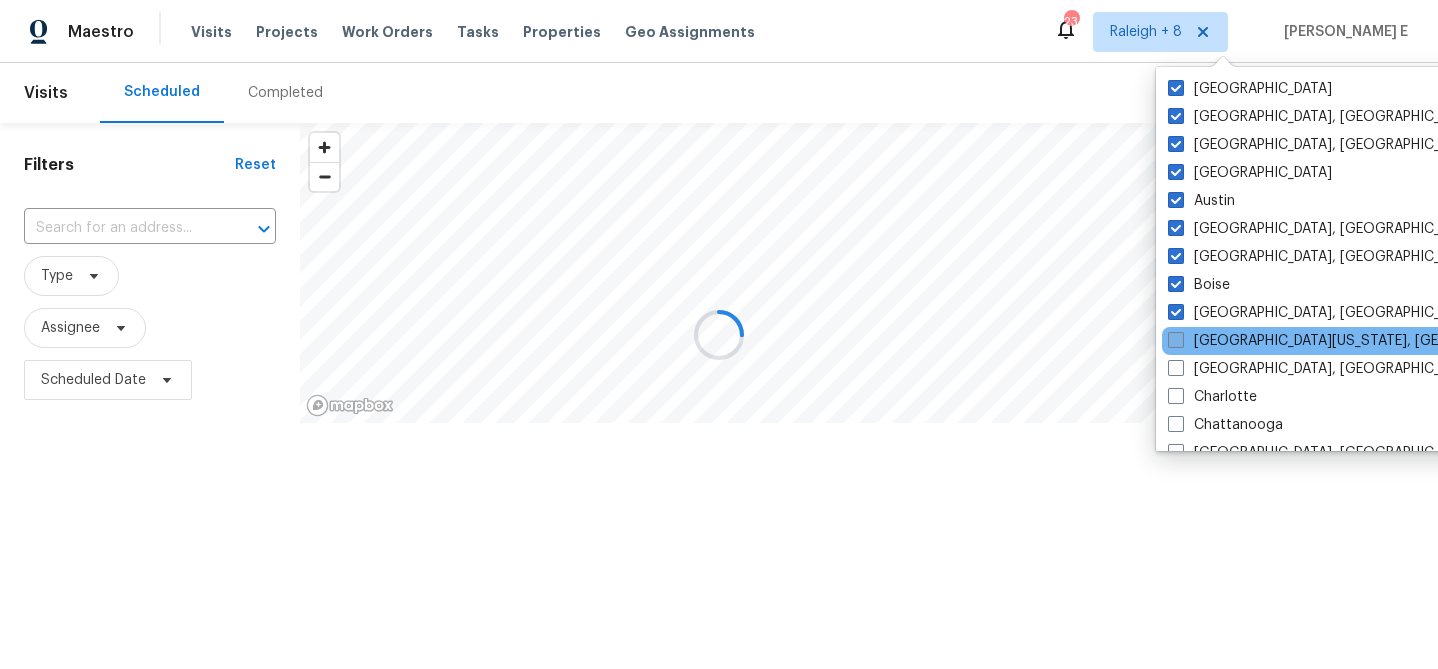 click on "Central California, CA" at bounding box center (1360, 341) 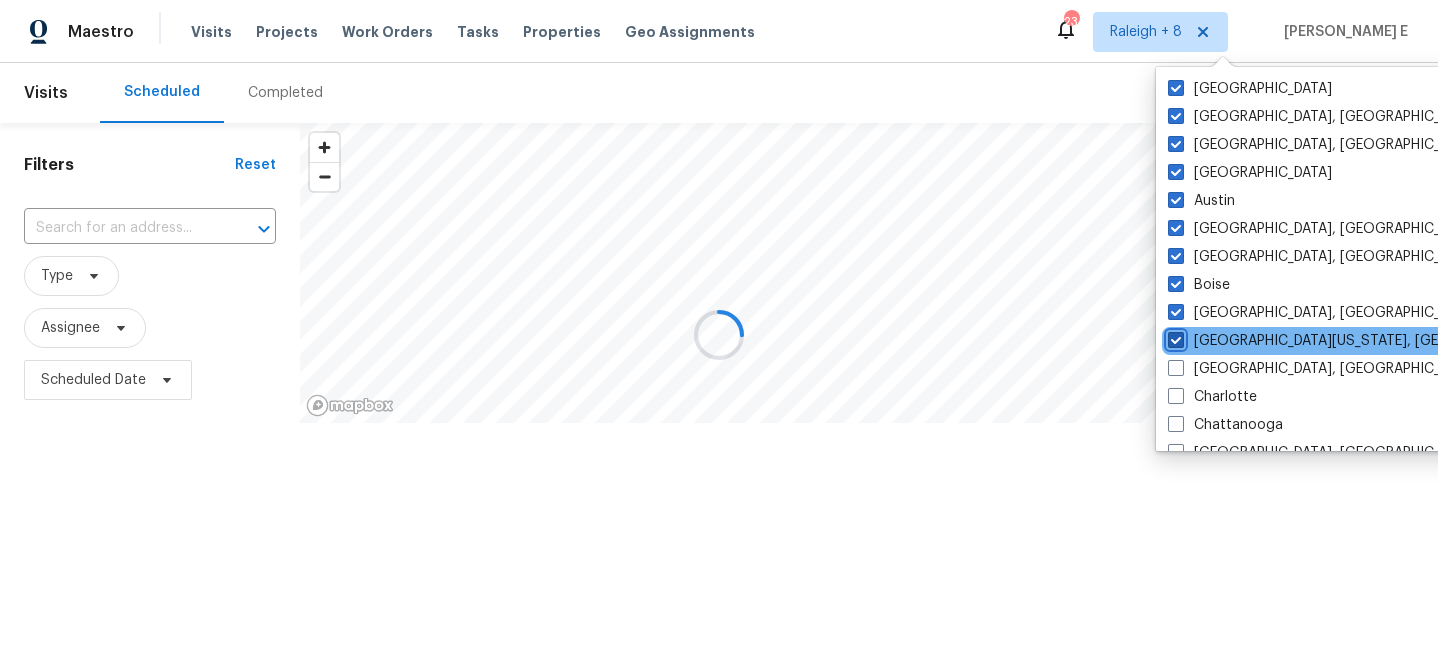 checkbox on "true" 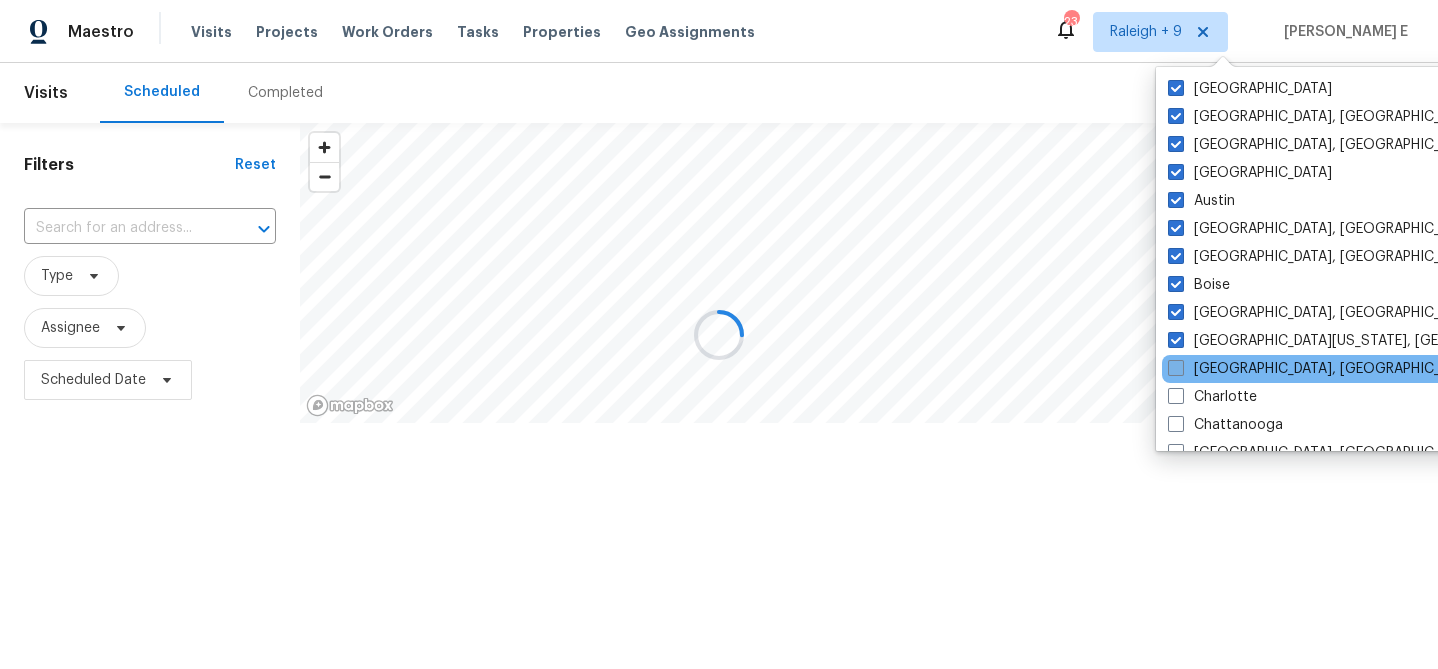 click on "Charleston, SC" at bounding box center [1323, 369] 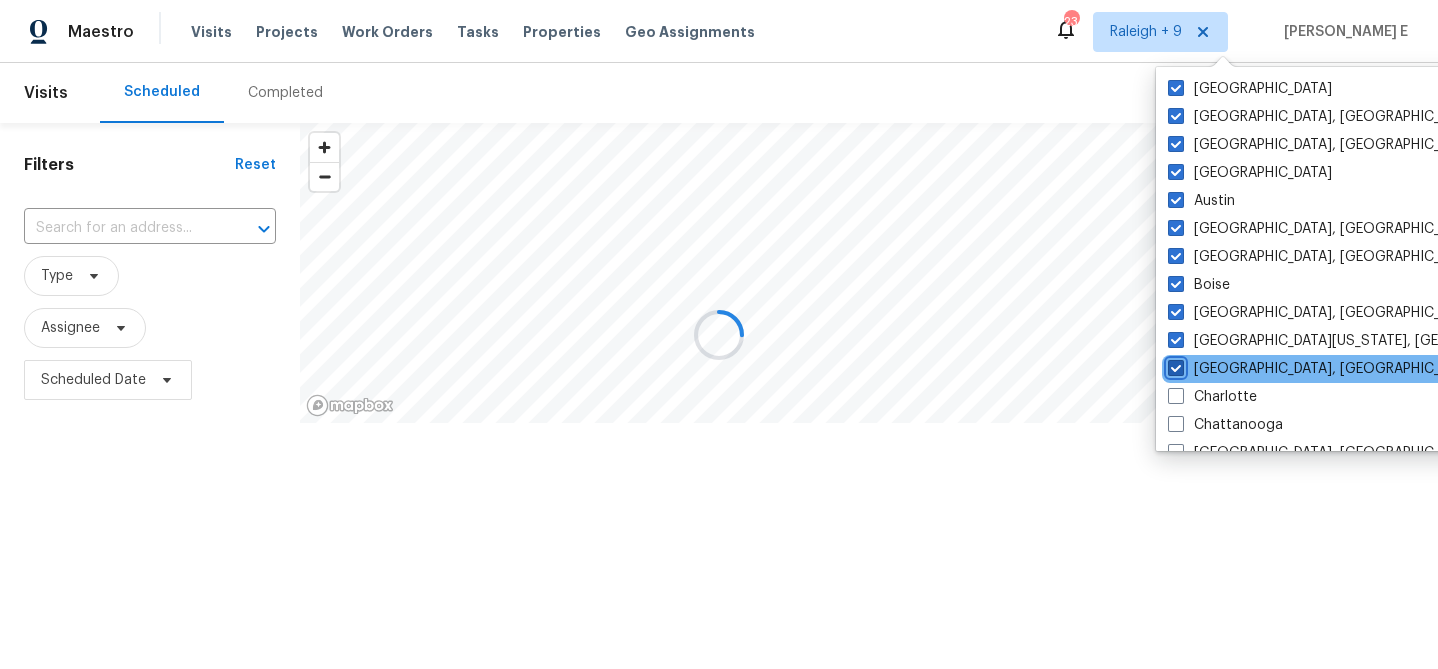checkbox on "true" 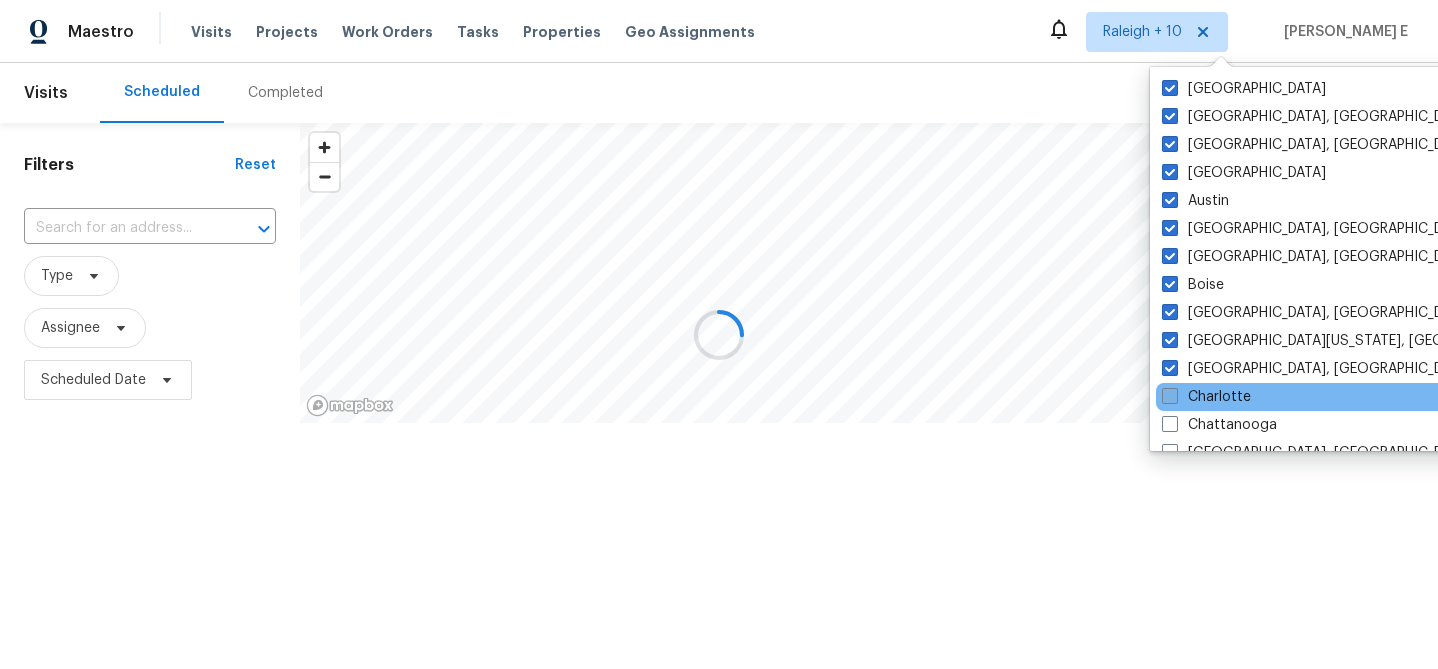 click on "Charlotte" at bounding box center [1206, 397] 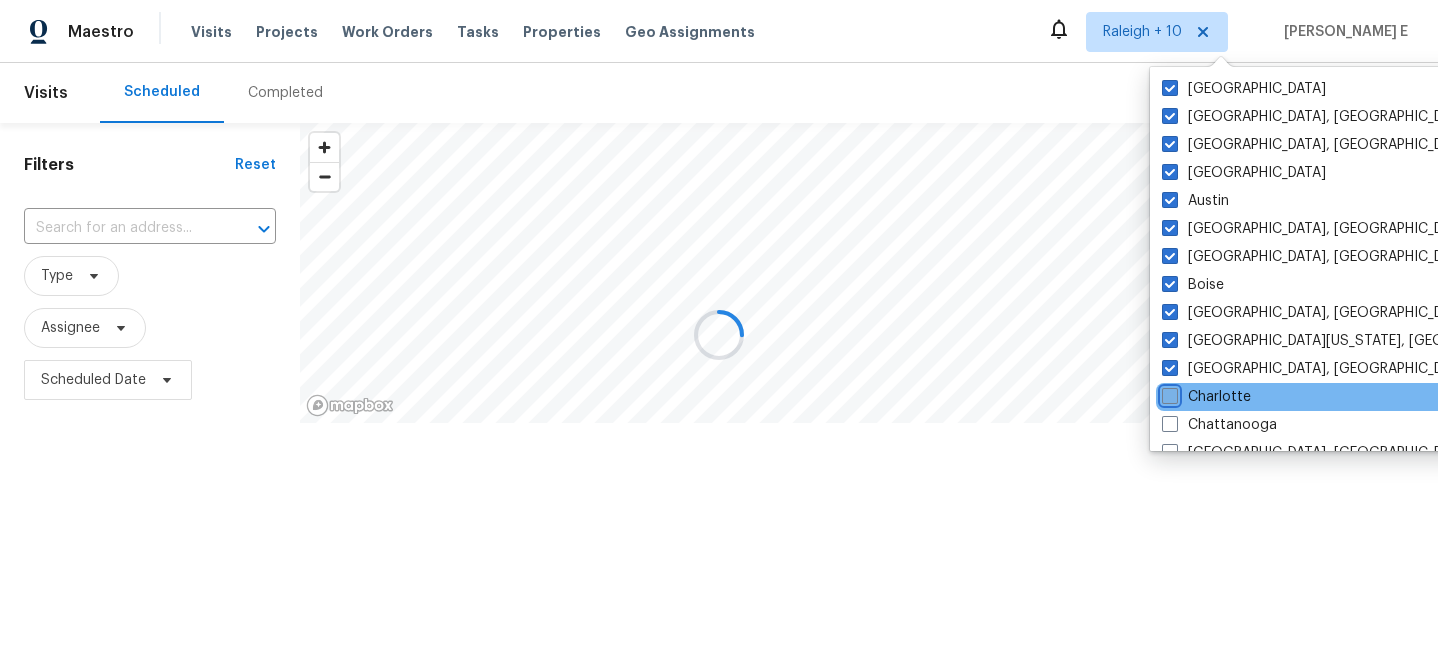 click on "Charlotte" at bounding box center (1168, 393) 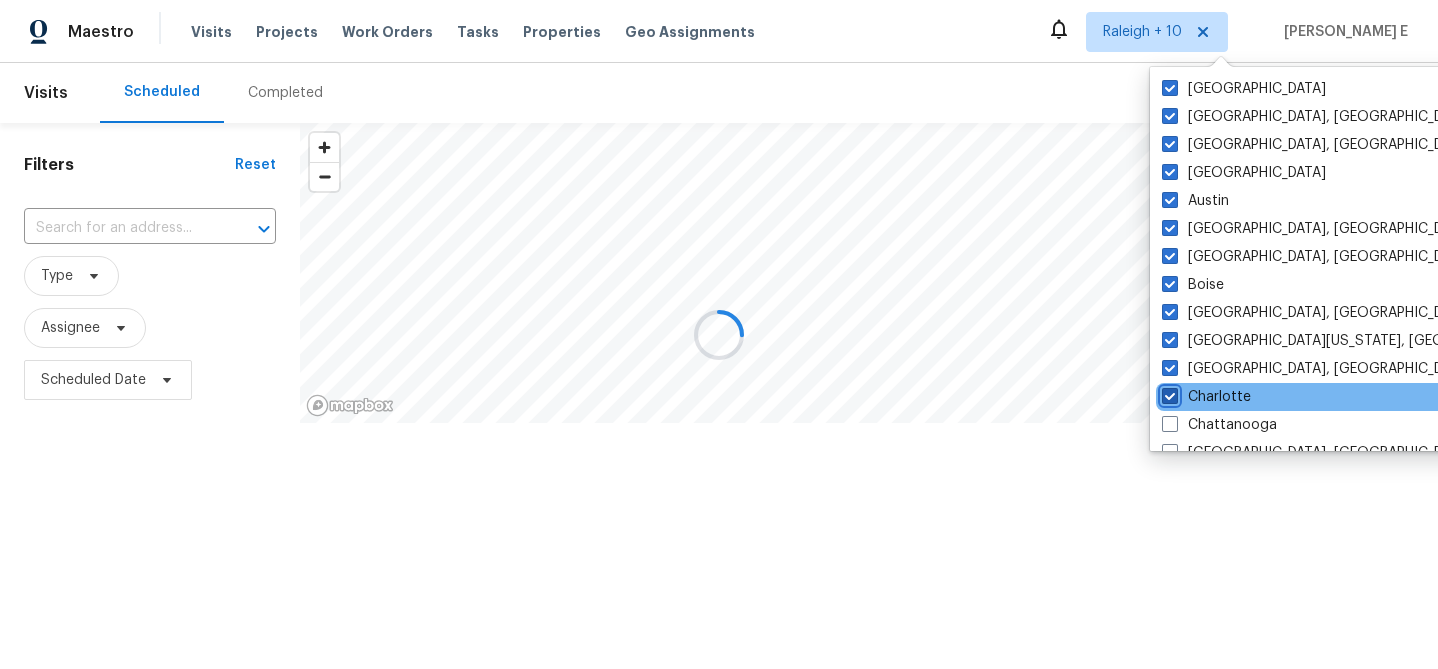 checkbox on "true" 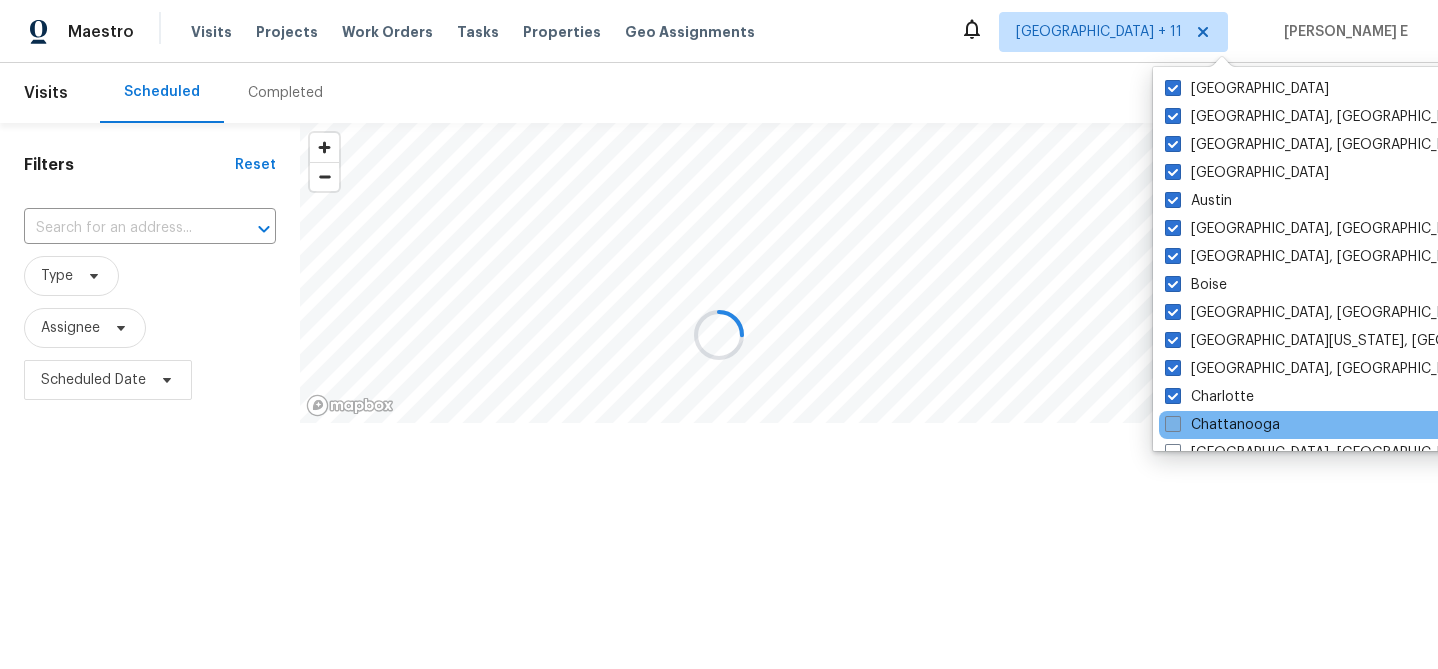 click on "Chattanooga" at bounding box center [1222, 425] 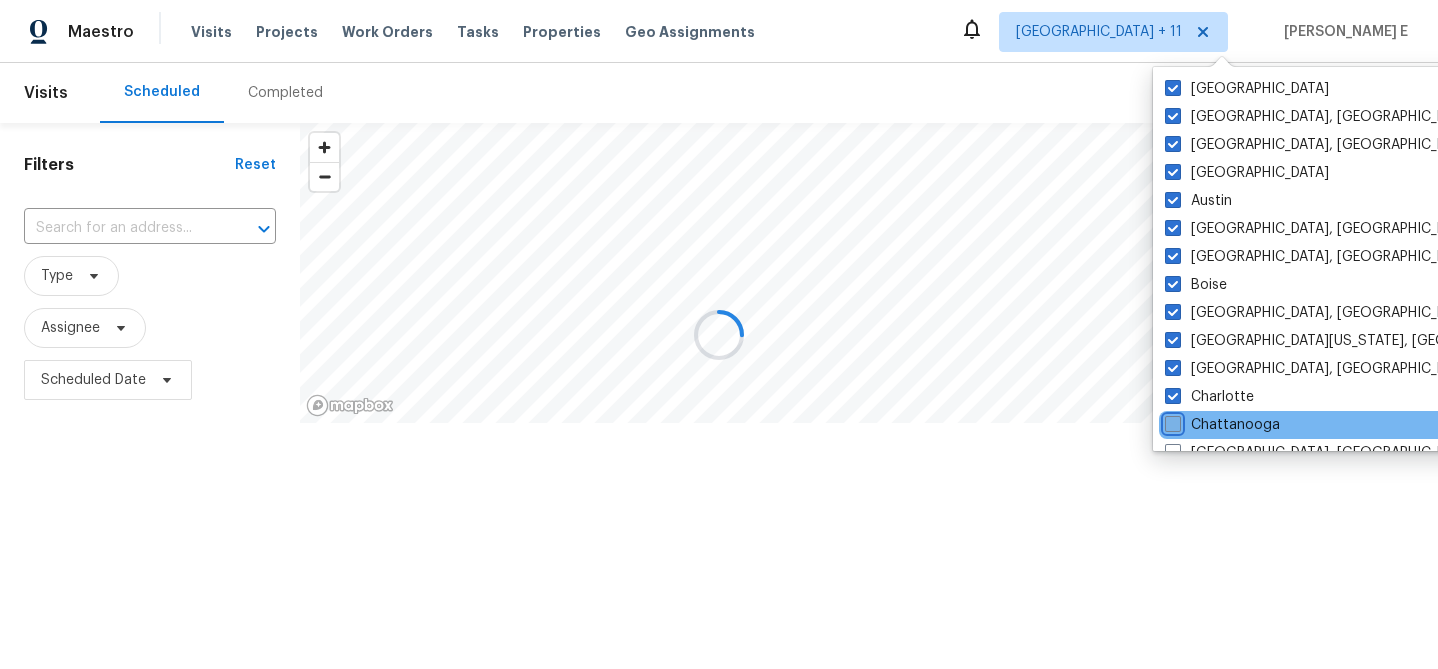 click on "Chattanooga" at bounding box center [1171, 421] 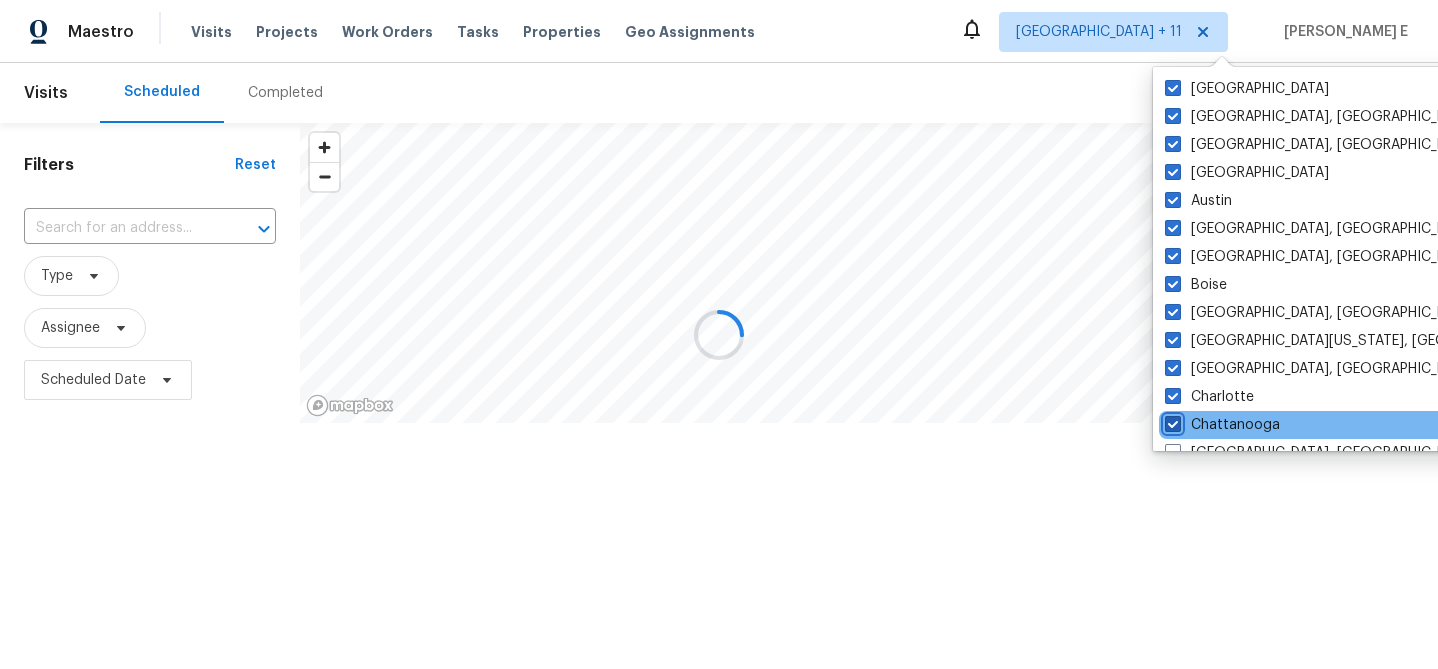 checkbox on "true" 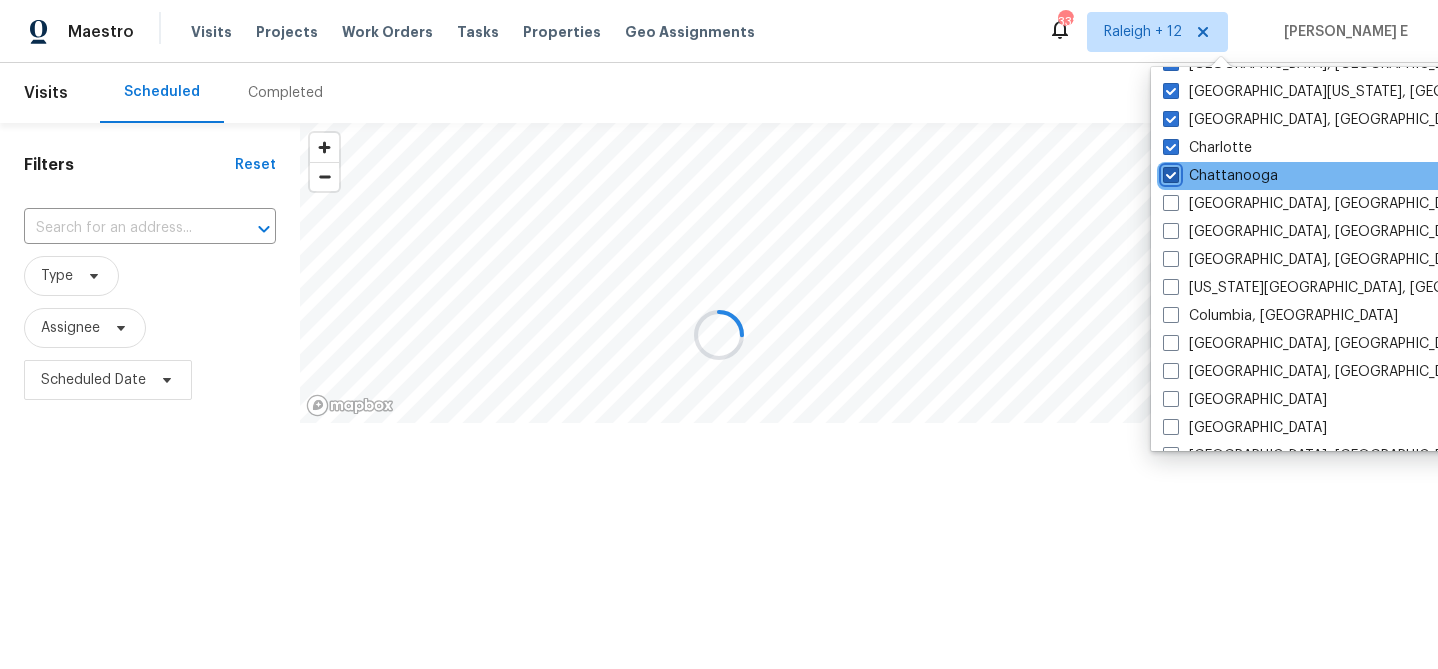 scroll, scrollTop: 270, scrollLeft: 0, axis: vertical 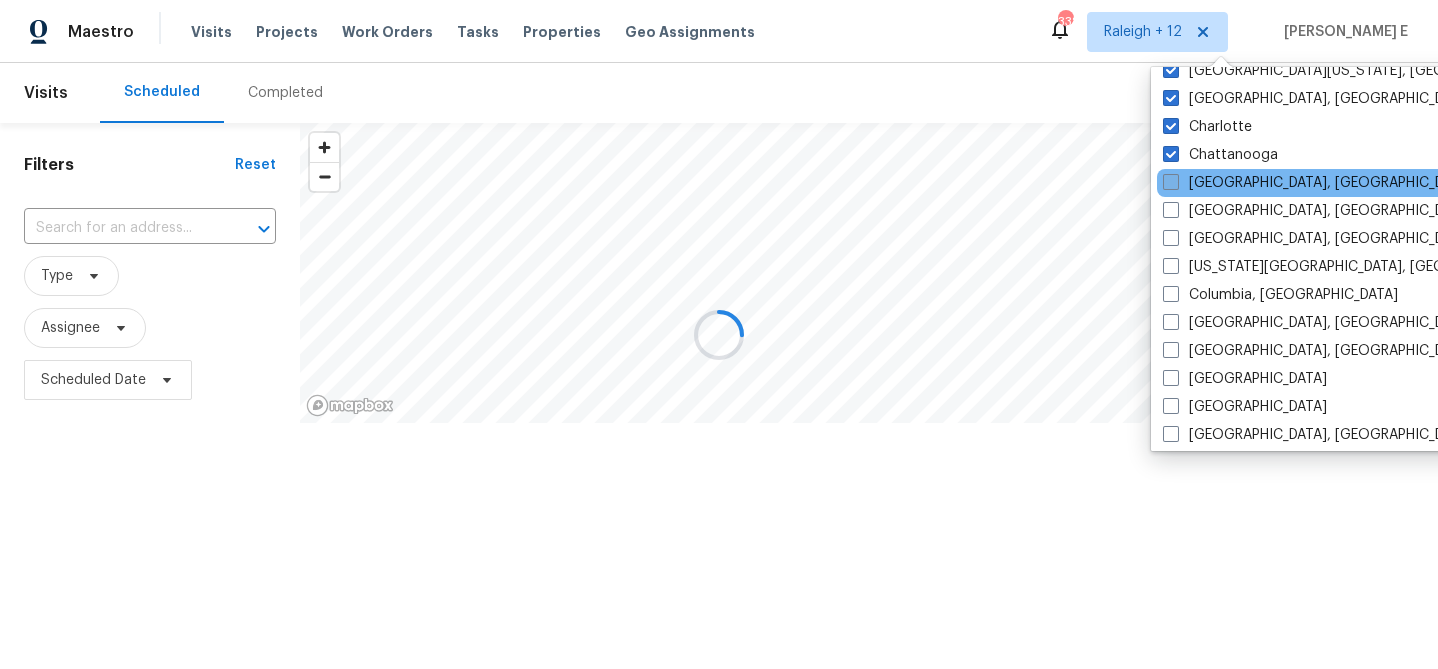 click on "Chicago, IL" at bounding box center [1318, 183] 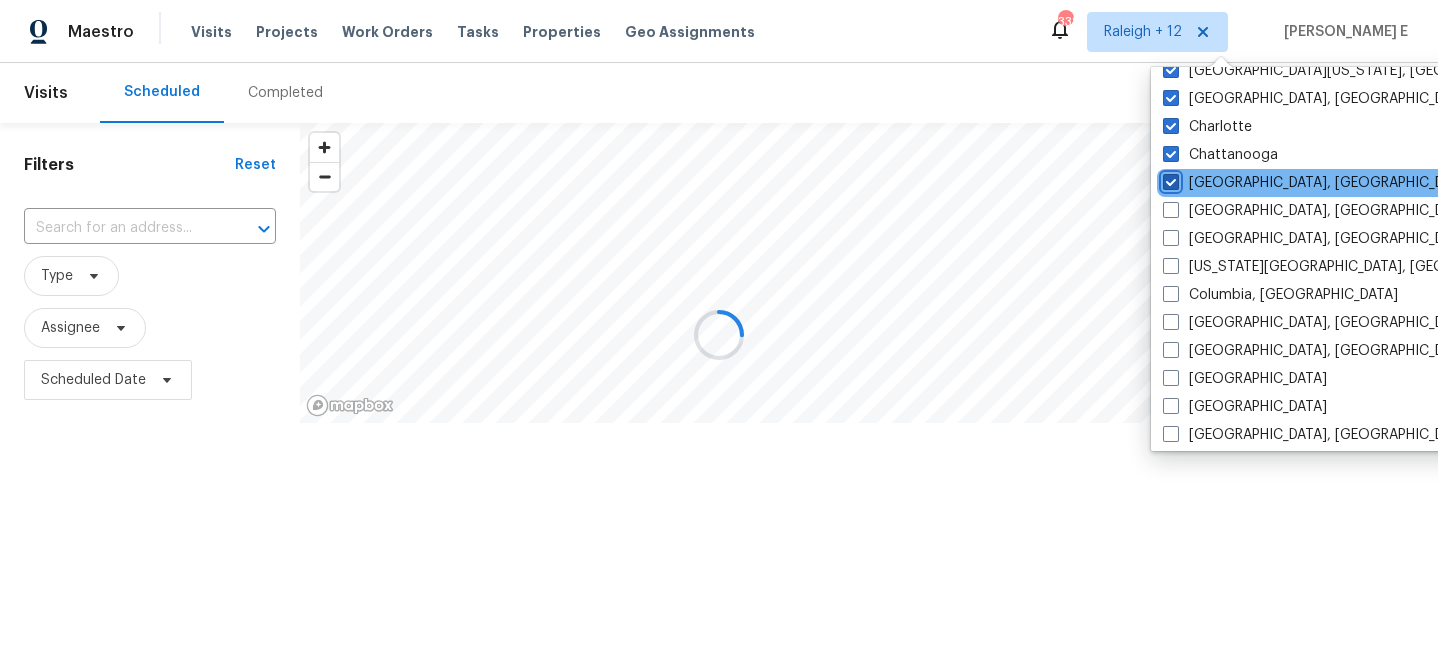 checkbox on "true" 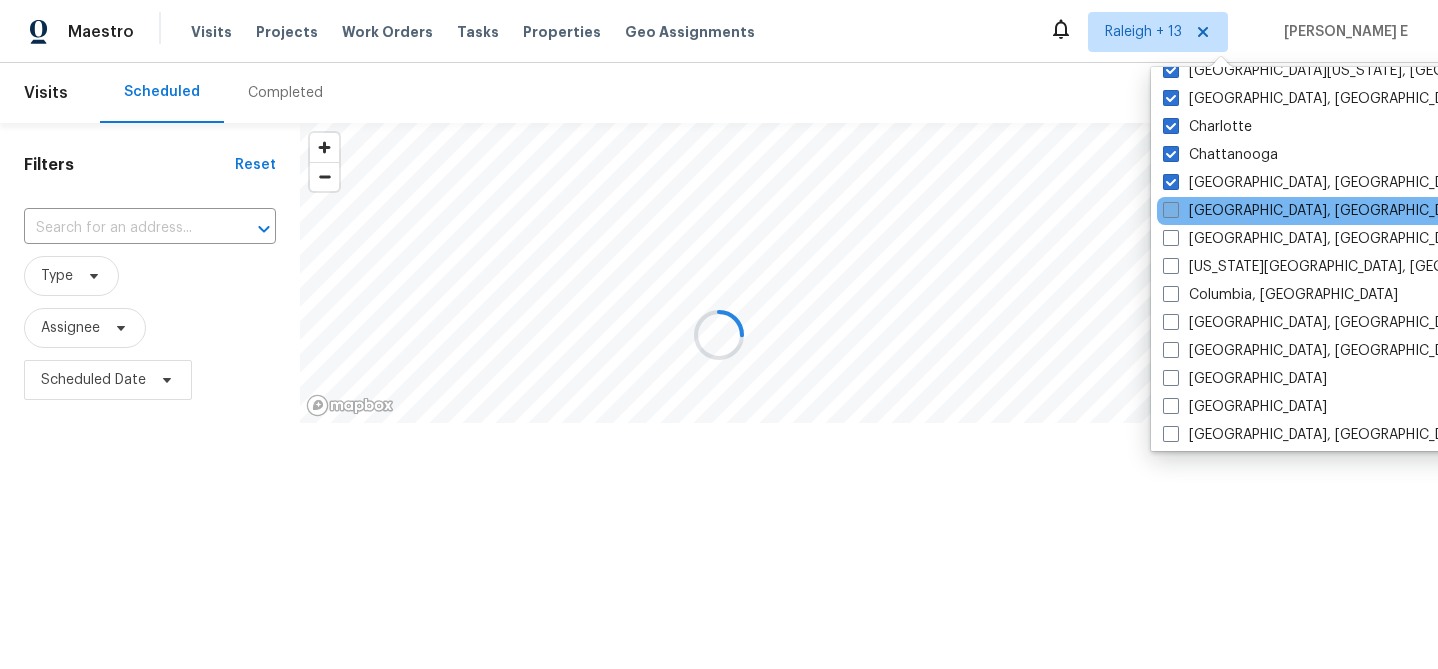 click on "Cincinnati, OH" at bounding box center (1318, 211) 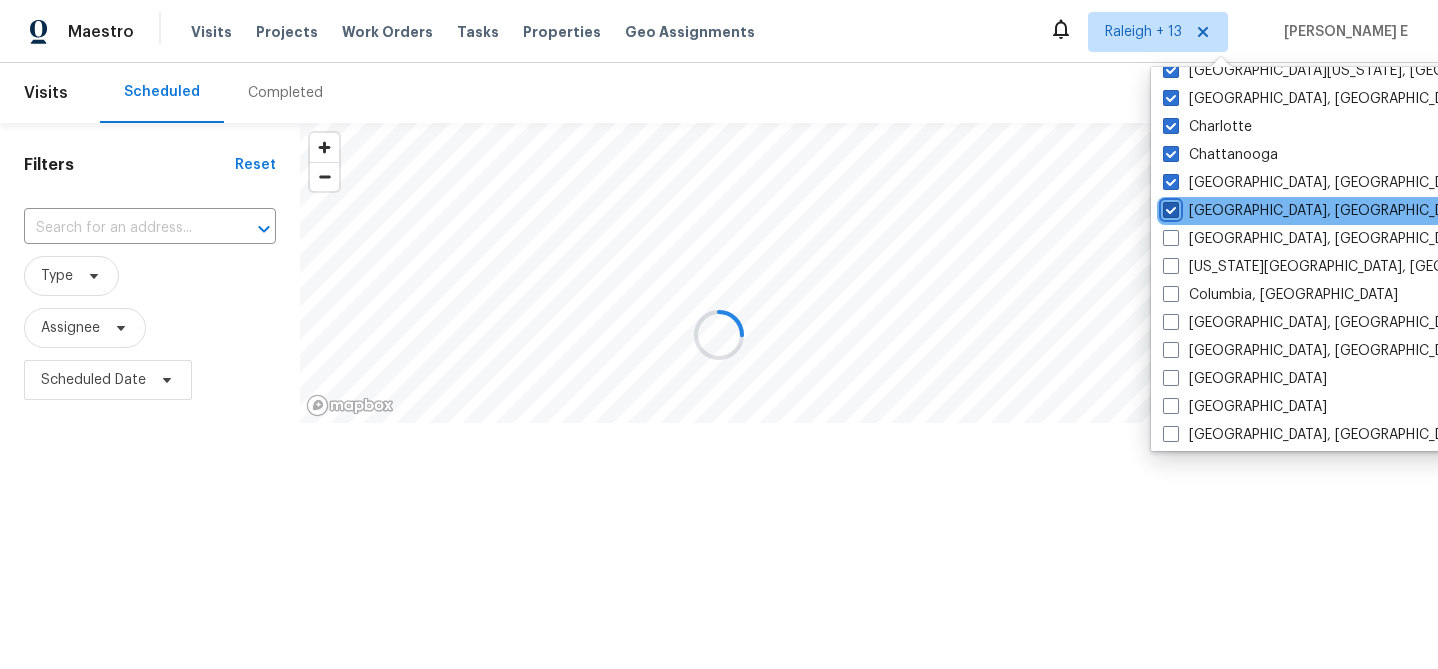 checkbox on "true" 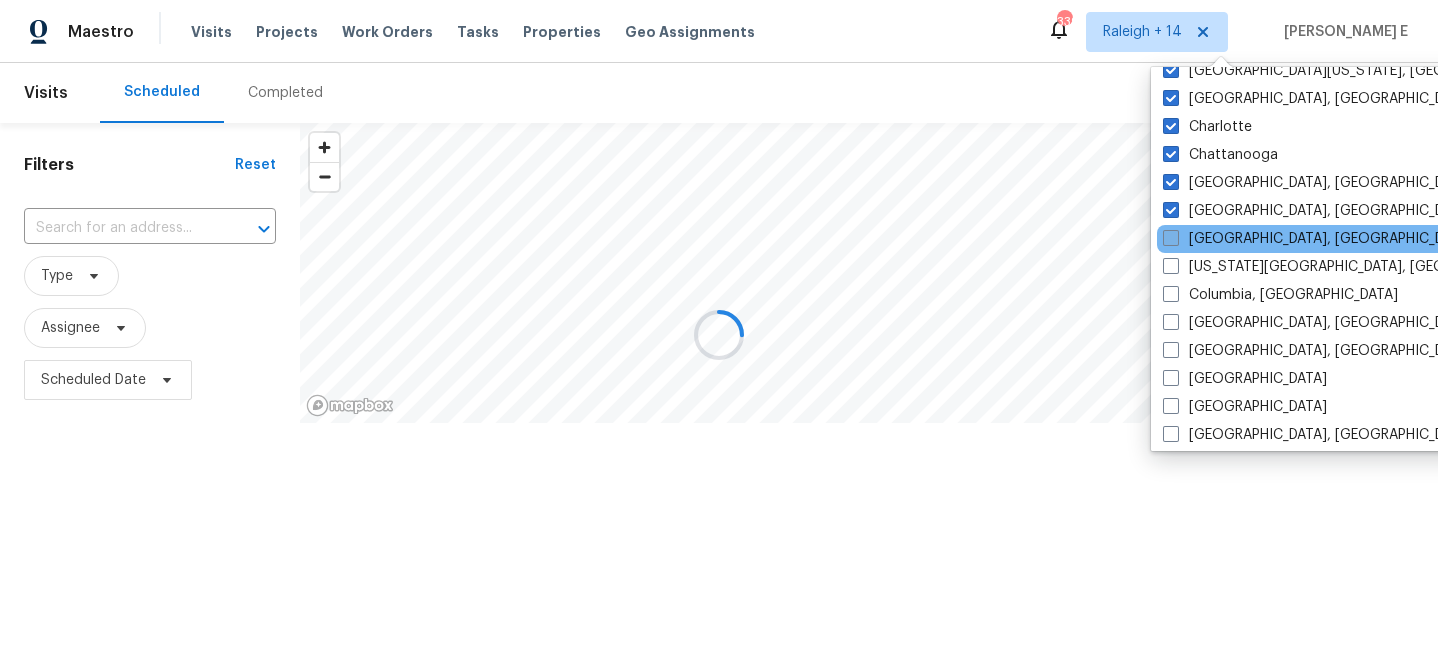 click on "Cleveland, OH" at bounding box center (1318, 239) 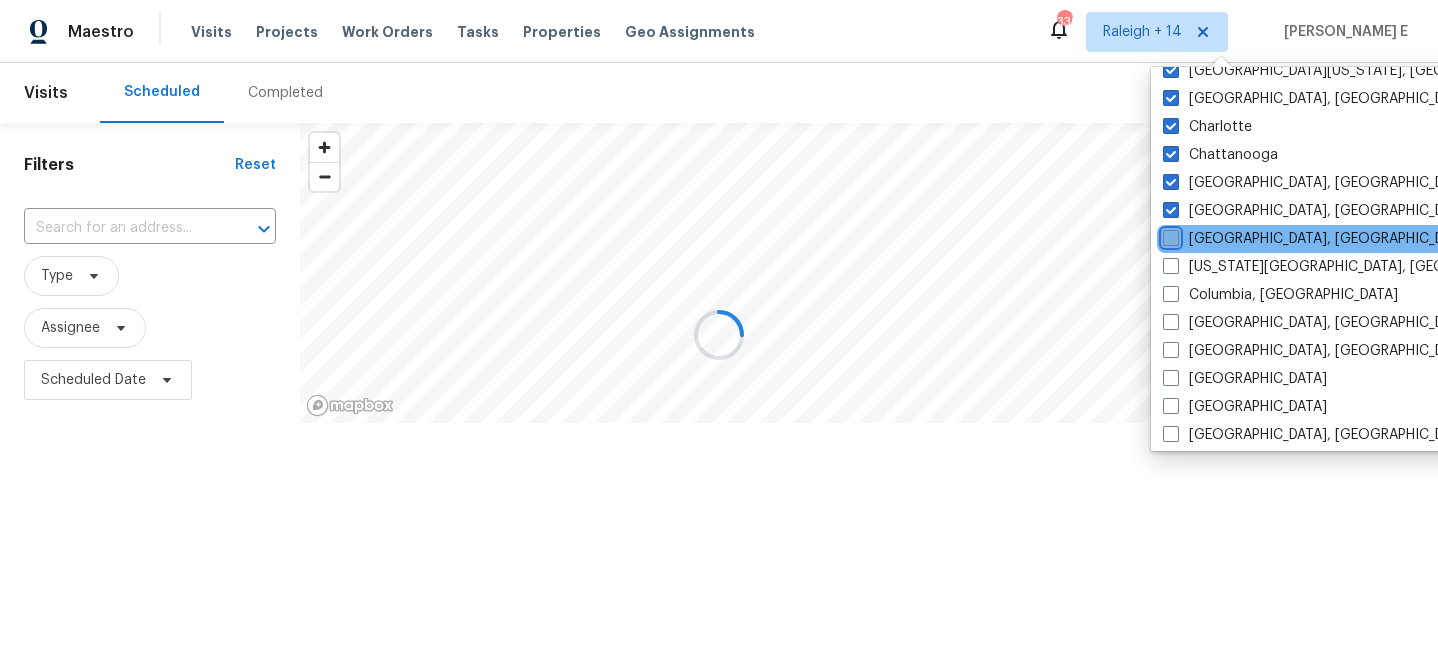 click on "Cleveland, OH" at bounding box center [1169, 235] 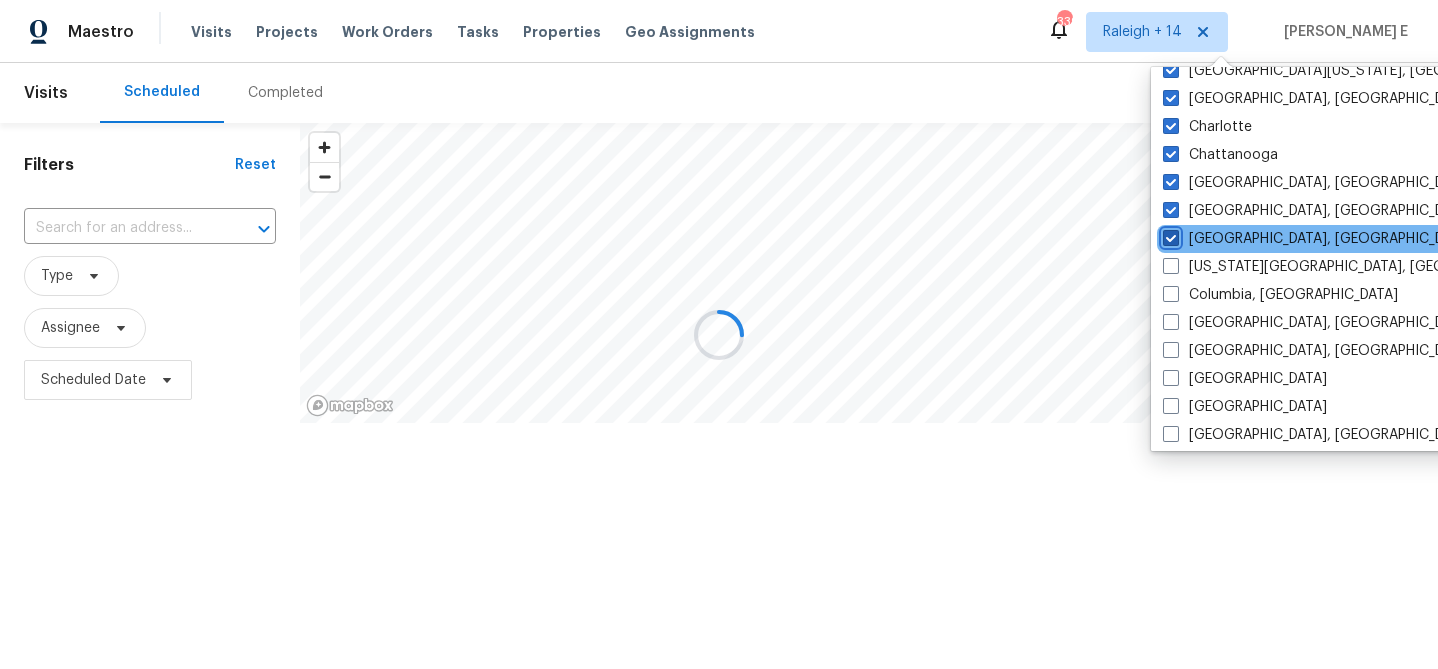 checkbox on "true" 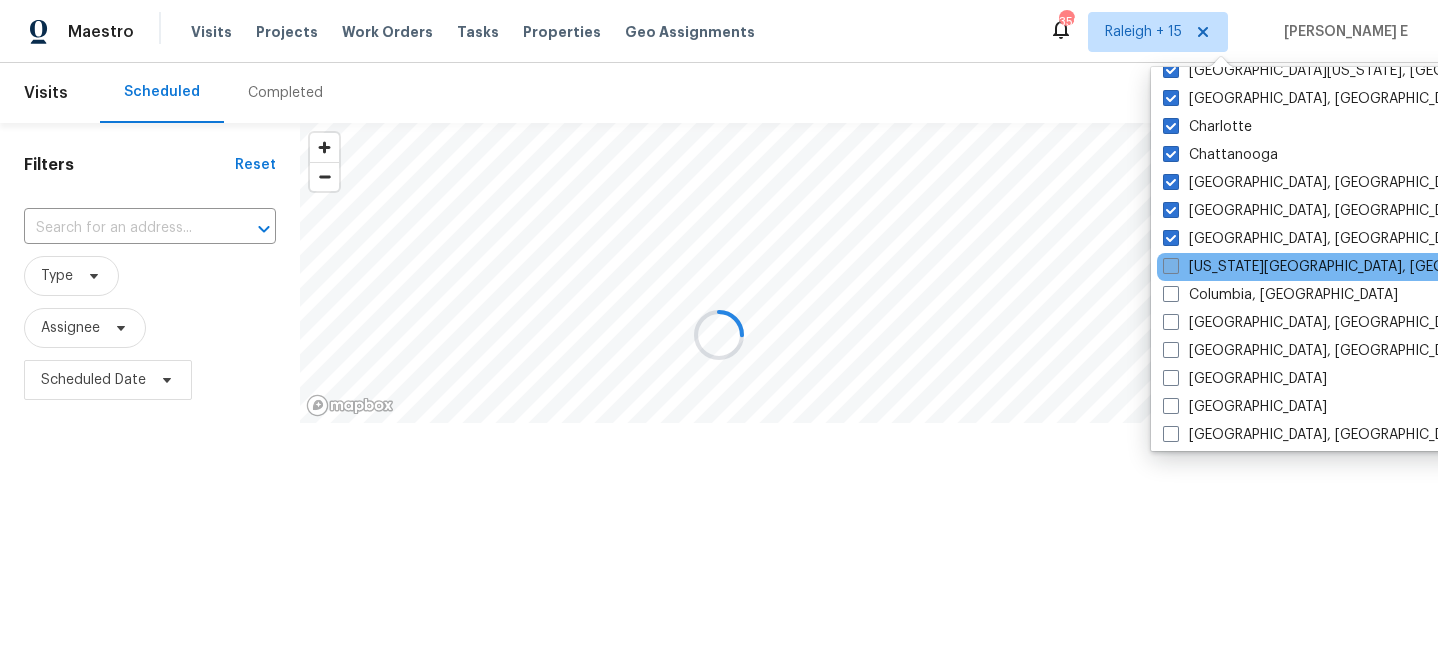 click on "Colorado Springs, CO" at bounding box center [1355, 267] 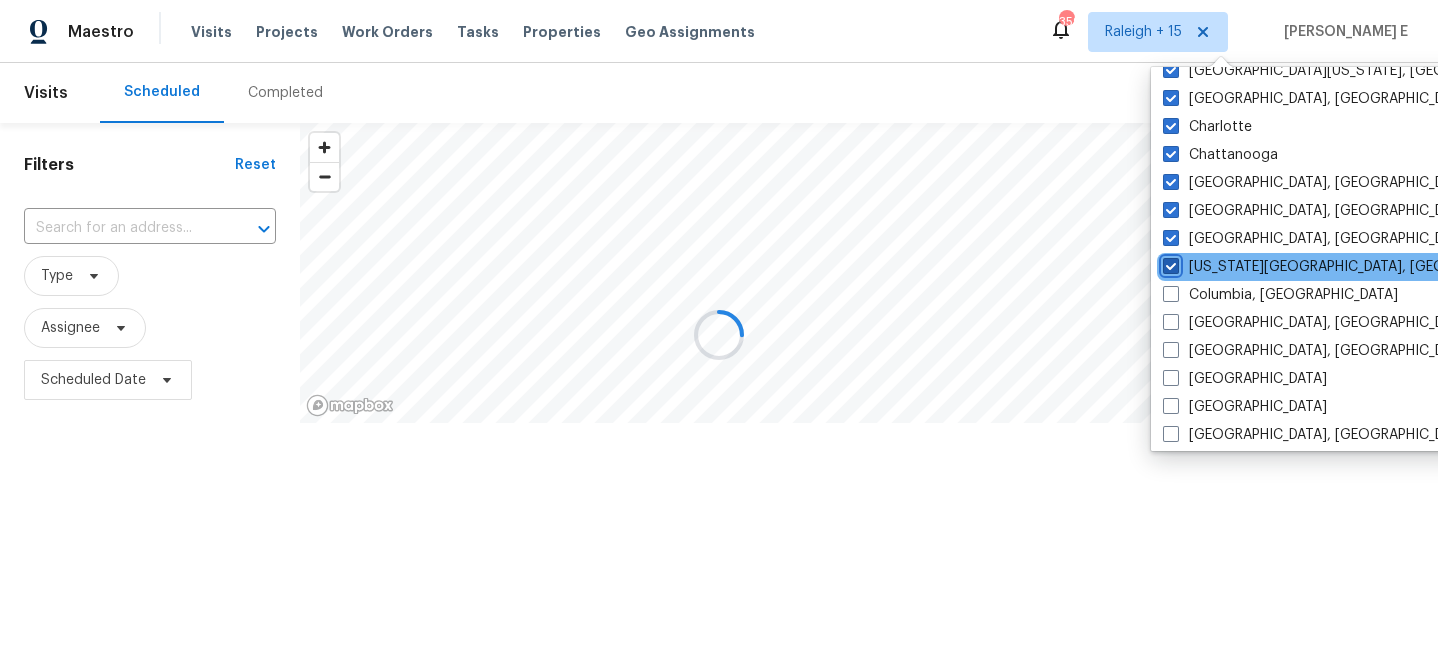 checkbox on "true" 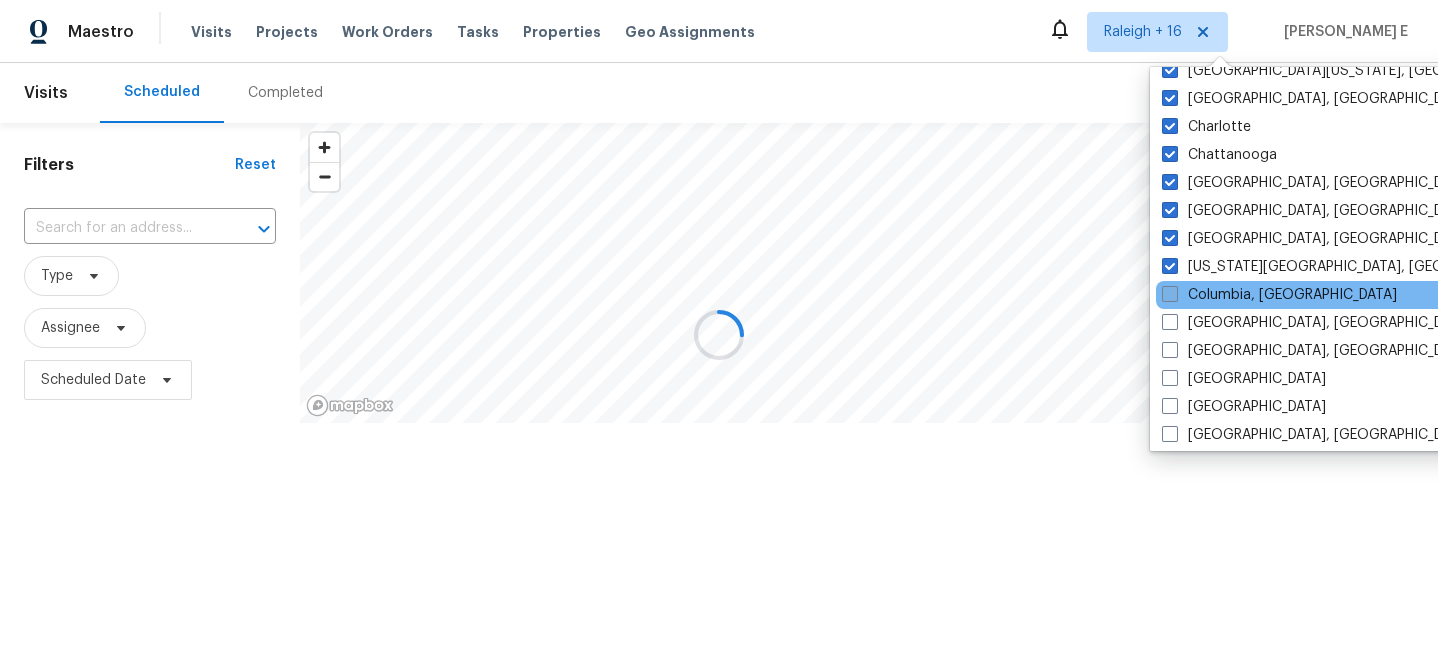 click on "Columbia, SC" at bounding box center [1279, 295] 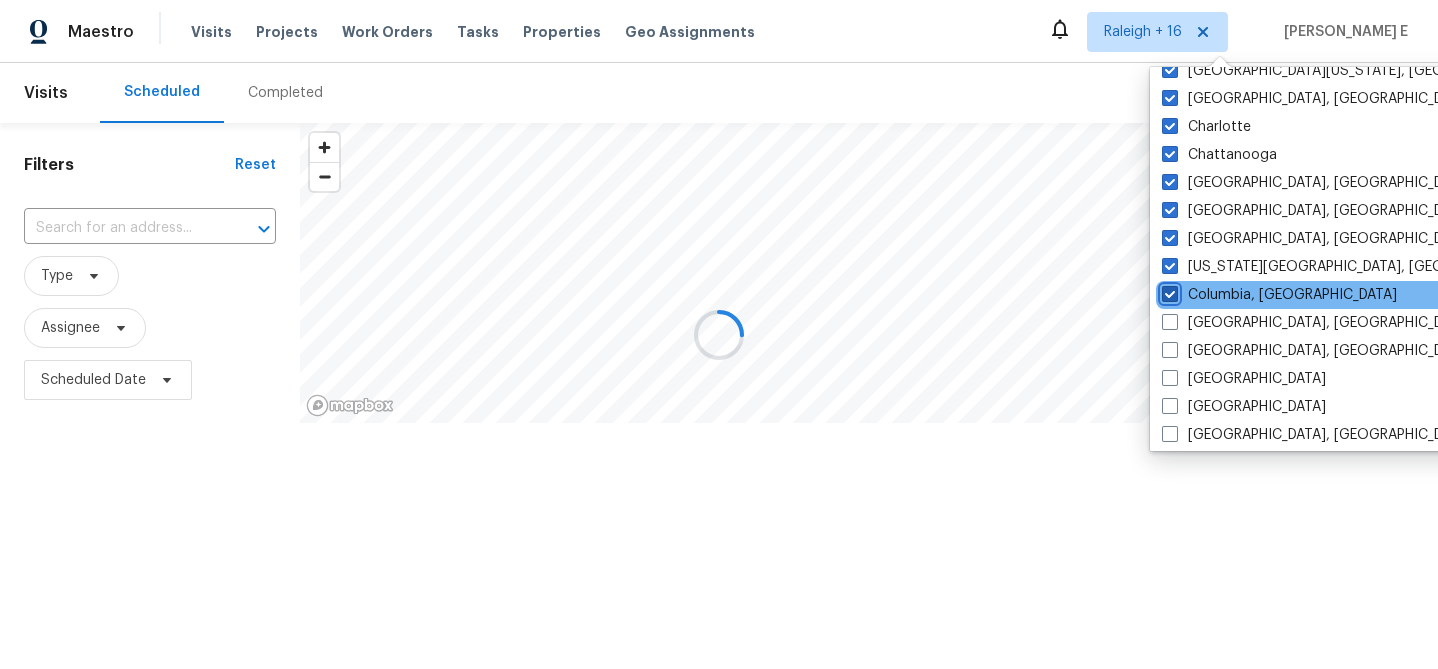 checkbox on "true" 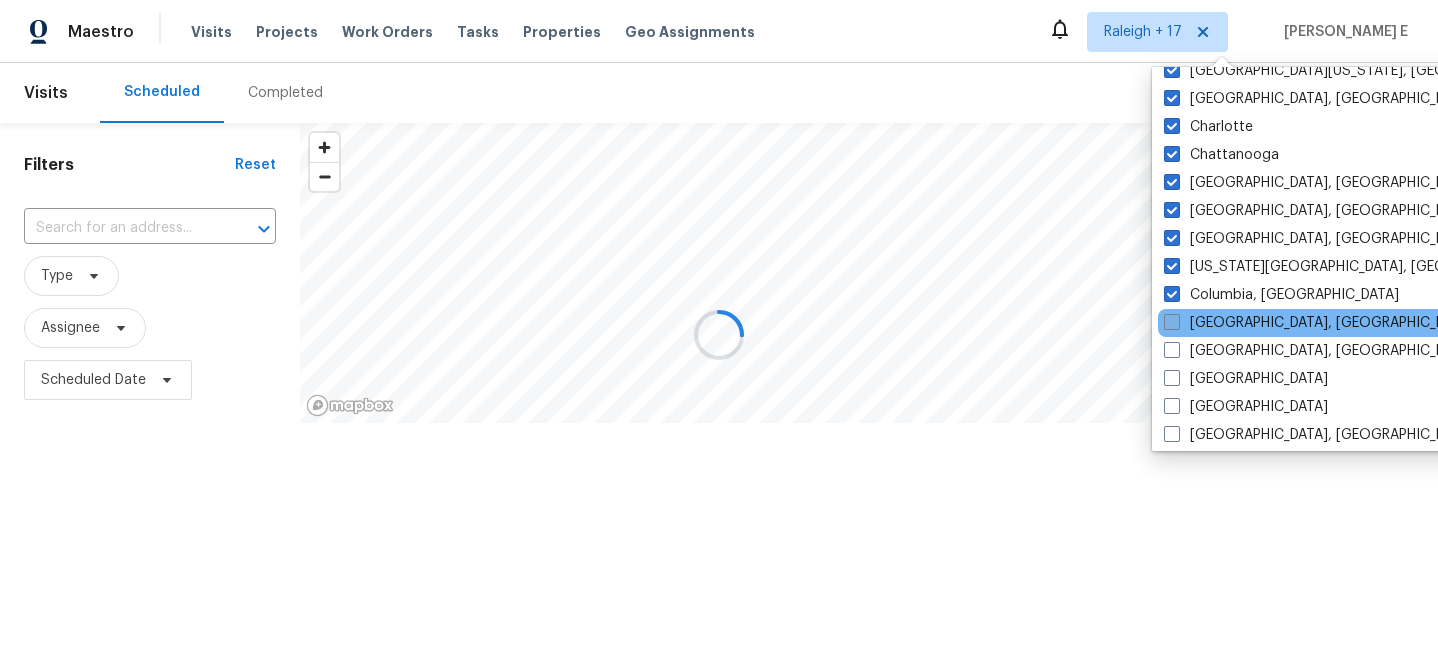 click on "Columbus, OH" at bounding box center [1319, 323] 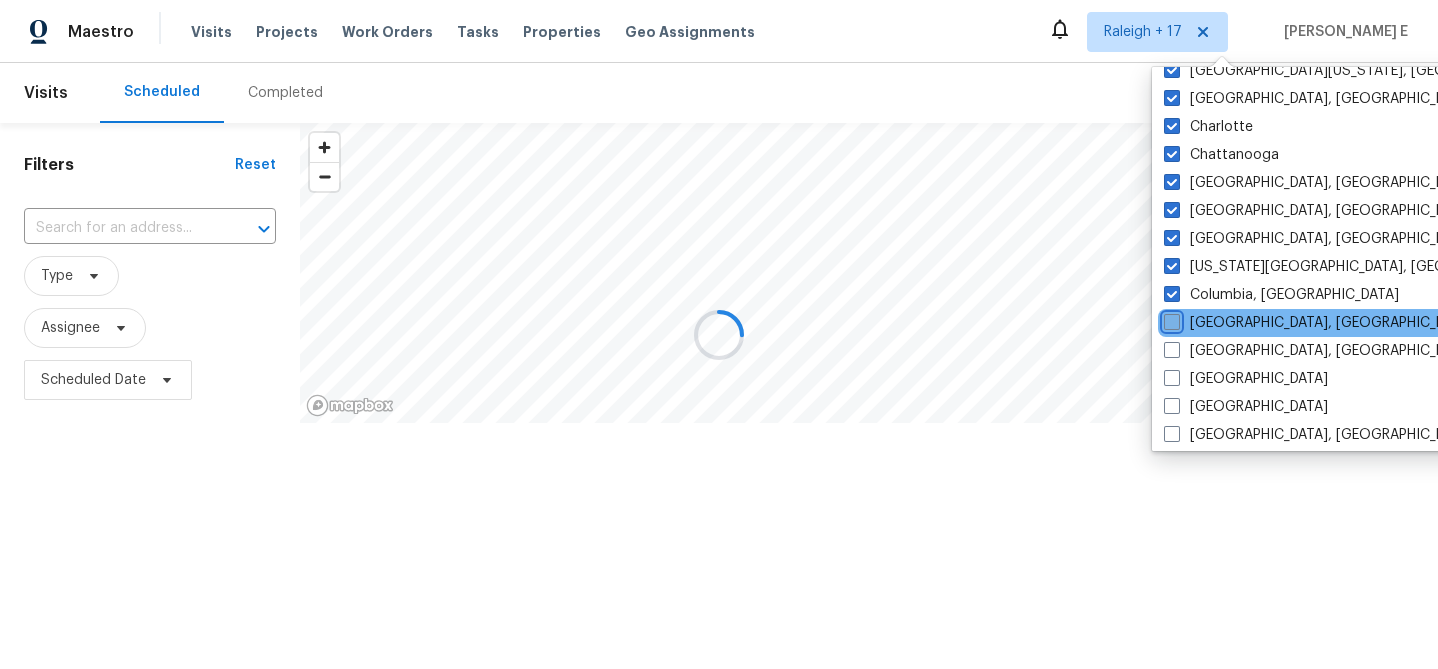 click on "Columbus, OH" at bounding box center [1170, 319] 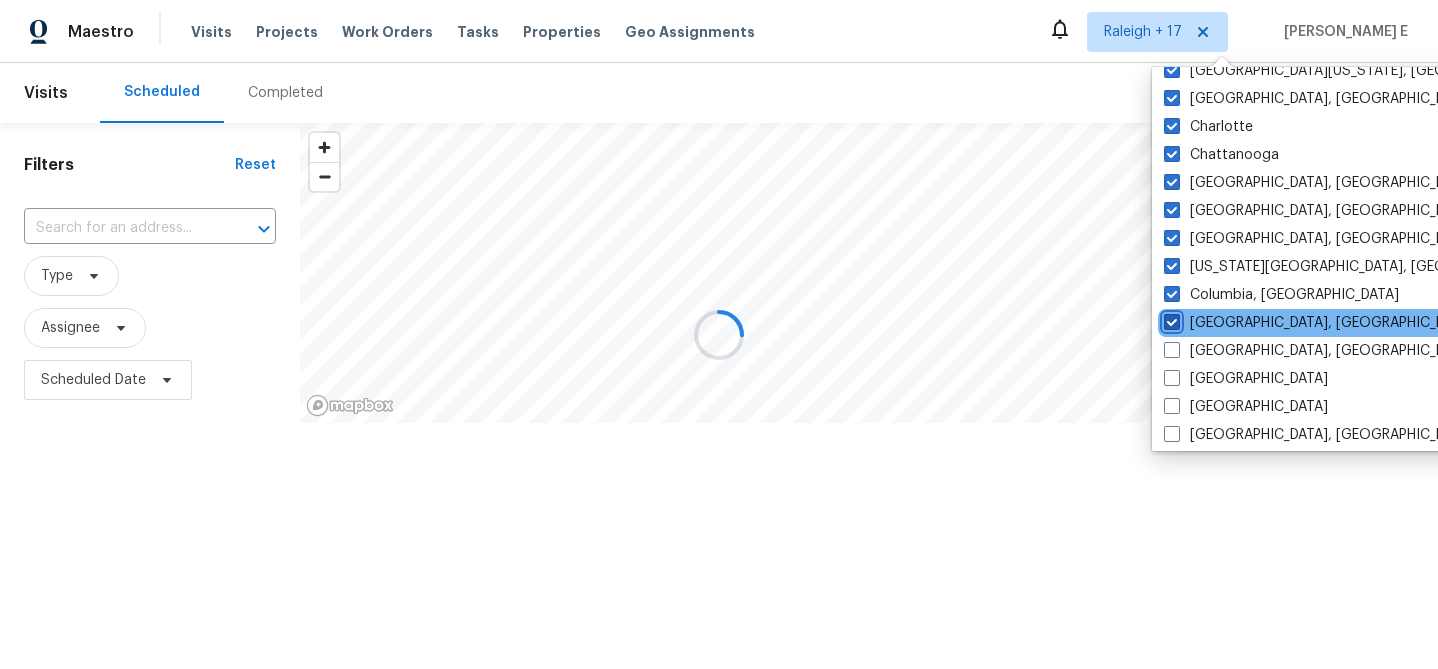 checkbox on "true" 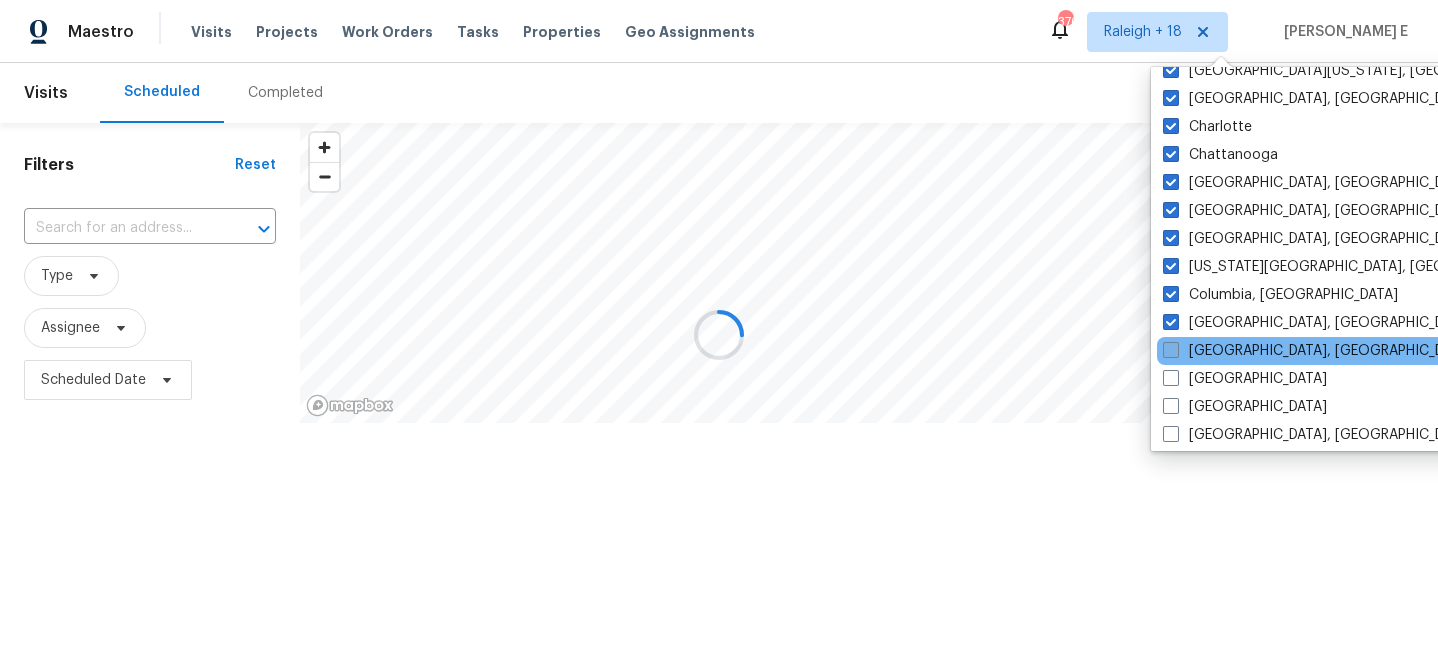 click on "Corpus Christi, TX" at bounding box center [1318, 351] 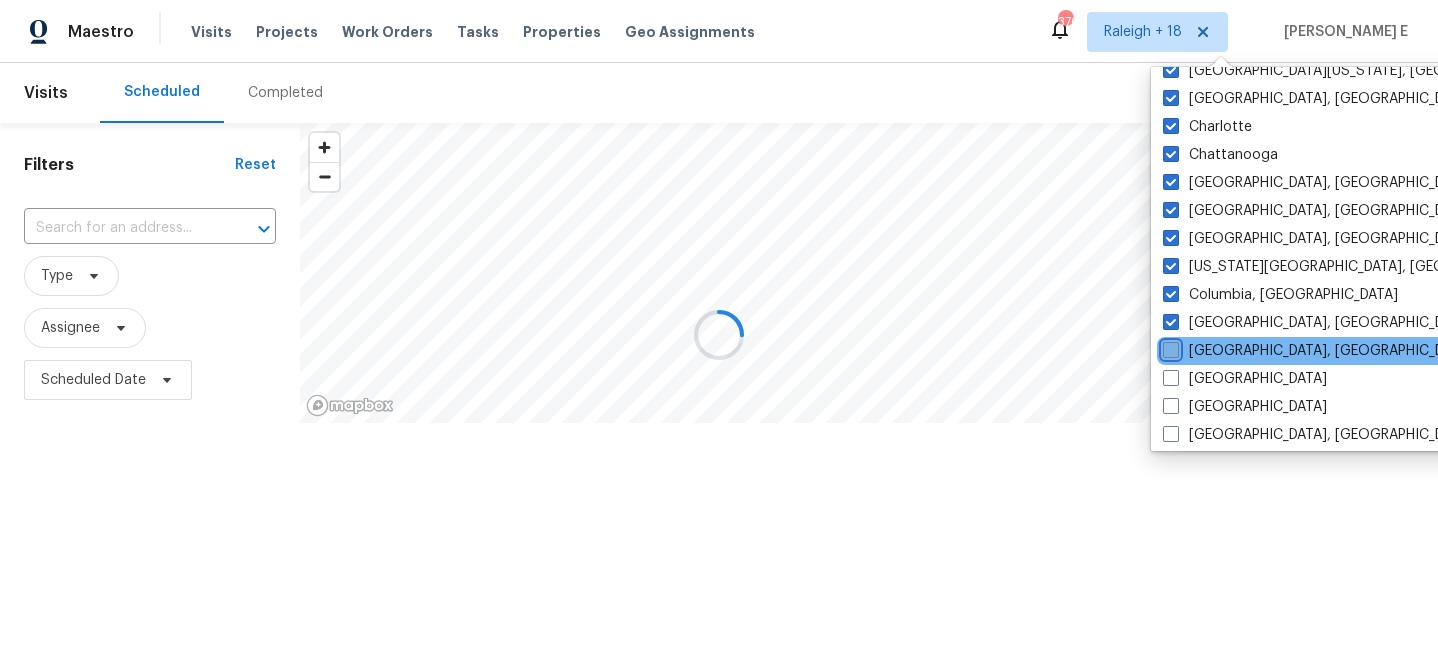 click on "Corpus Christi, TX" at bounding box center [1169, 347] 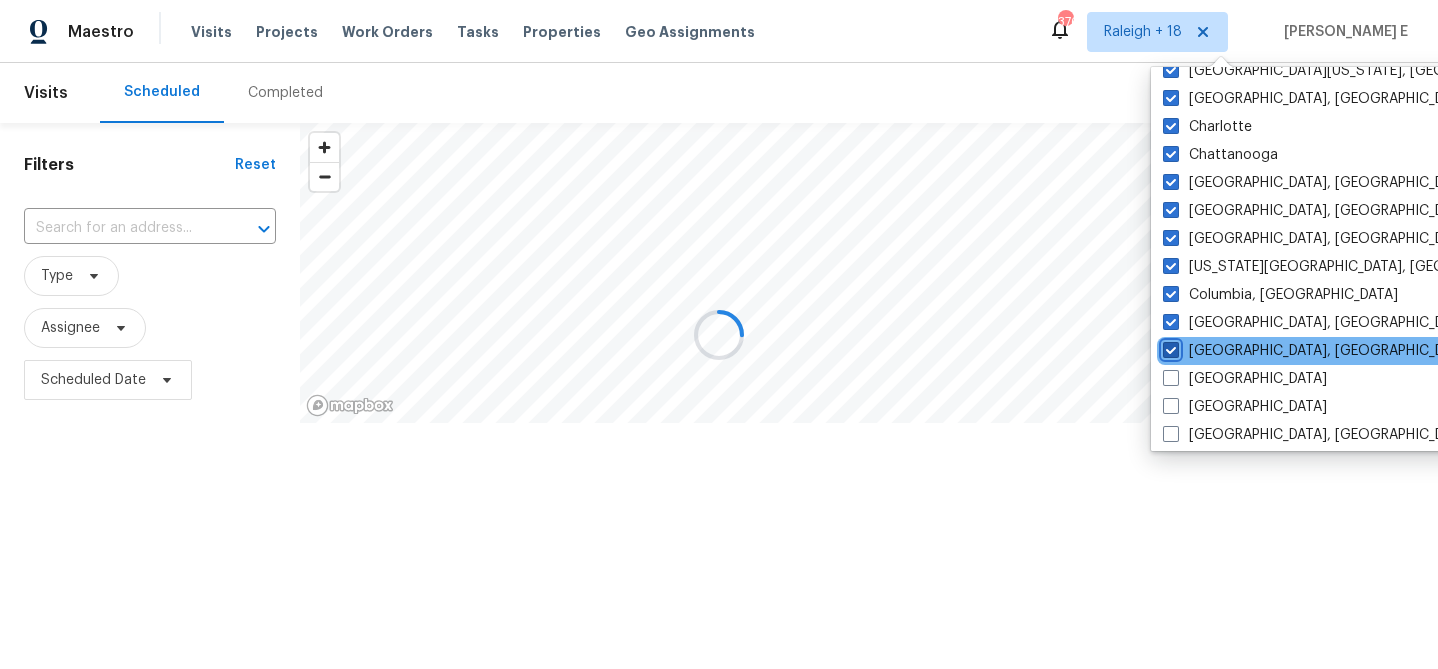 checkbox on "true" 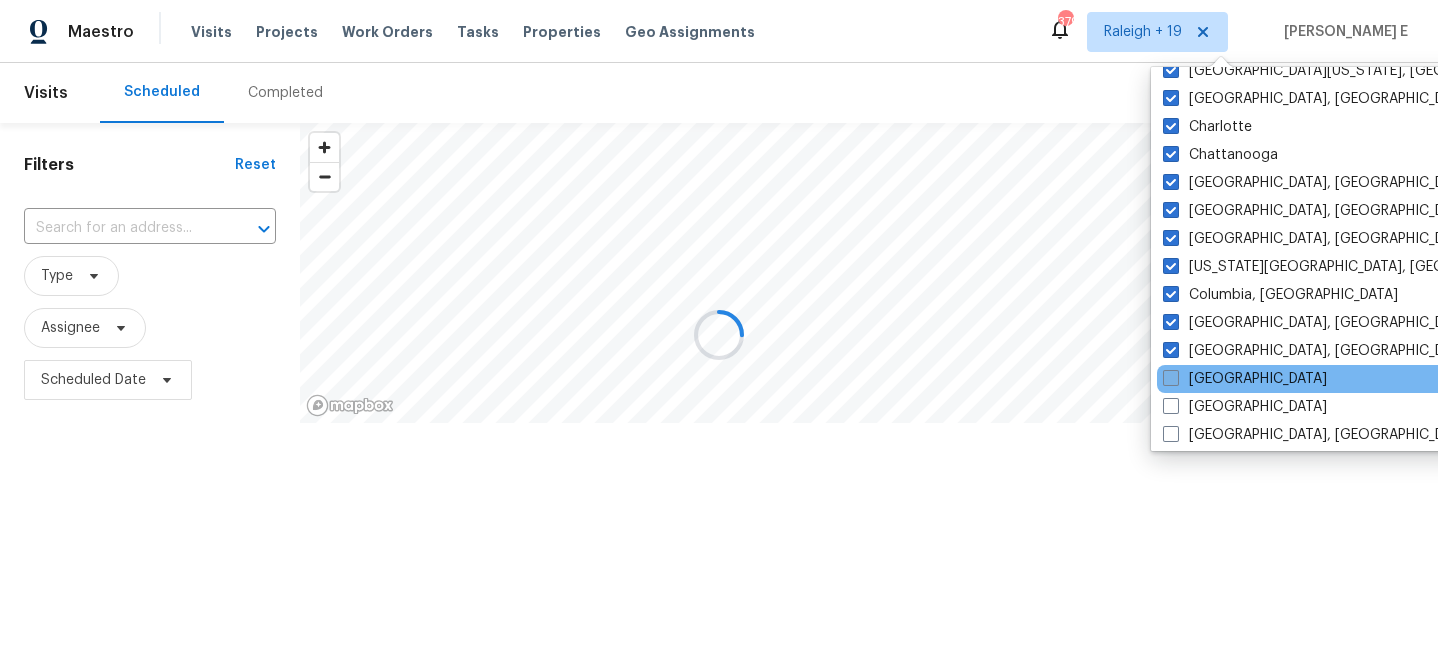 click on "Dallas" at bounding box center [1245, 379] 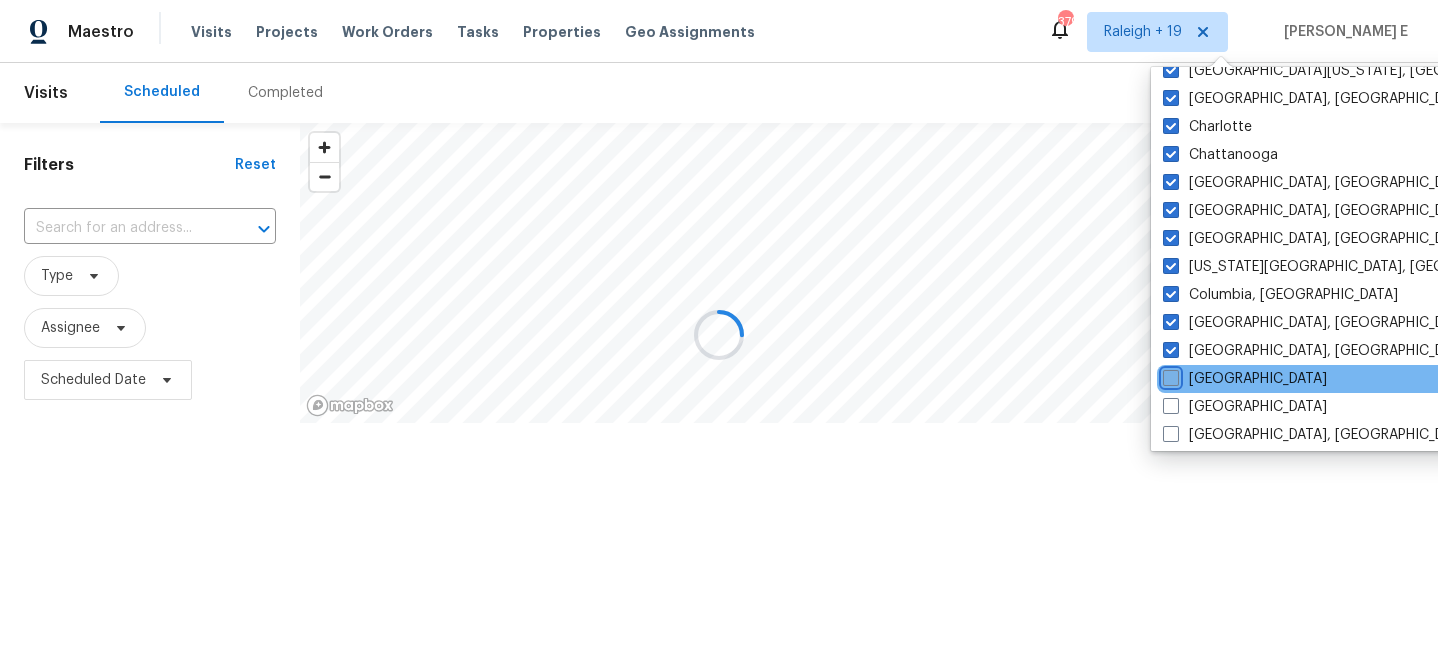 click on "Dallas" at bounding box center [1169, 375] 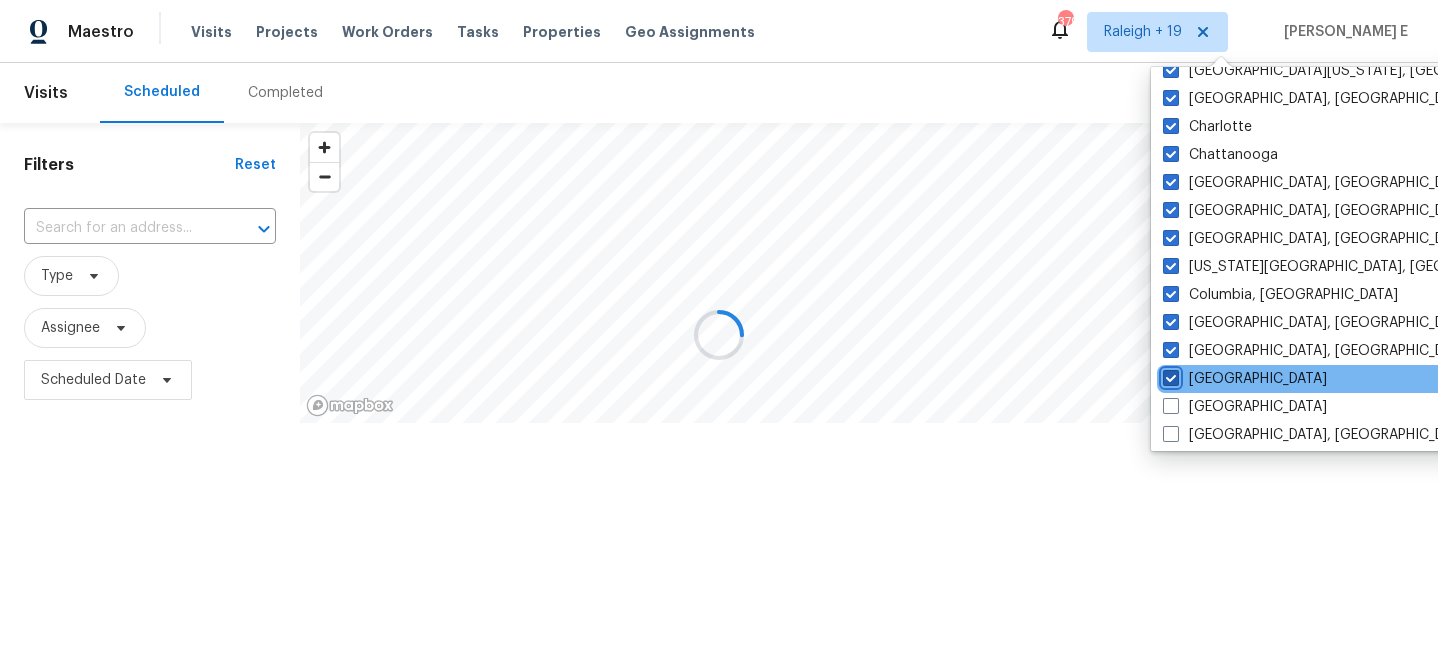 checkbox on "true" 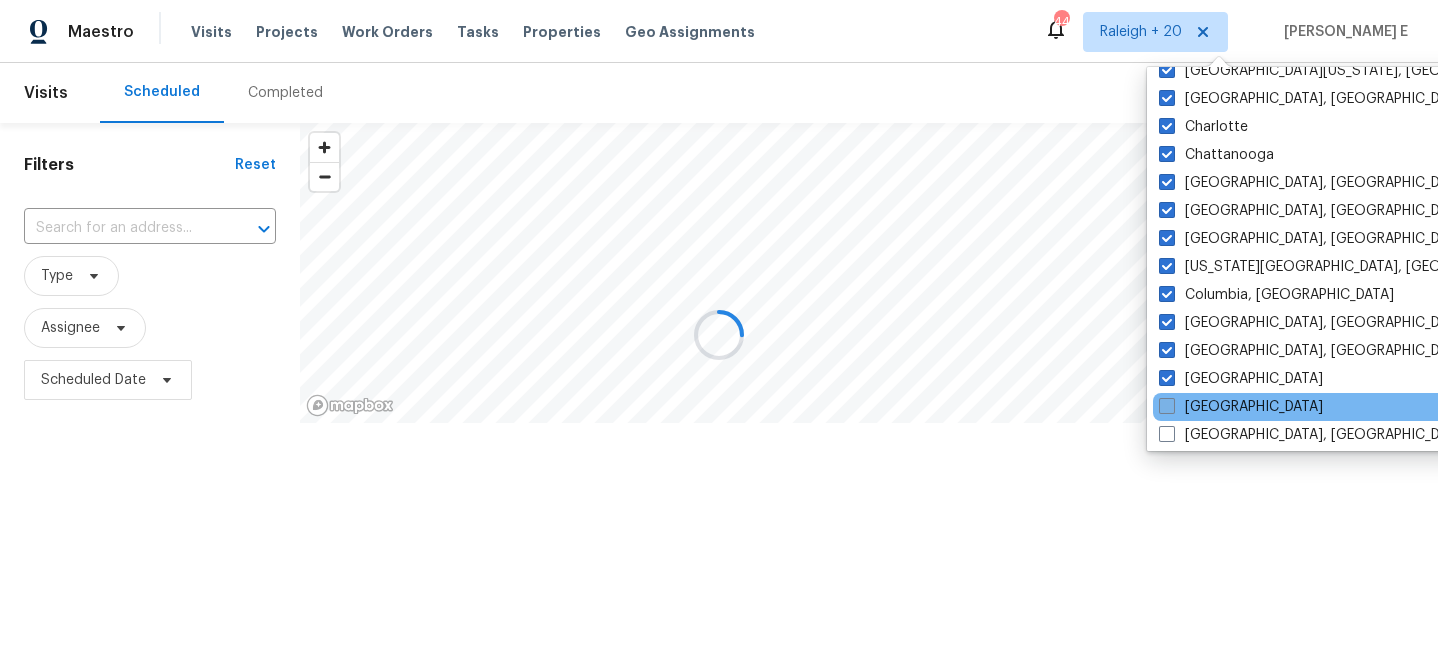 click on "Denver" at bounding box center [1241, 407] 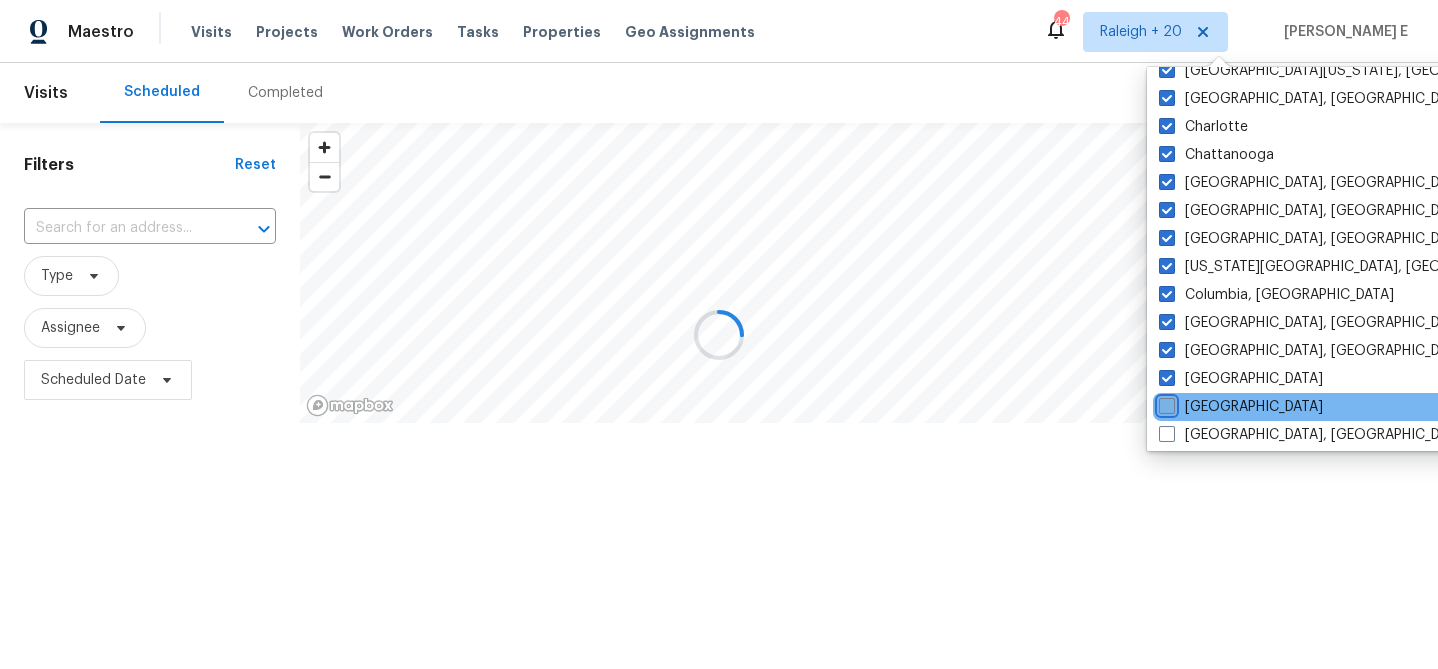 click on "Denver" at bounding box center (1165, 403) 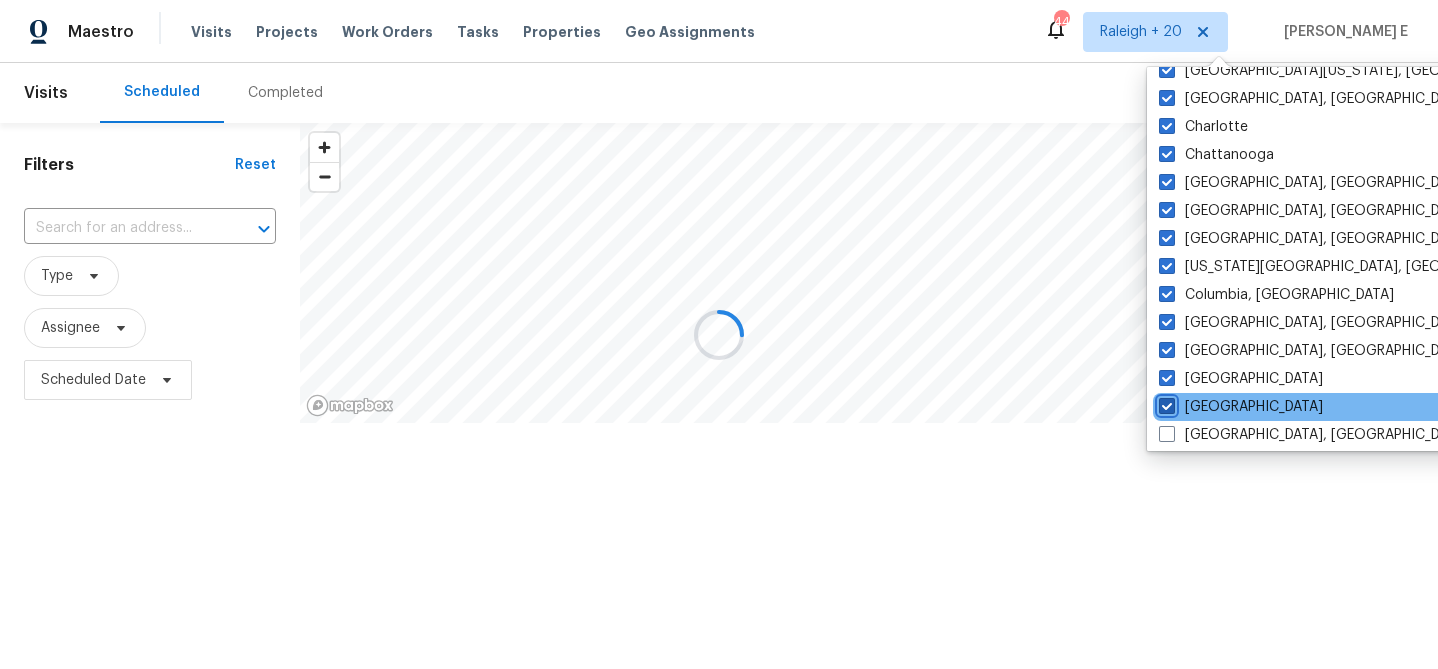 checkbox on "true" 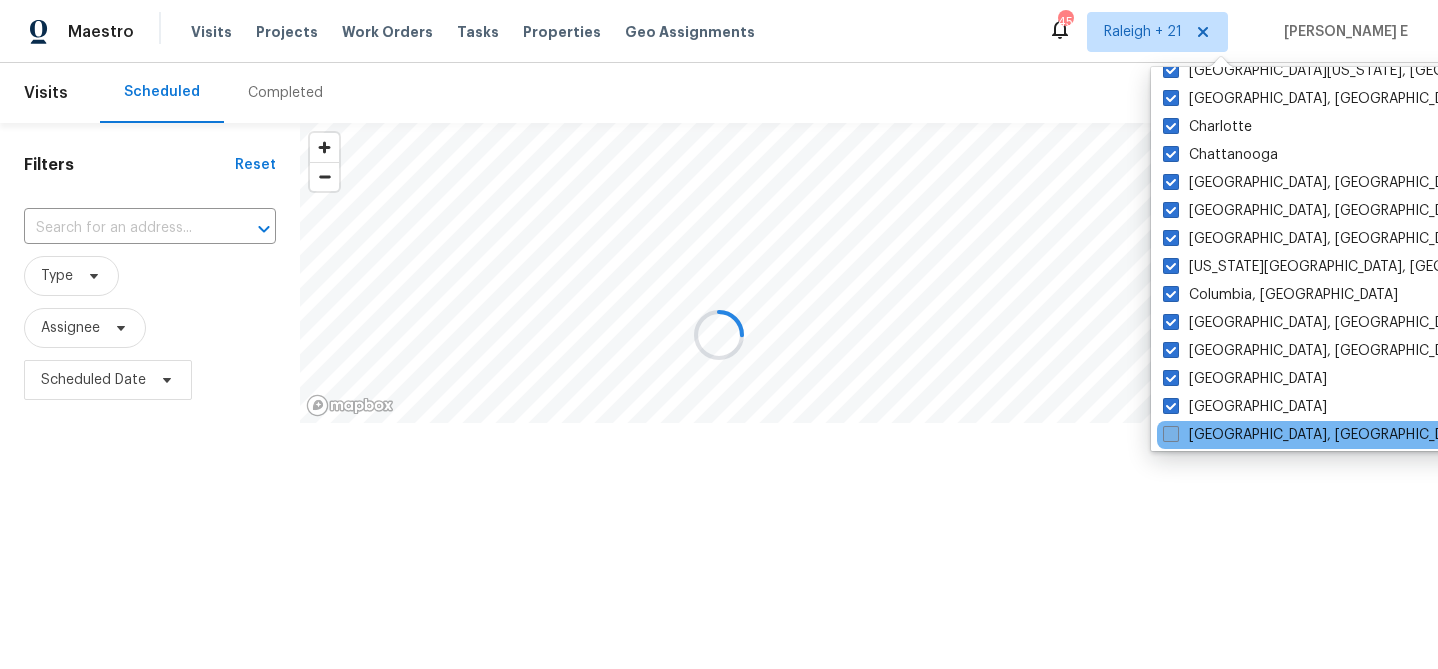 click on "Detroit, MI" at bounding box center (1318, 435) 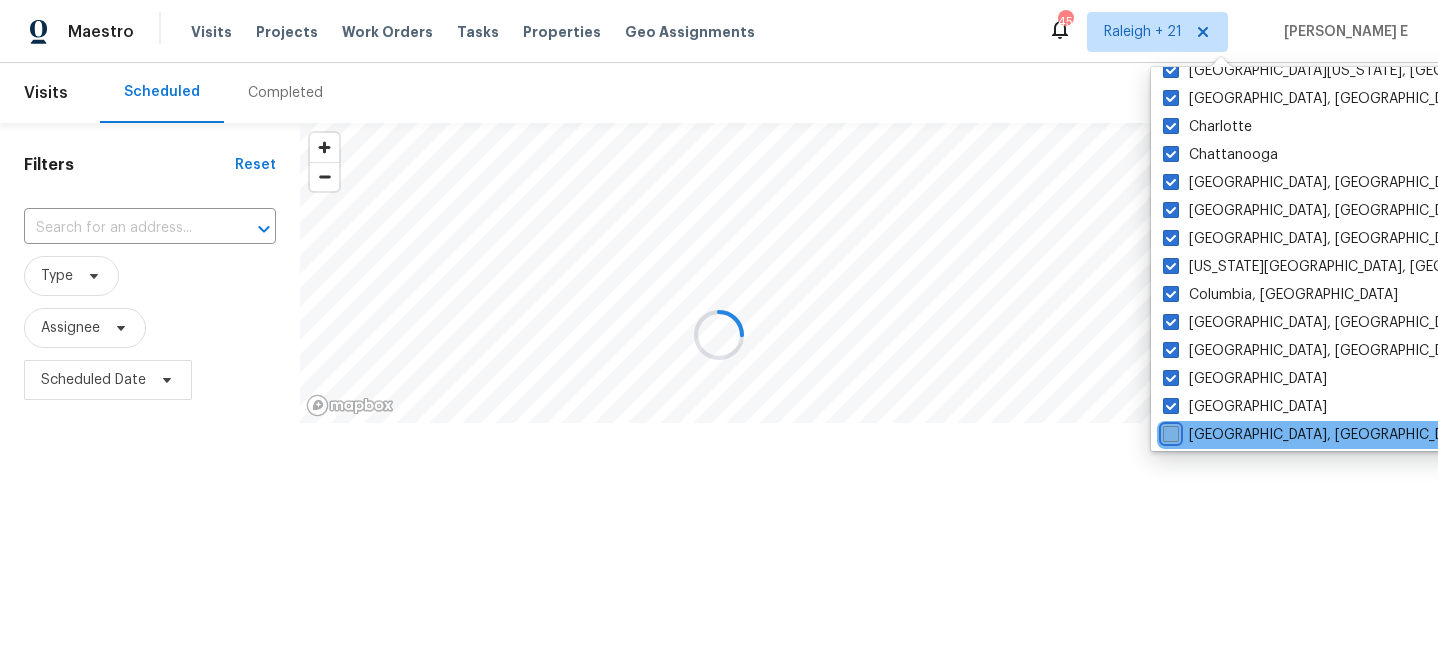 click on "Detroit, MI" at bounding box center (1169, 431) 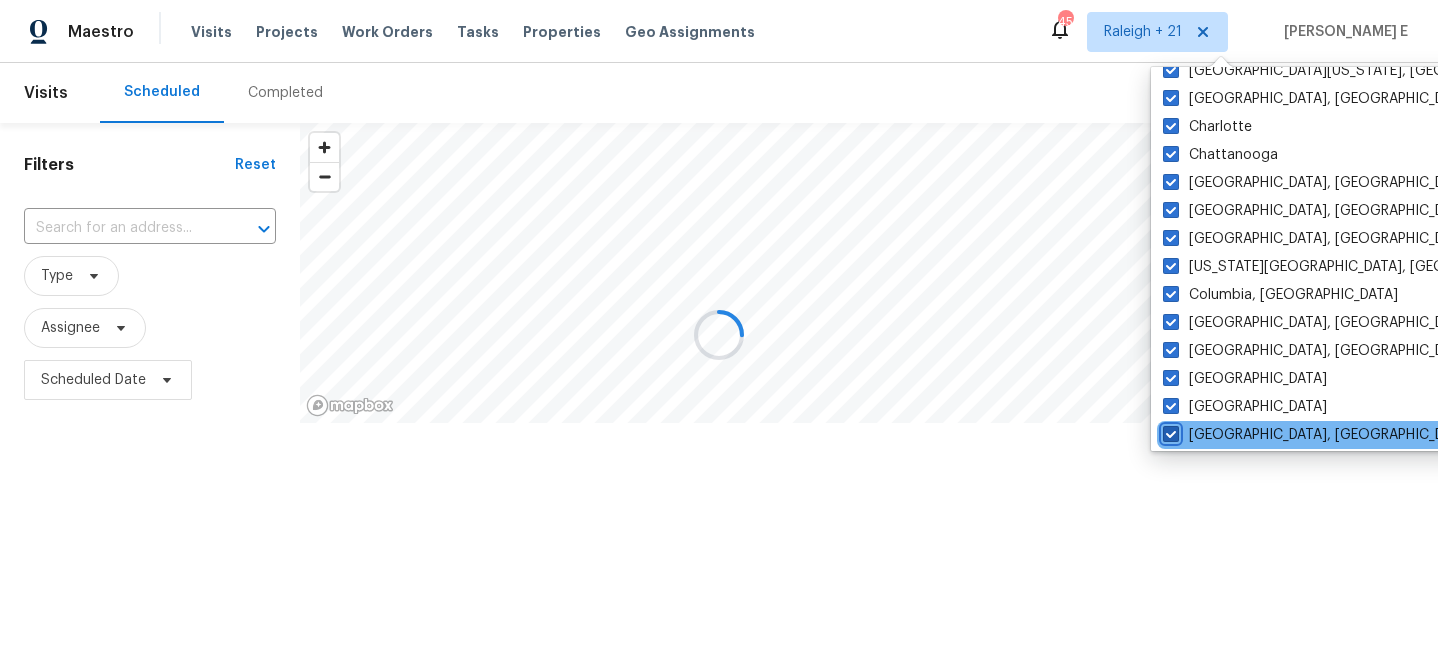 checkbox on "true" 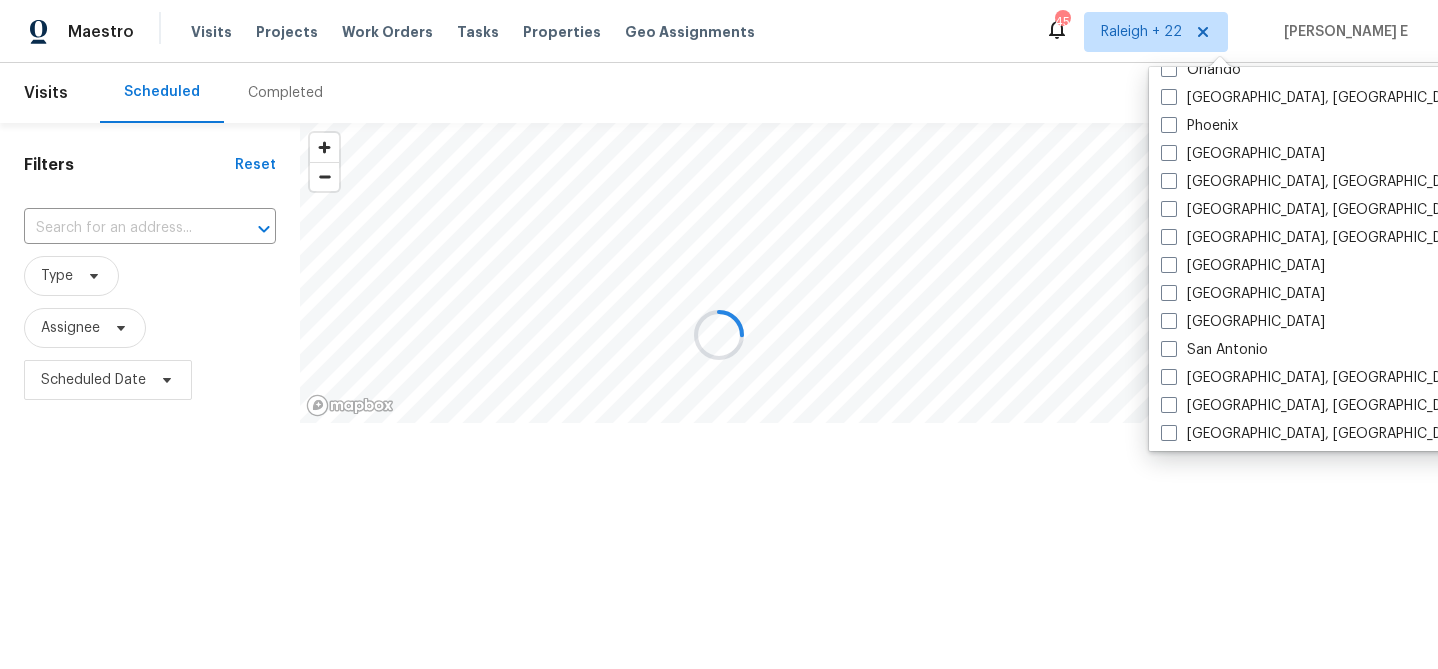 scroll, scrollTop: 1340, scrollLeft: 0, axis: vertical 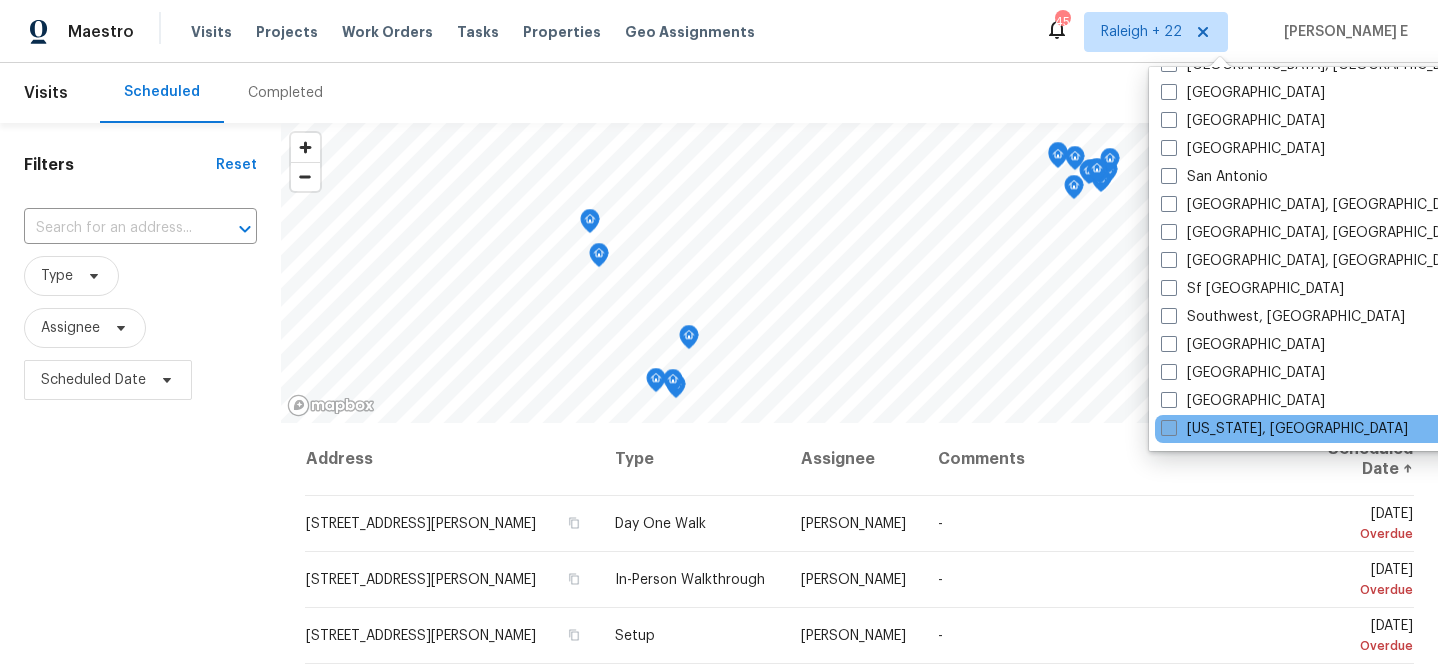 click on "Washington, DC" at bounding box center (1284, 429) 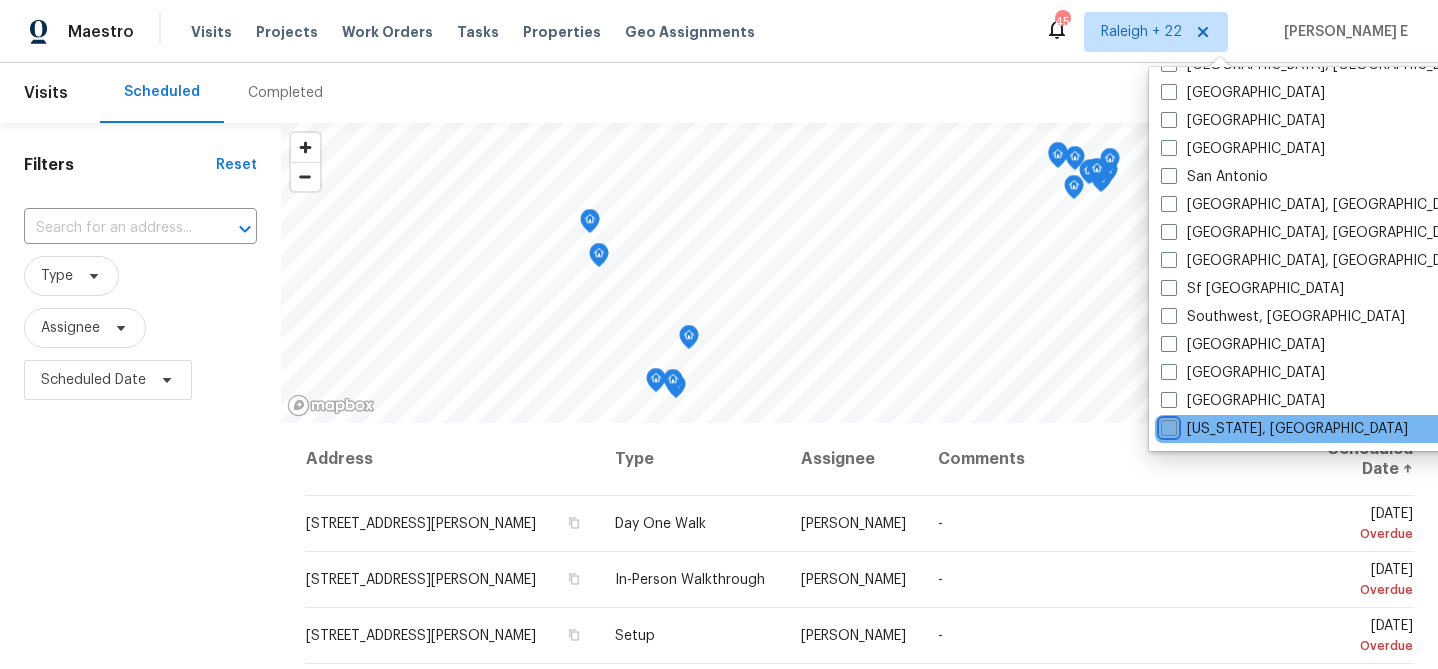 click on "Washington, DC" at bounding box center [1167, 425] 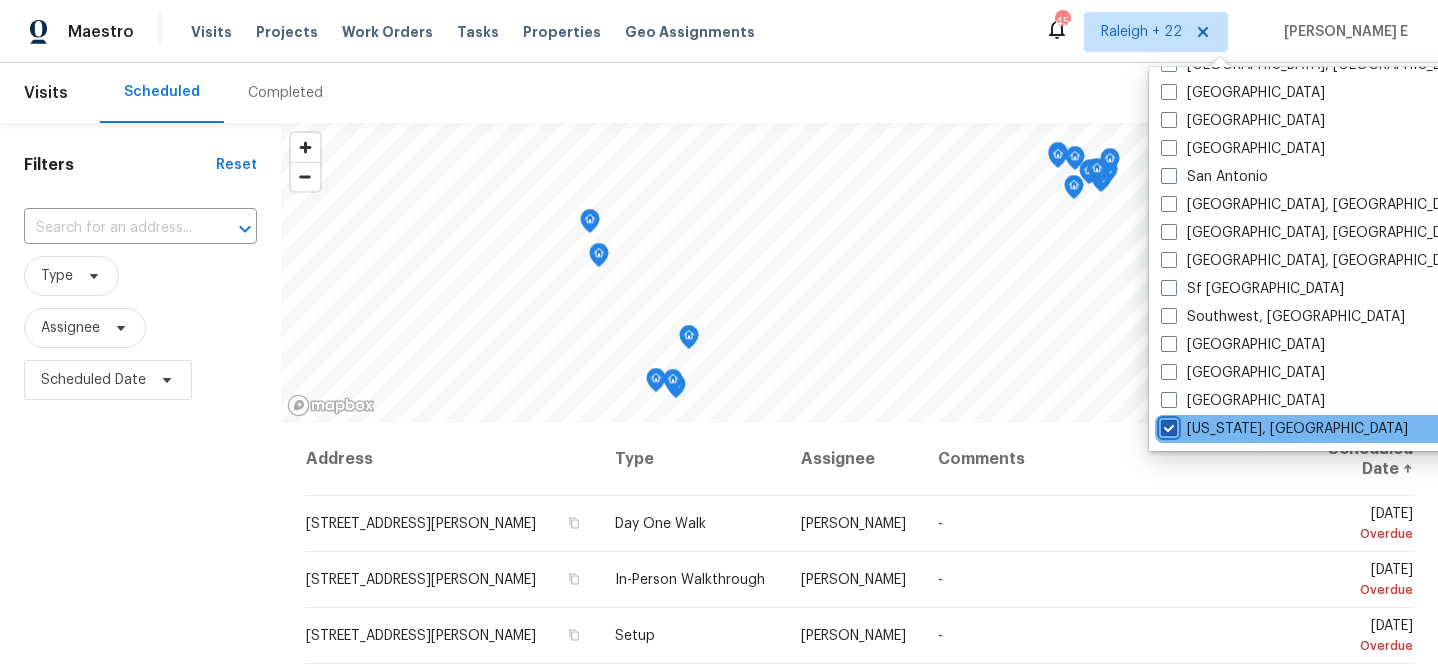 checkbox on "true" 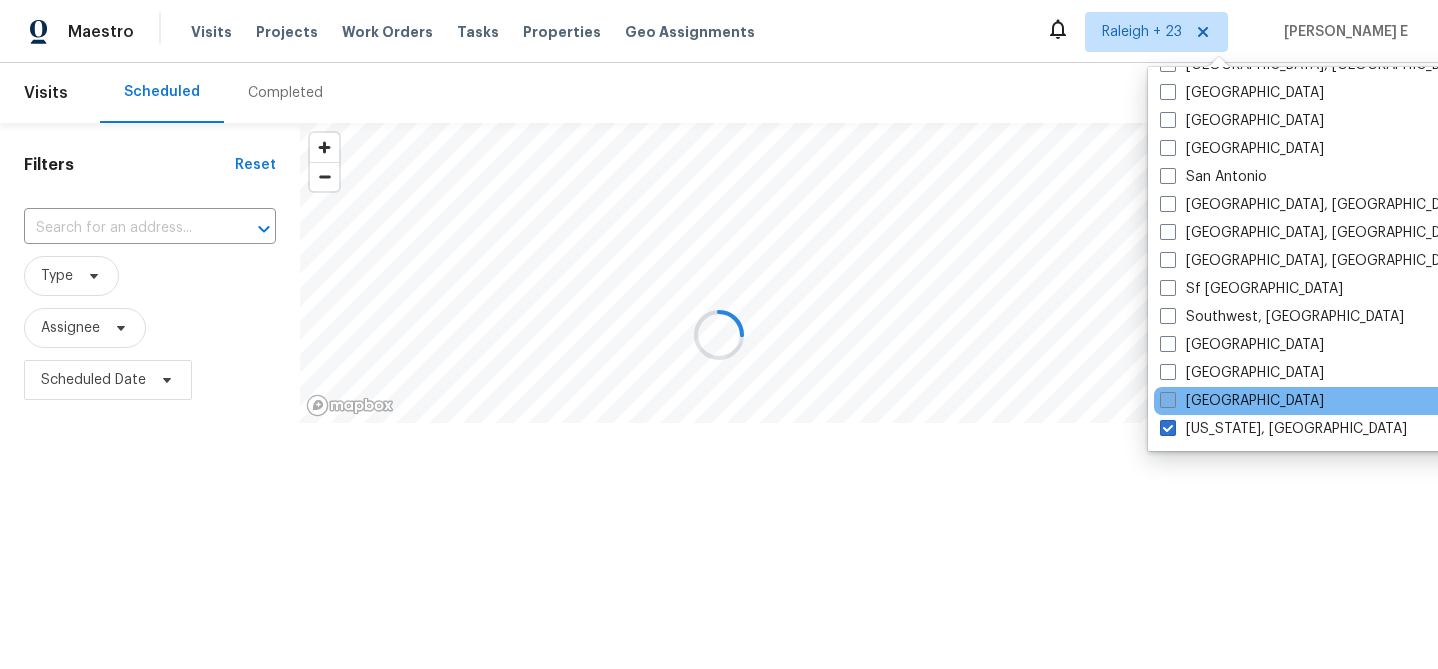 click on "Tucson" at bounding box center (1242, 401) 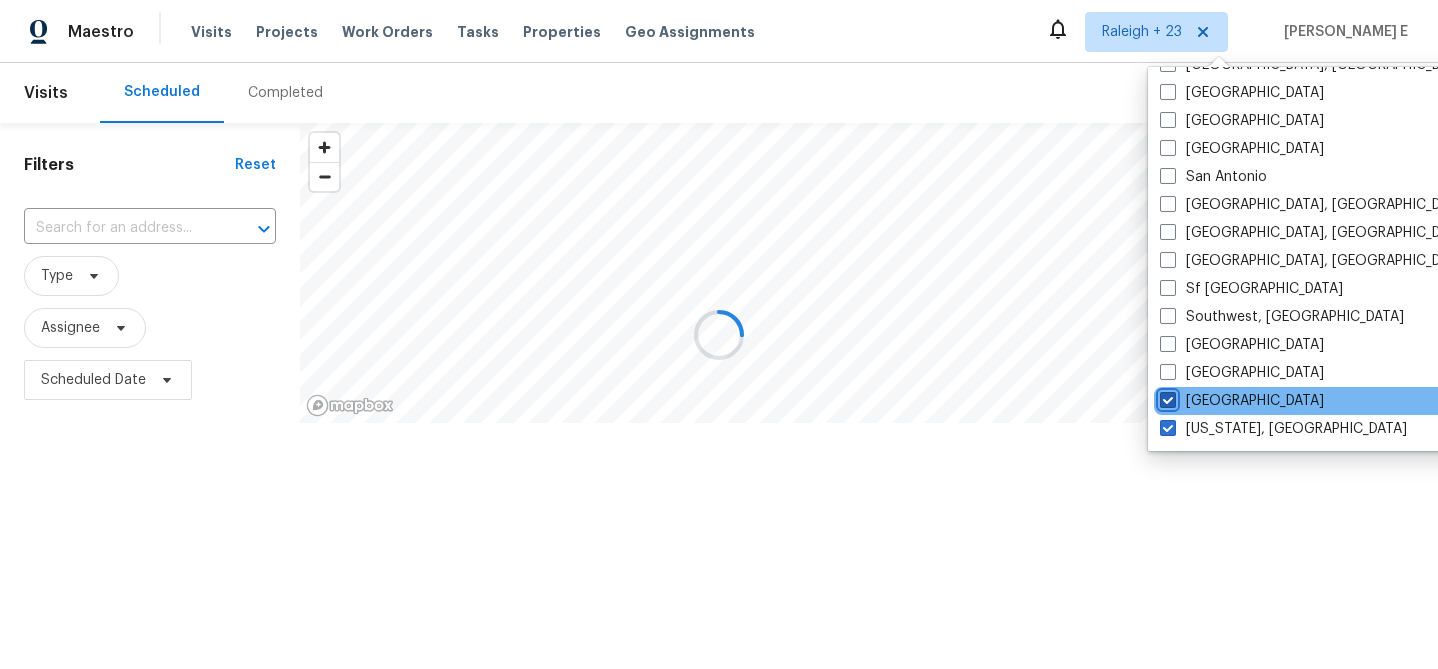 checkbox on "true" 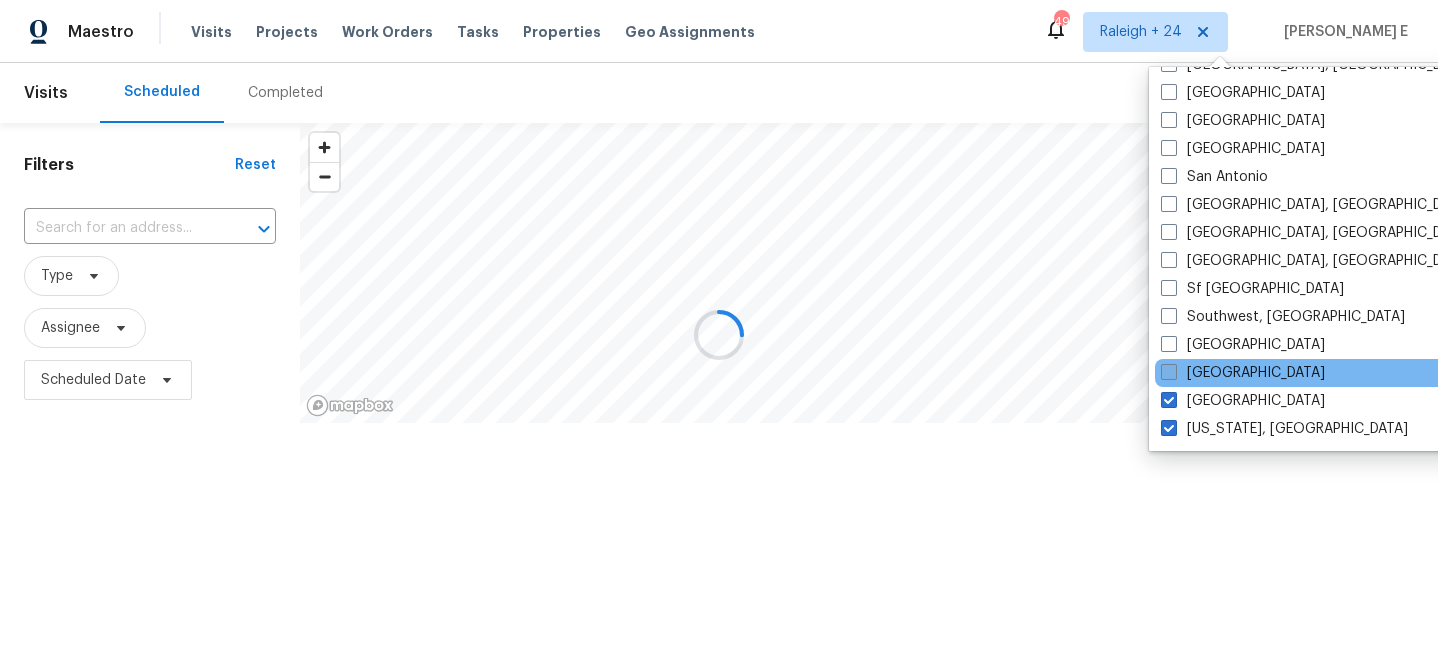 click on "Tampa" at bounding box center (1243, 373) 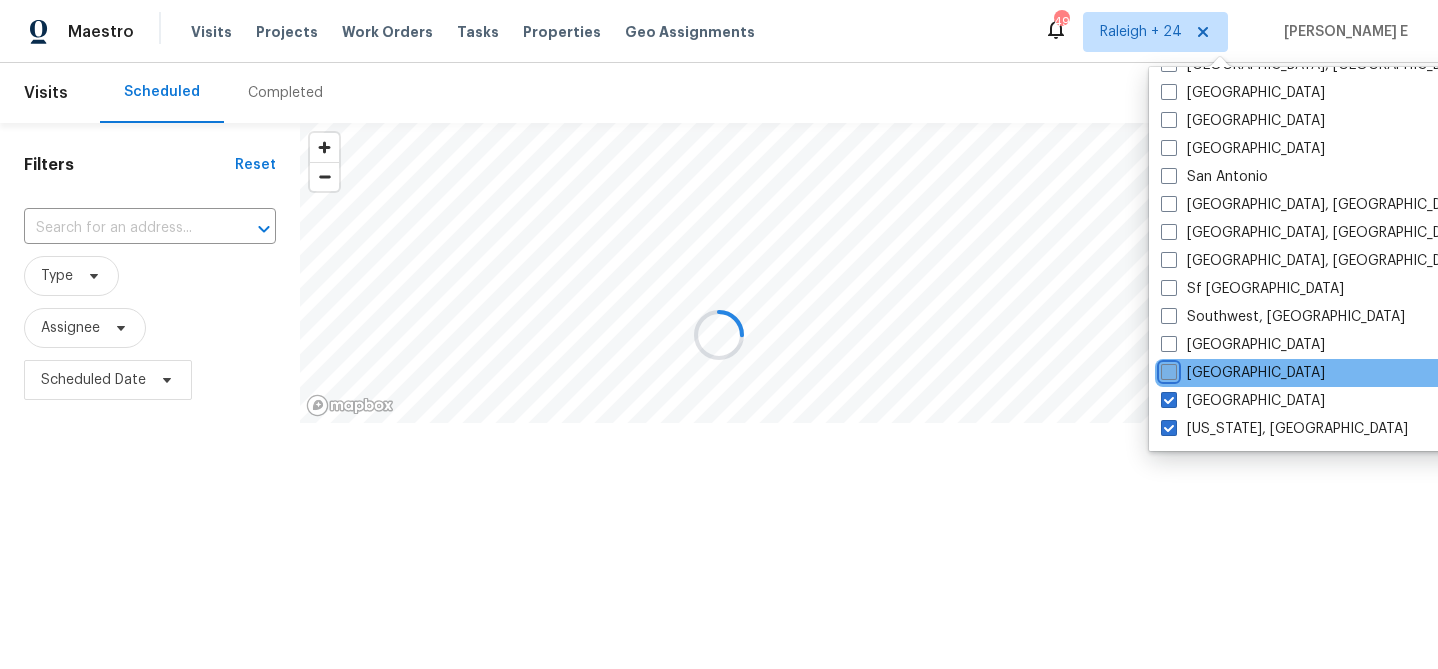 click on "Tampa" at bounding box center [1167, 369] 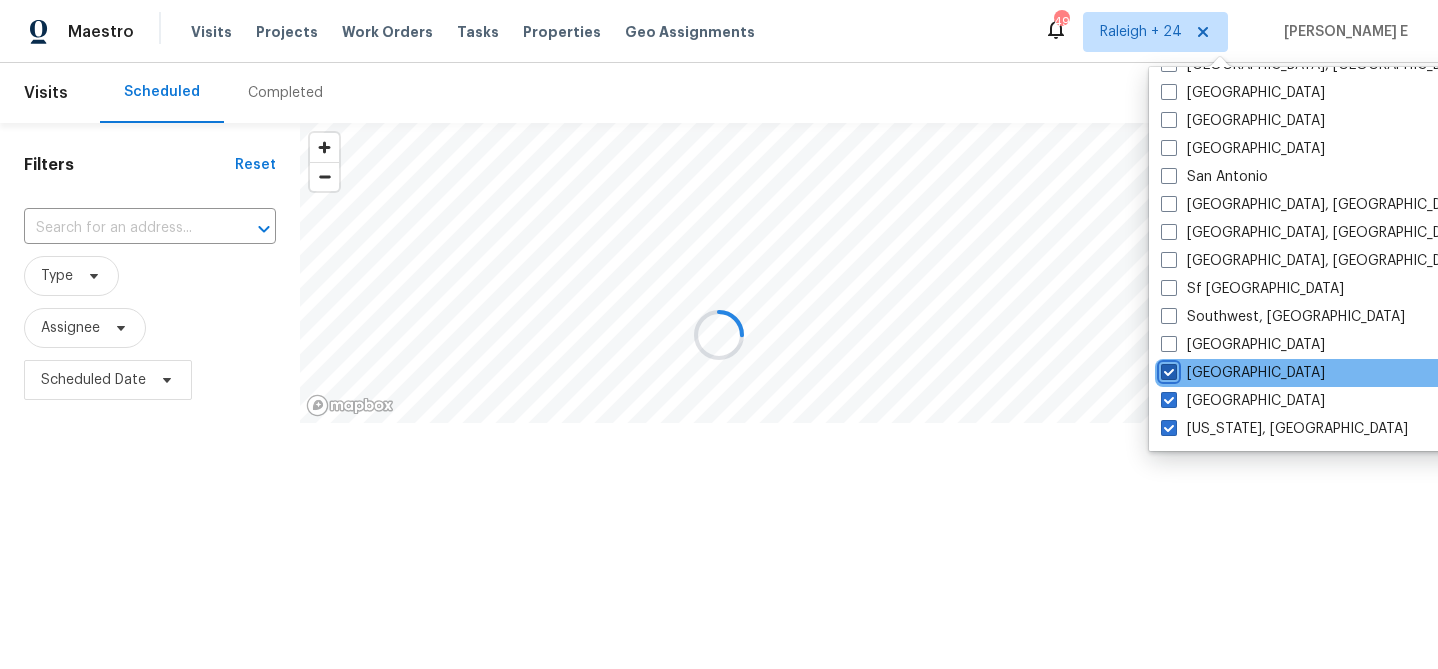 checkbox on "true" 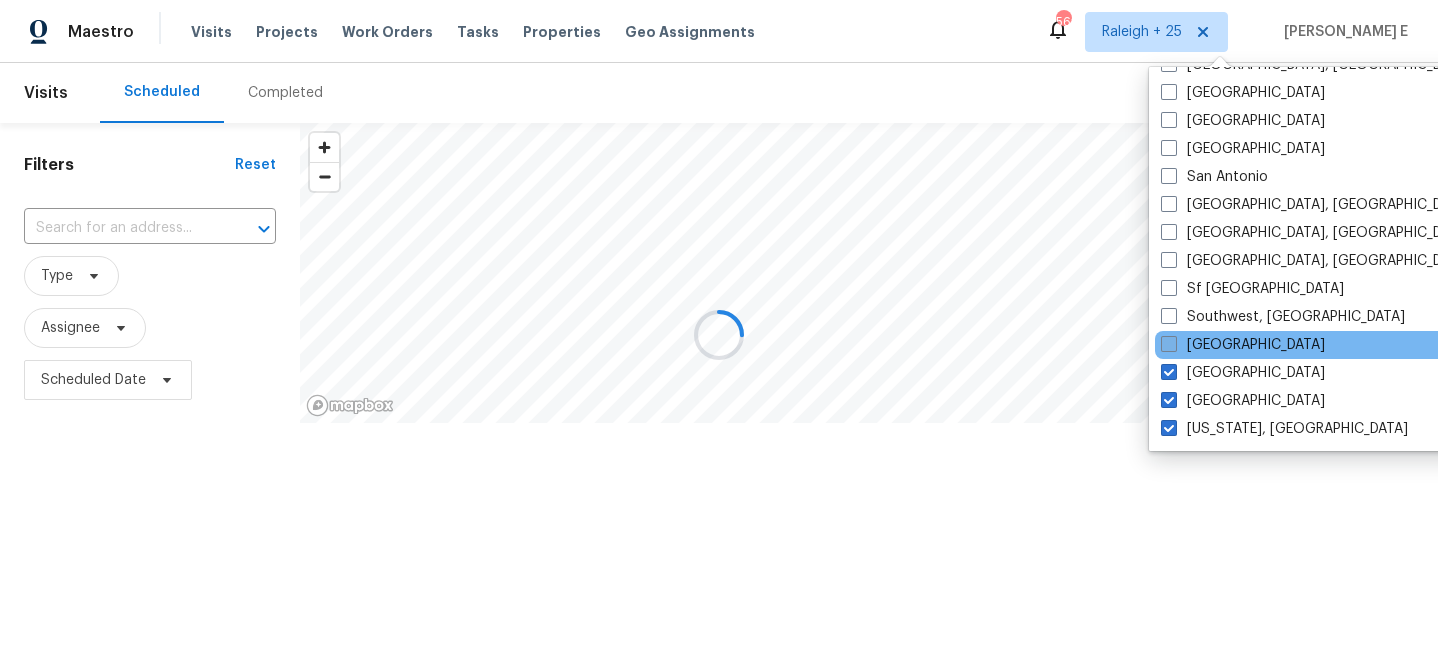 click on "St Louis" at bounding box center [1243, 345] 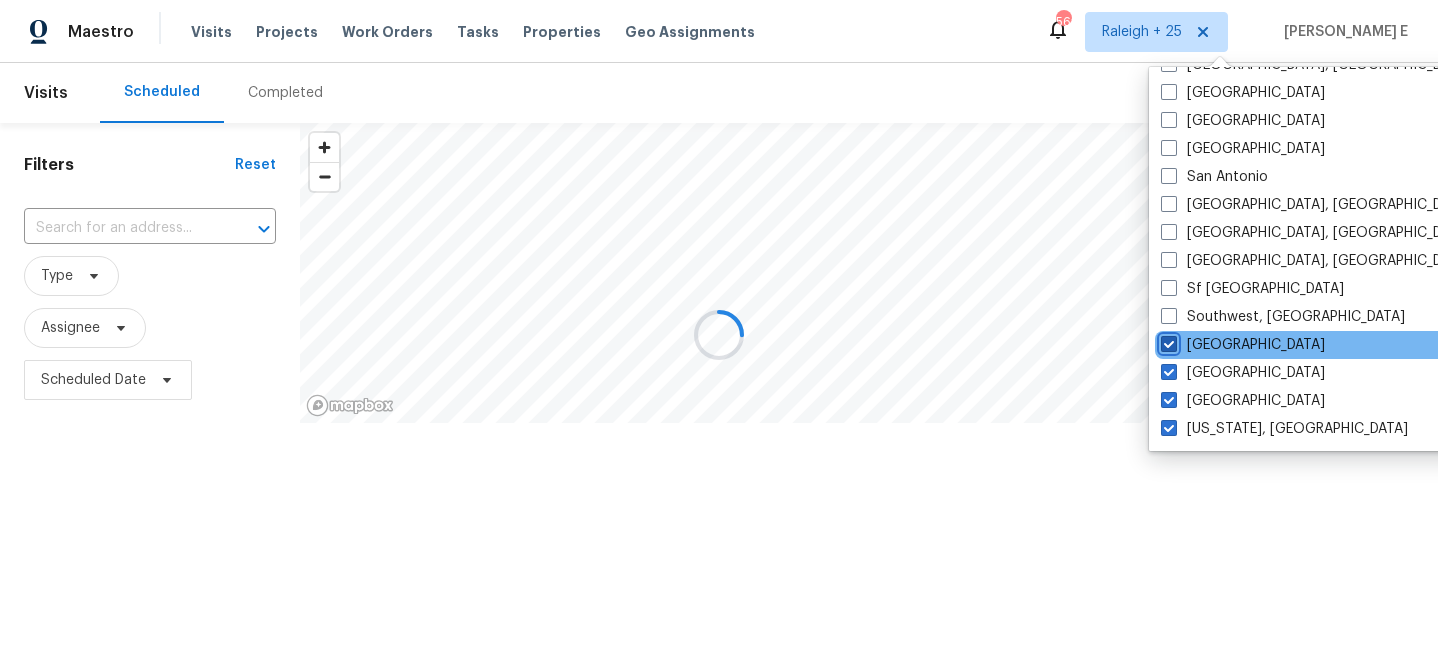 checkbox on "true" 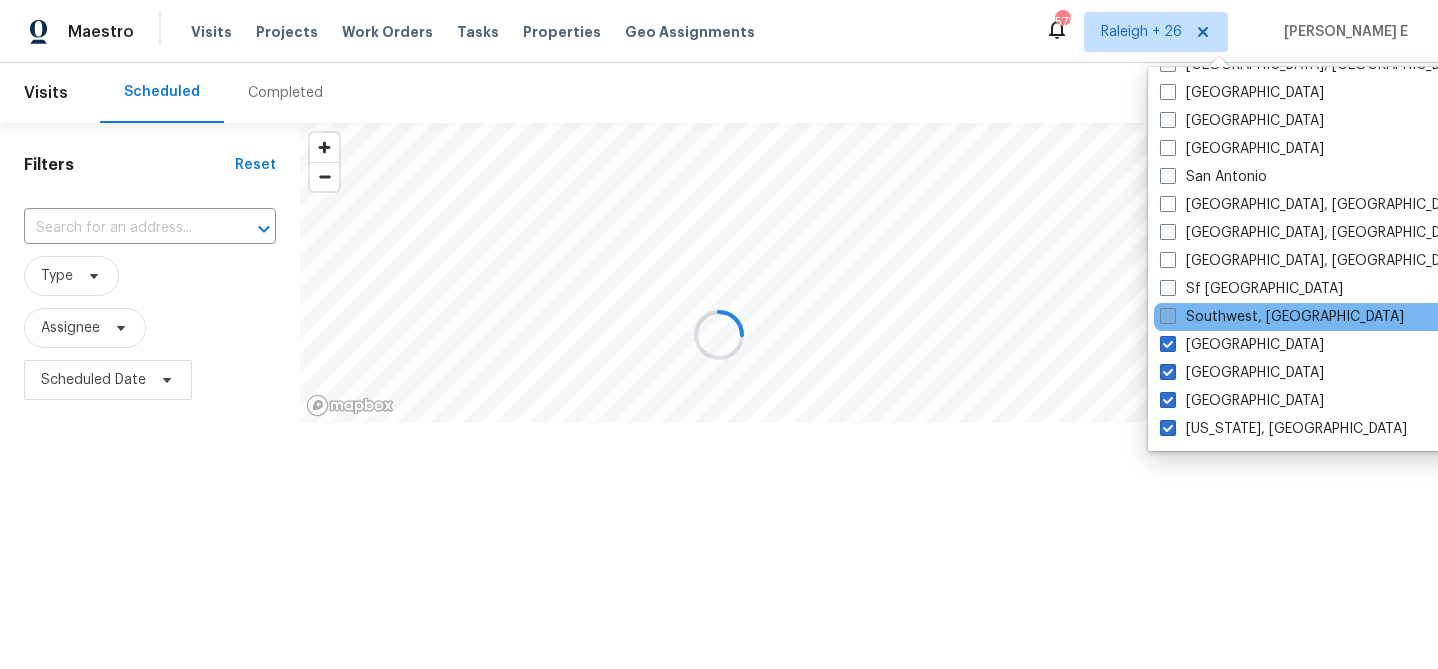 click on "Southwest, FL" at bounding box center (1282, 317) 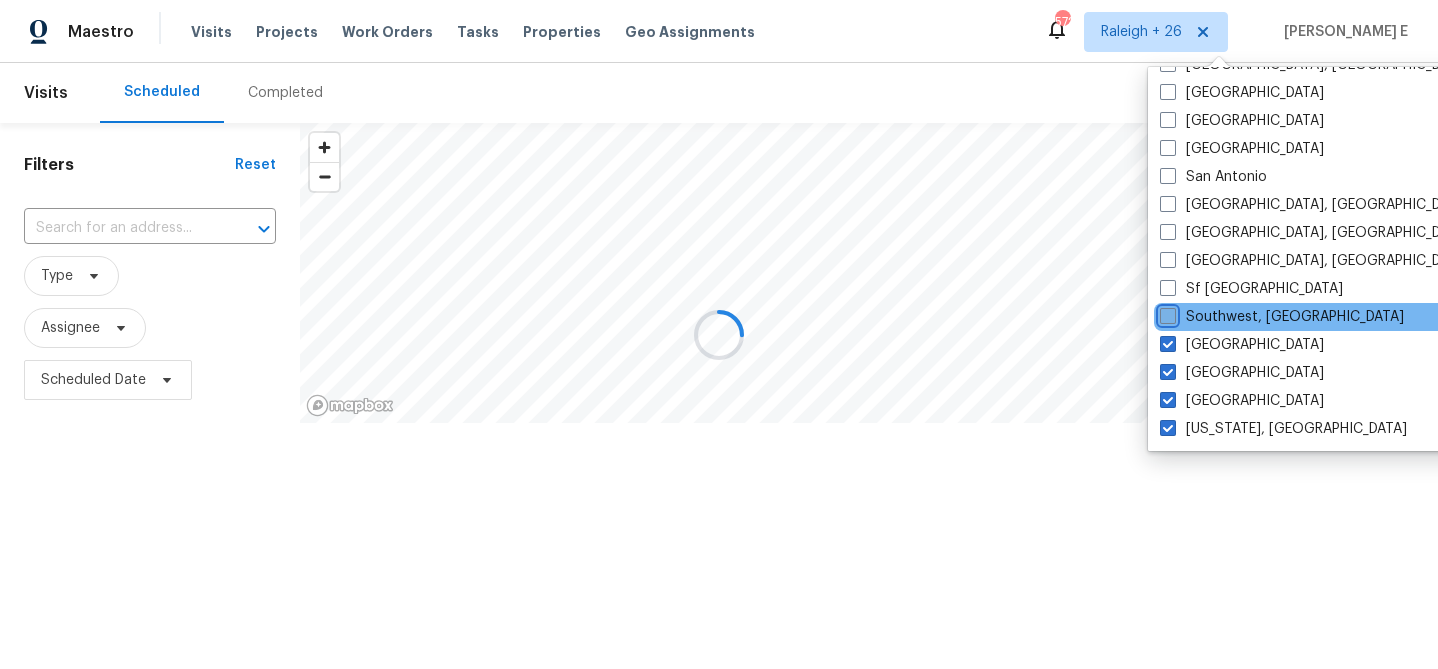click on "Southwest, FL" at bounding box center (1166, 313) 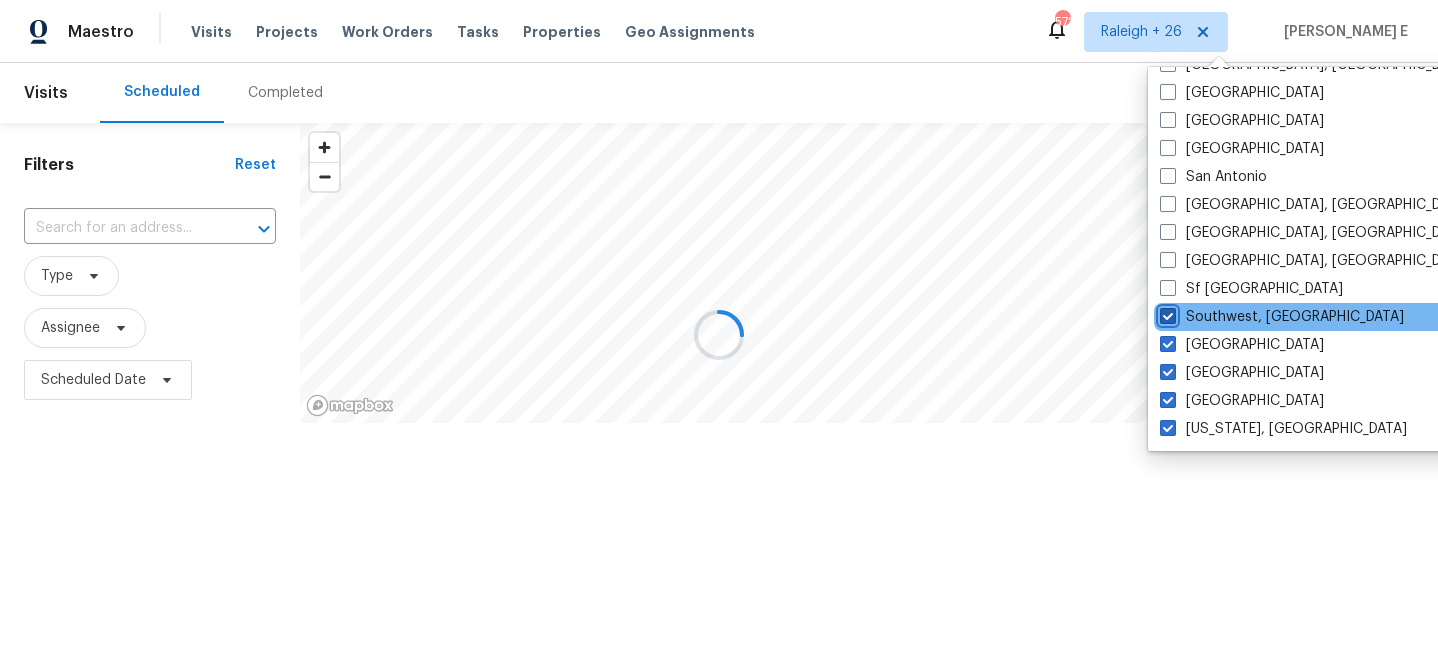 checkbox on "true" 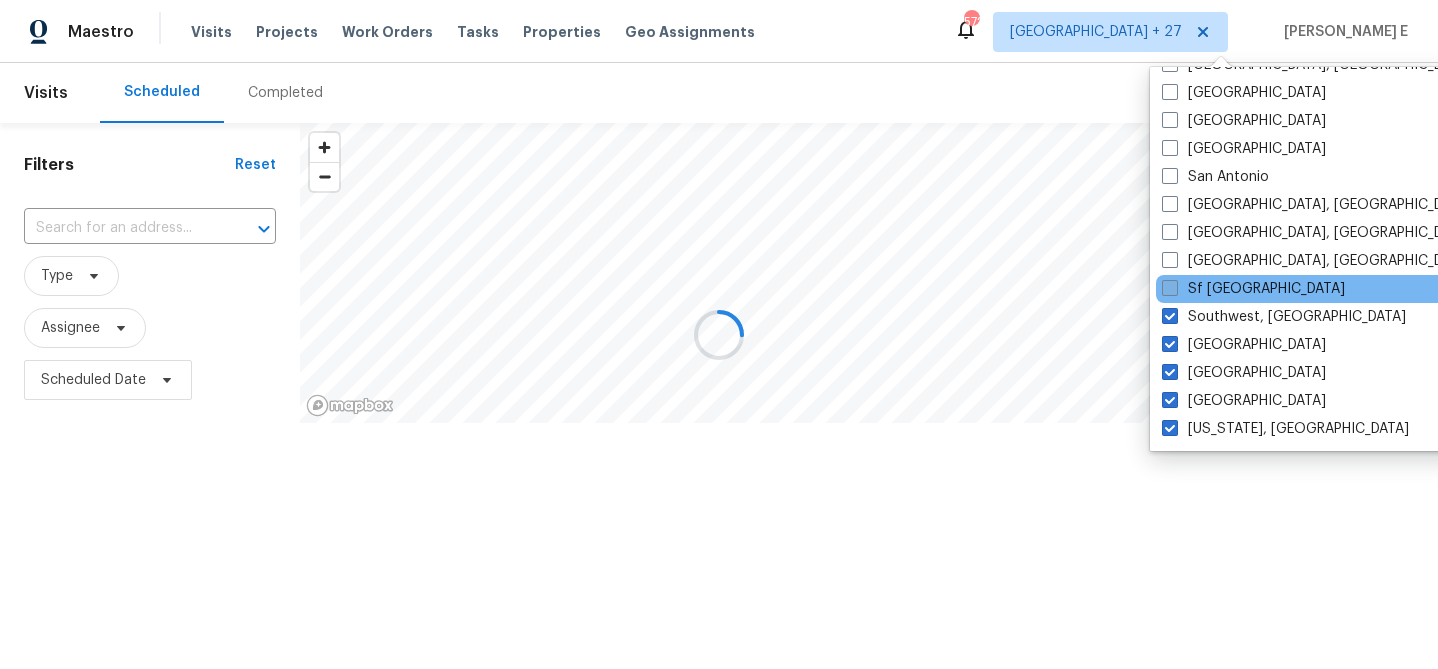 click on "Sf Bay Area" at bounding box center [1253, 289] 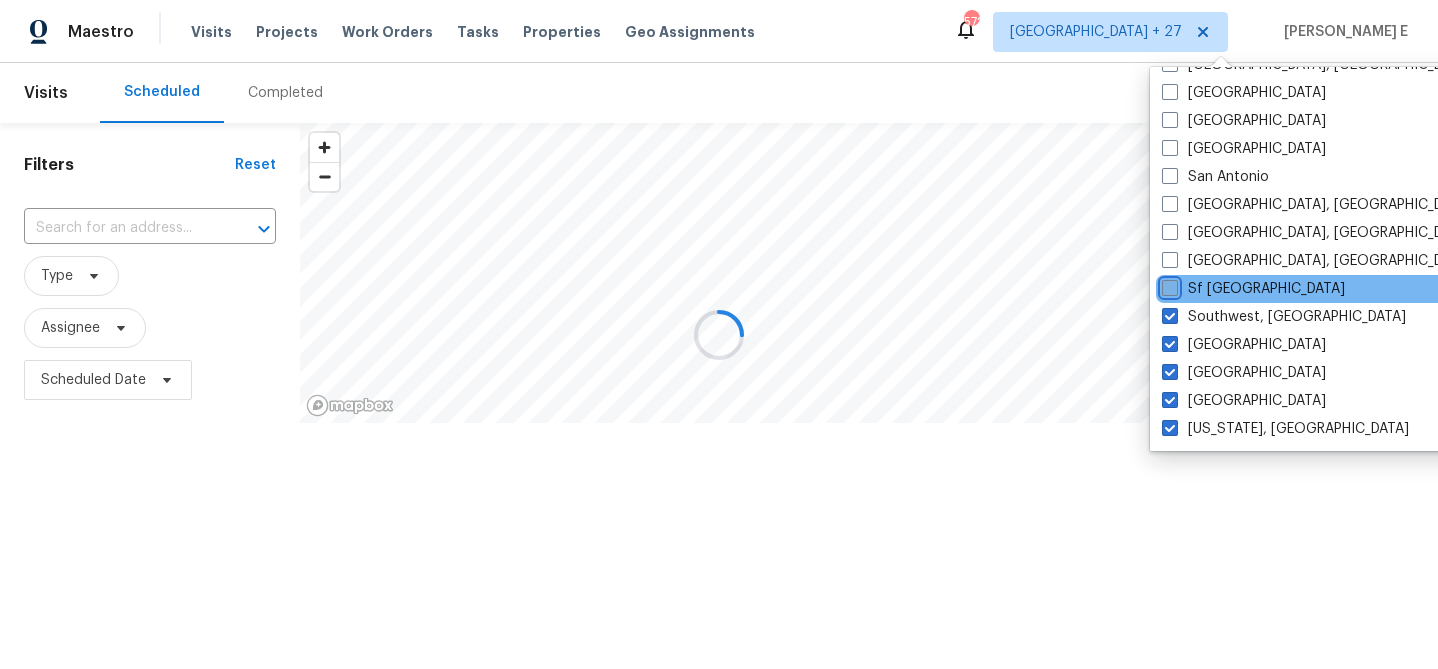 click on "Sf Bay Area" at bounding box center (1168, 285) 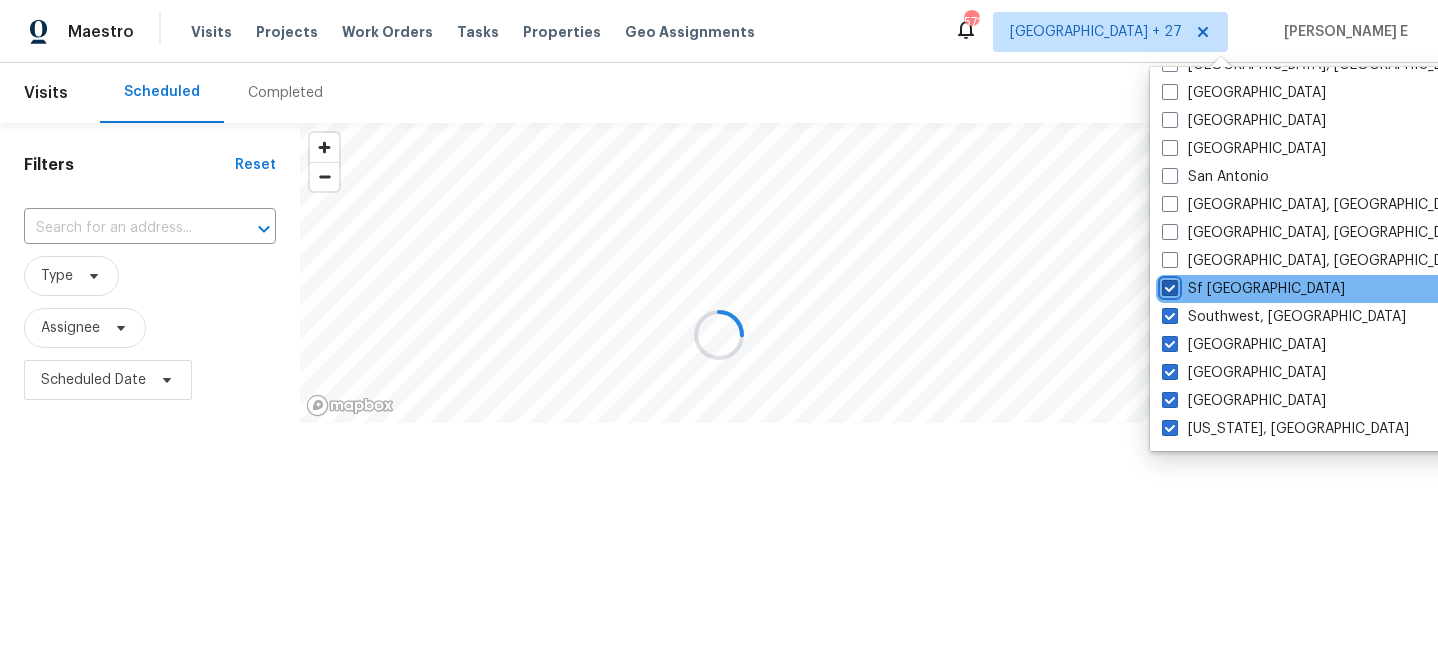 checkbox on "true" 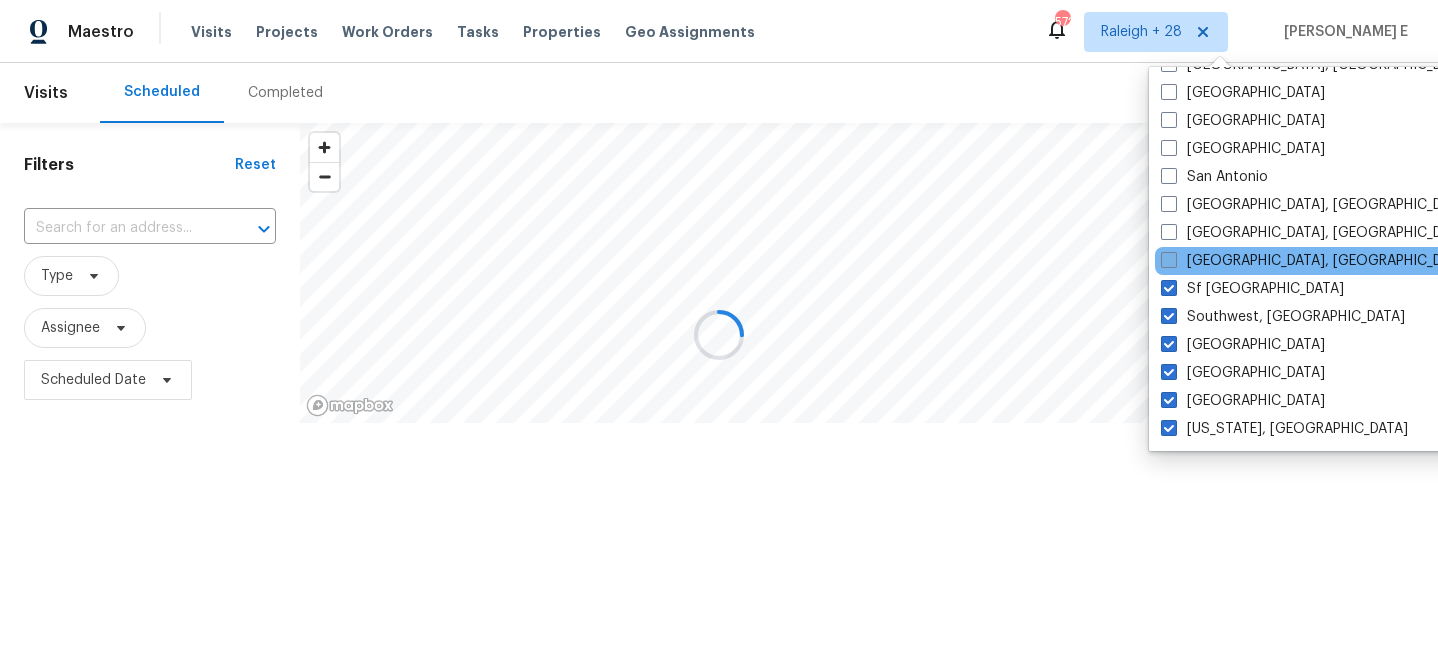 click on "Seattle, WA" at bounding box center (1316, 261) 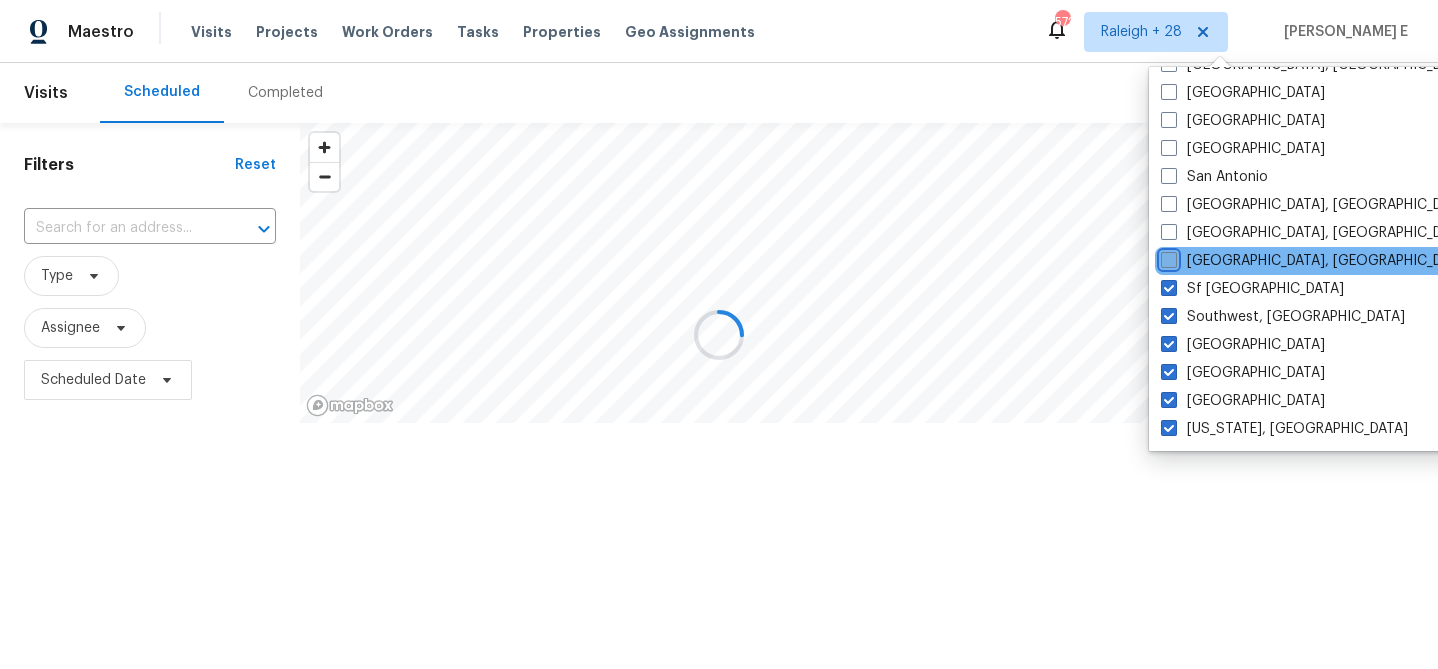 click on "Seattle, WA" at bounding box center [1167, 257] 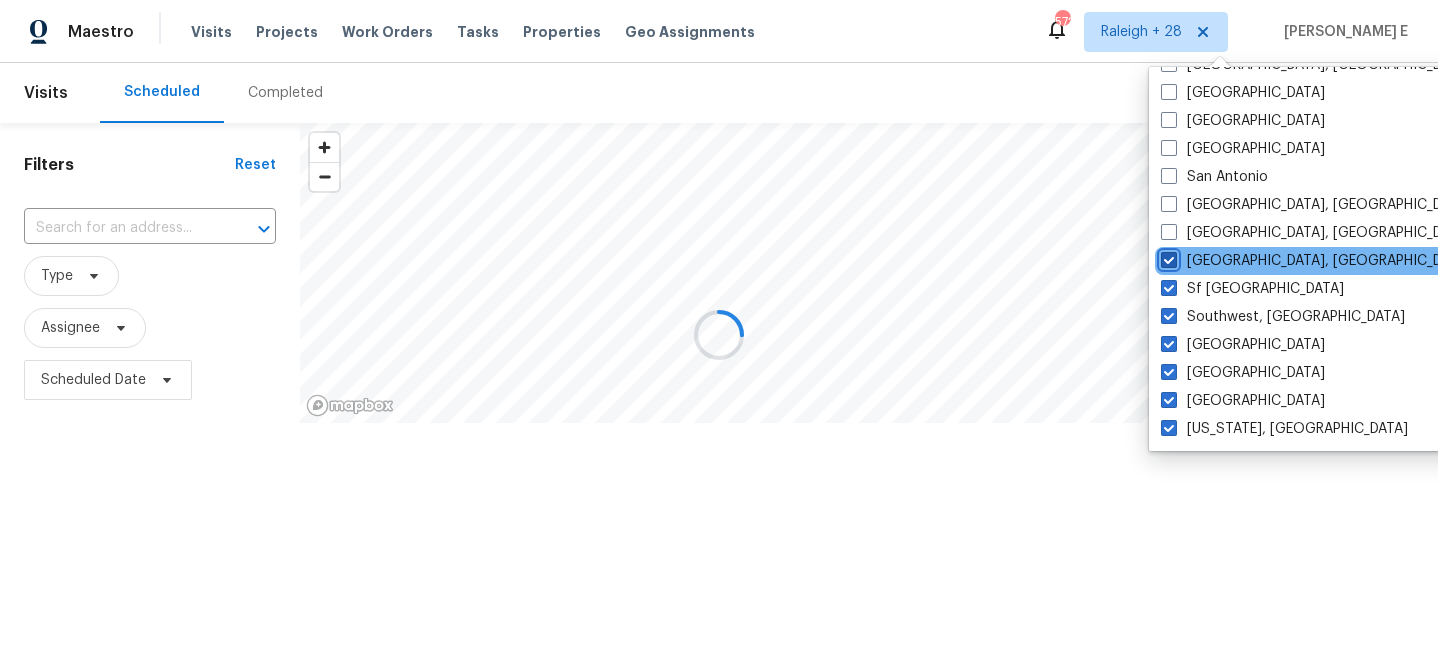checkbox on "true" 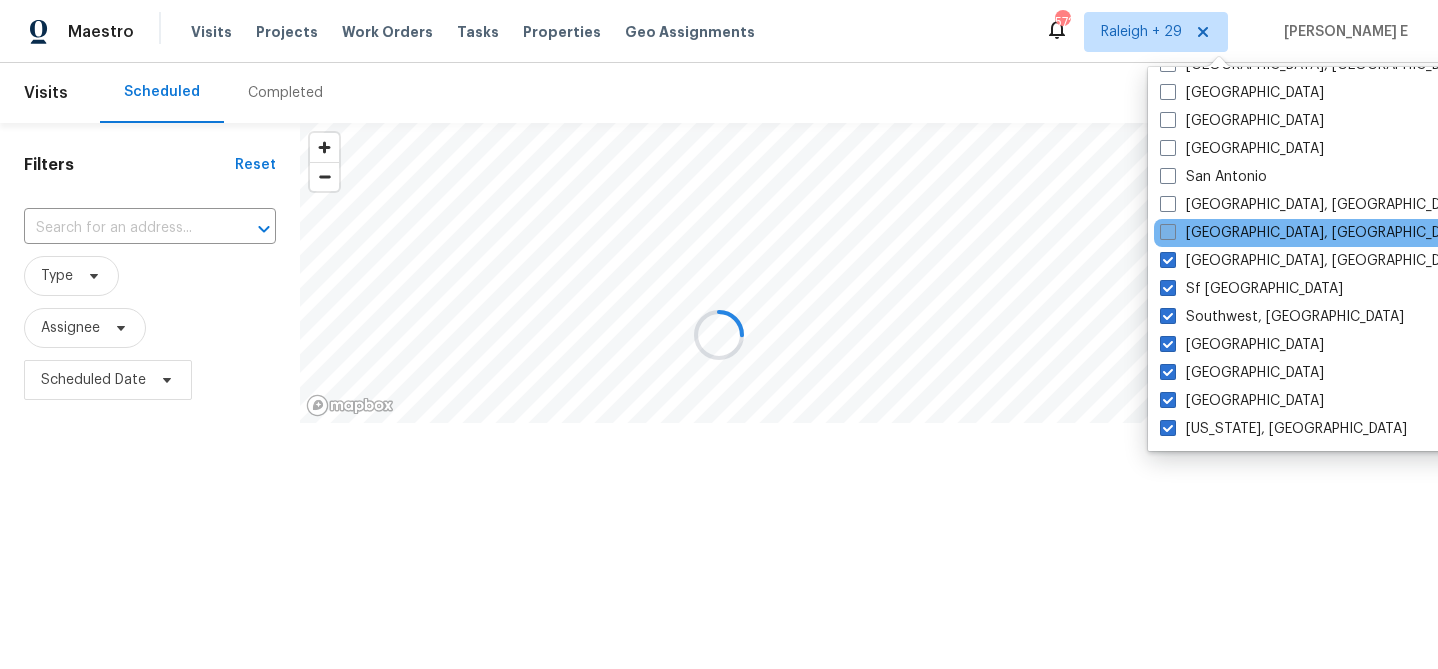 click on "Savannah, GA" at bounding box center [1315, 233] 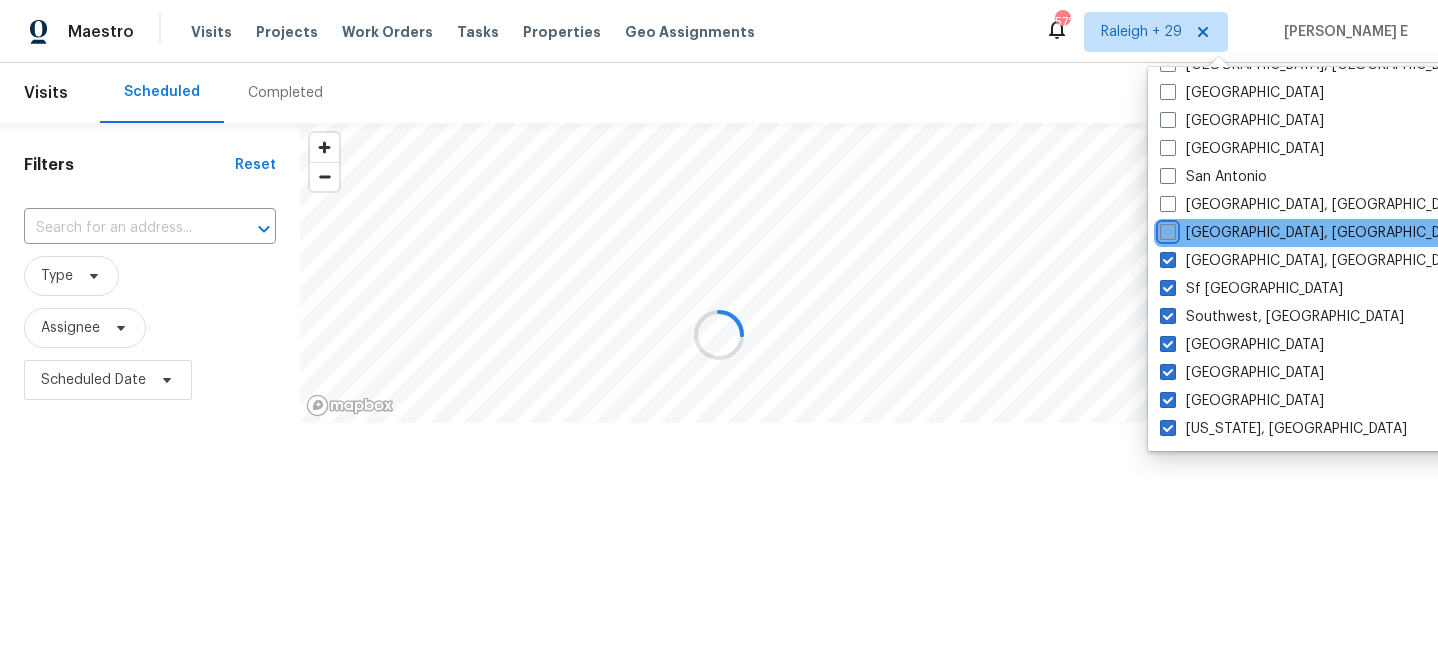 click on "Savannah, GA" at bounding box center (1166, 229) 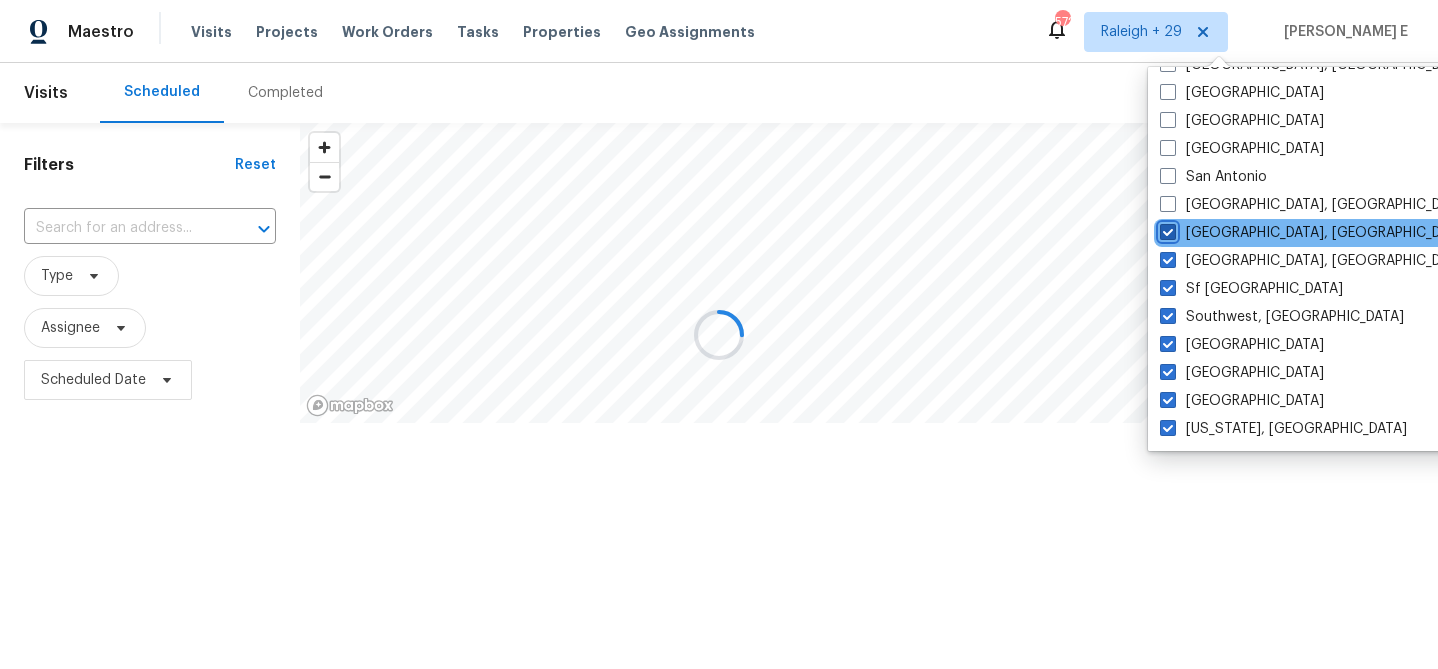 checkbox on "true" 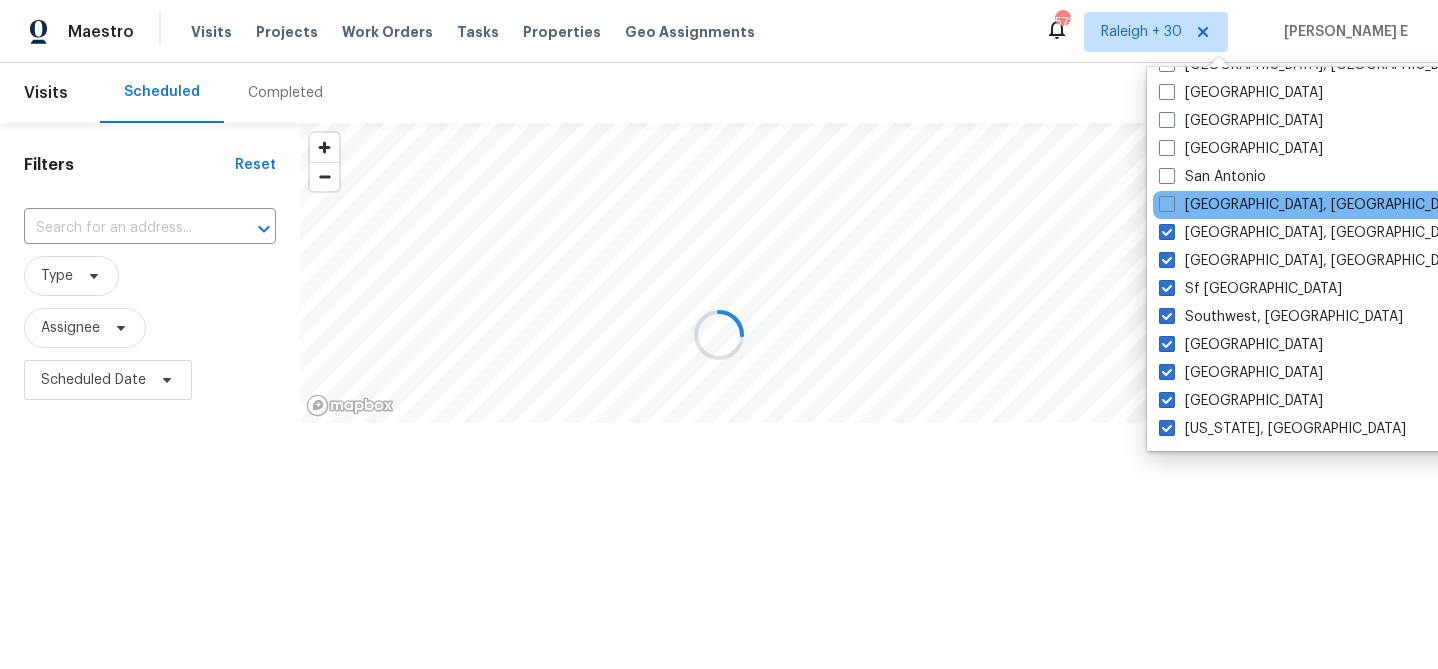 click on "San Diego, CA" at bounding box center (1354, 205) 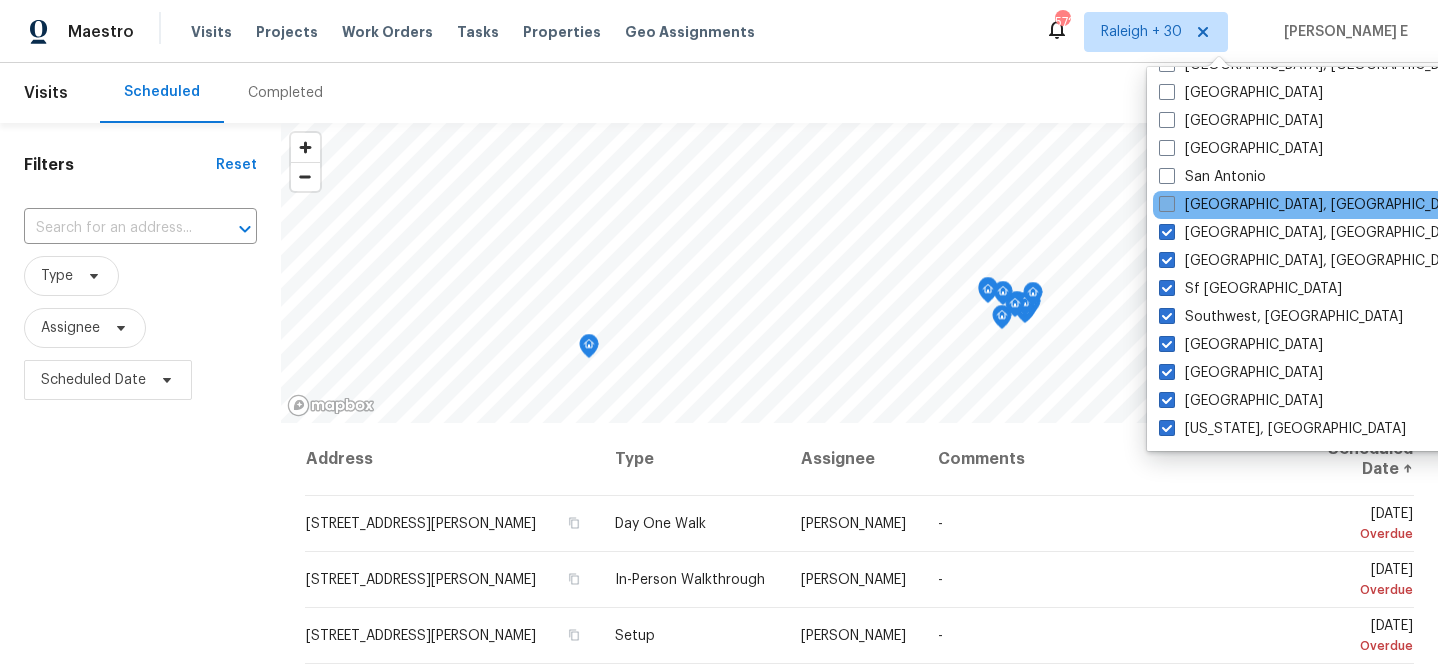 click at bounding box center [1167, 204] 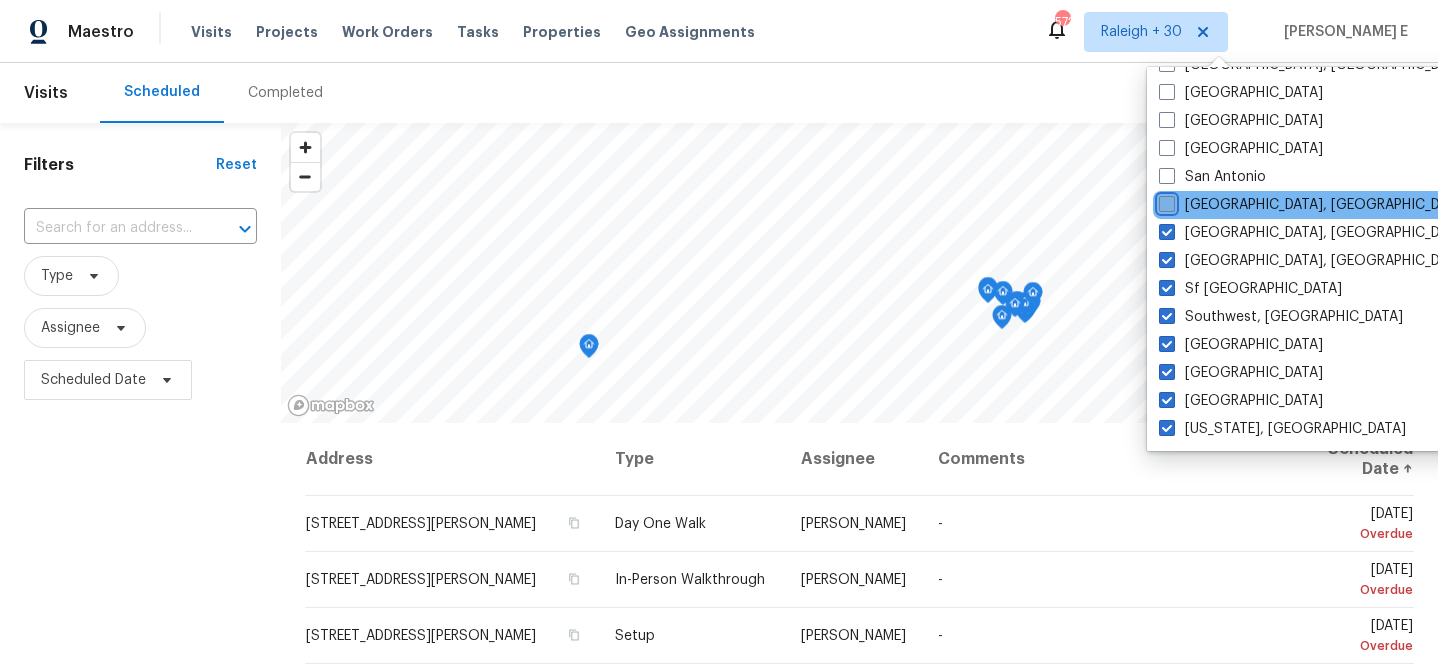 click on "San Diego, CA" at bounding box center (1165, 201) 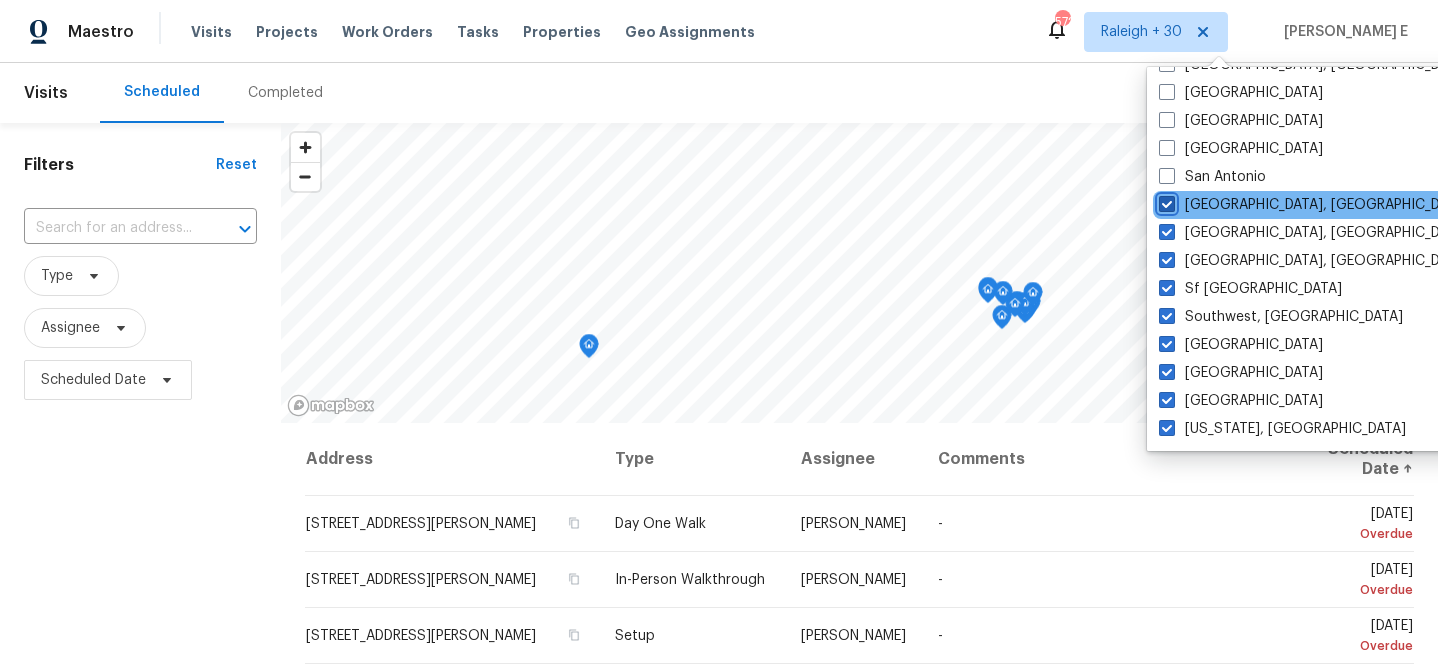 checkbox on "true" 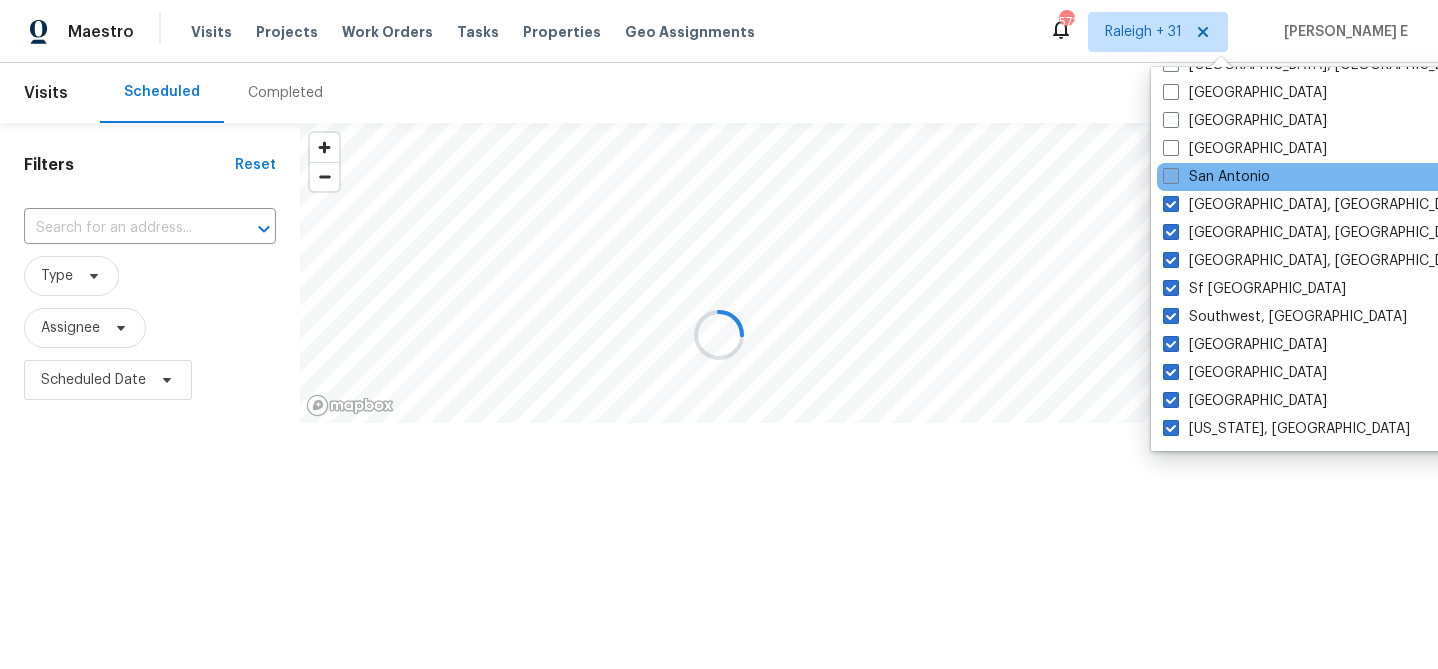 click at bounding box center [1171, 176] 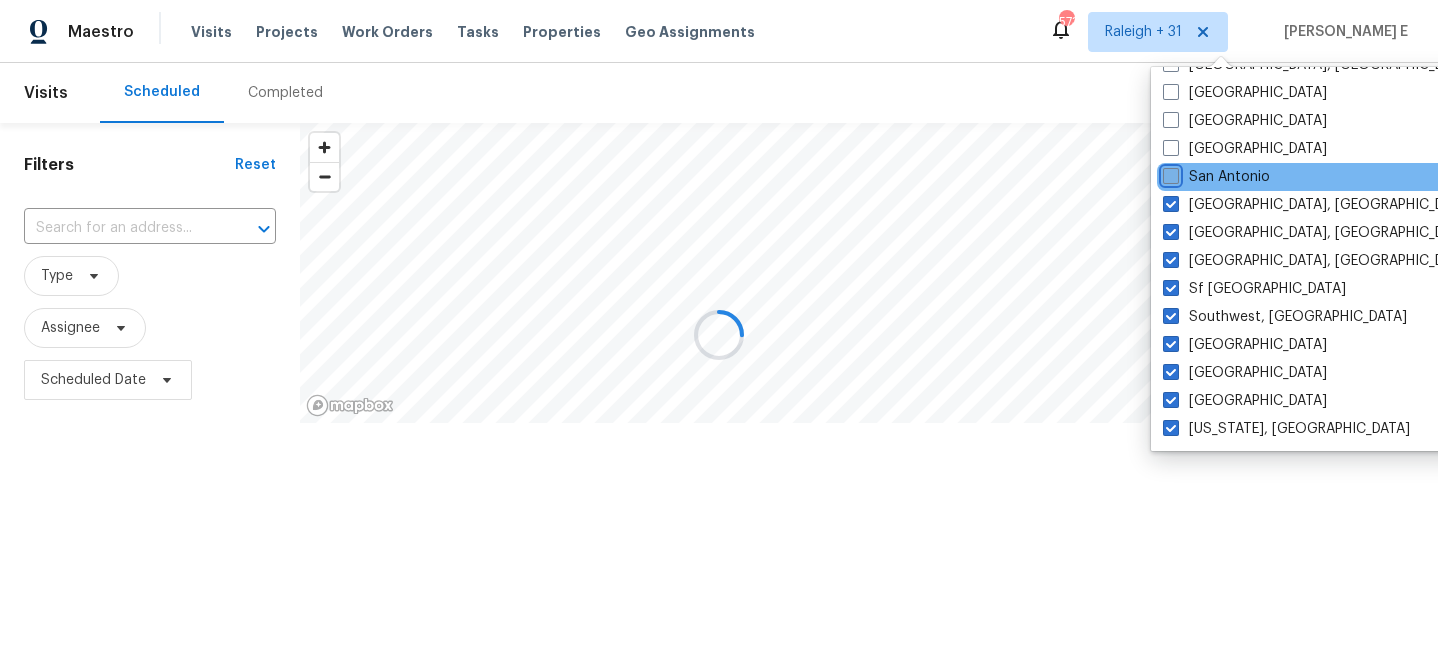 click on "San Antonio" at bounding box center (1169, 173) 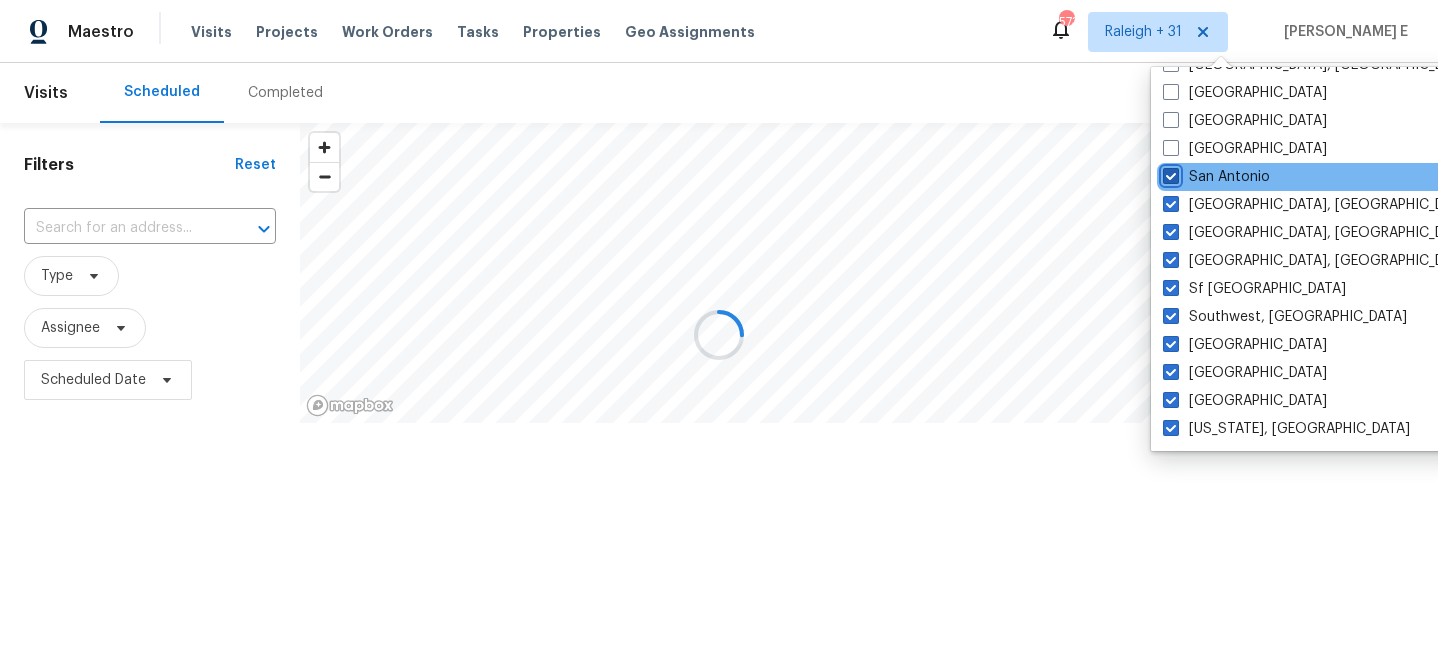checkbox on "true" 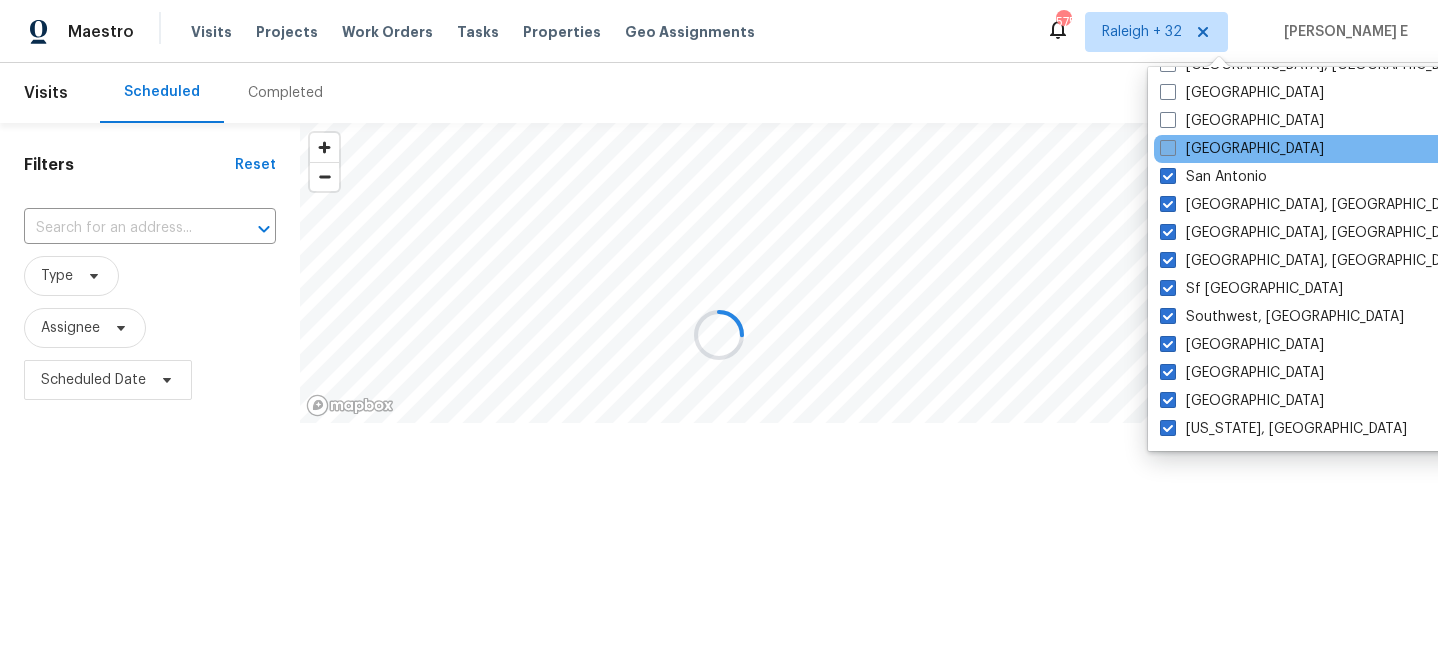 click at bounding box center [1168, 148] 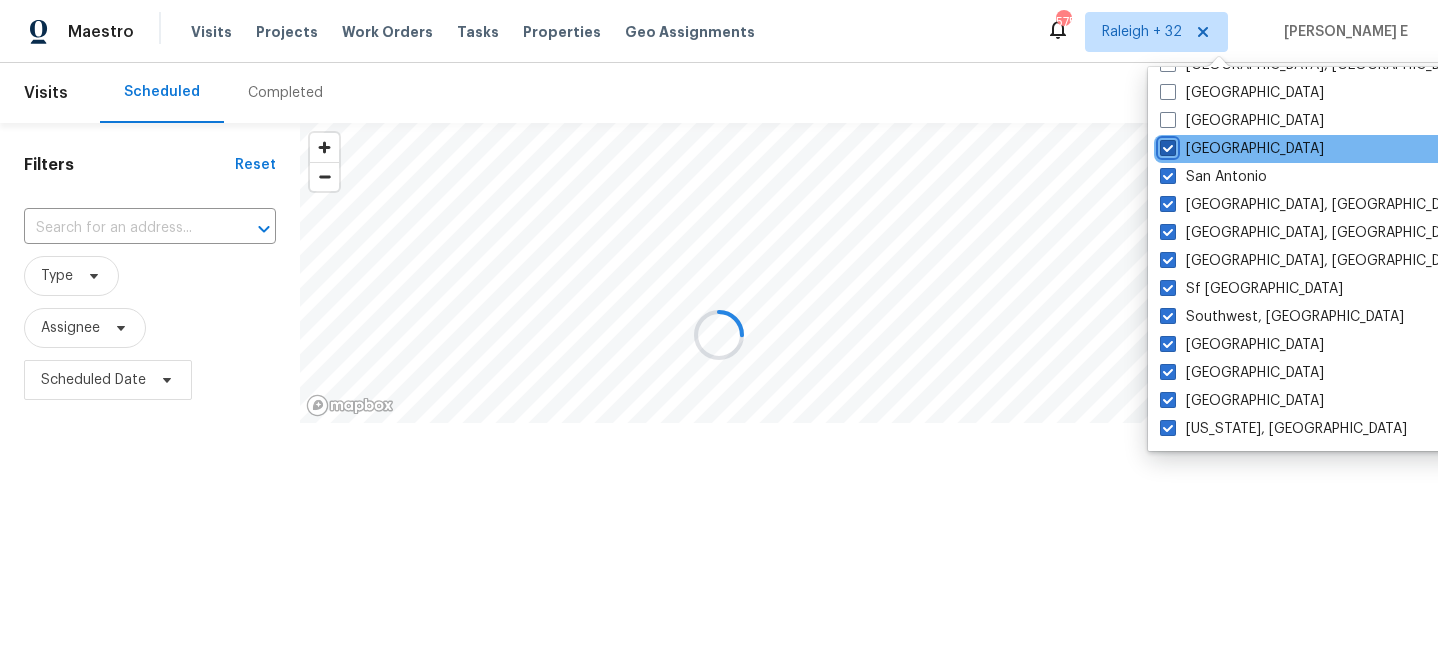 checkbox on "true" 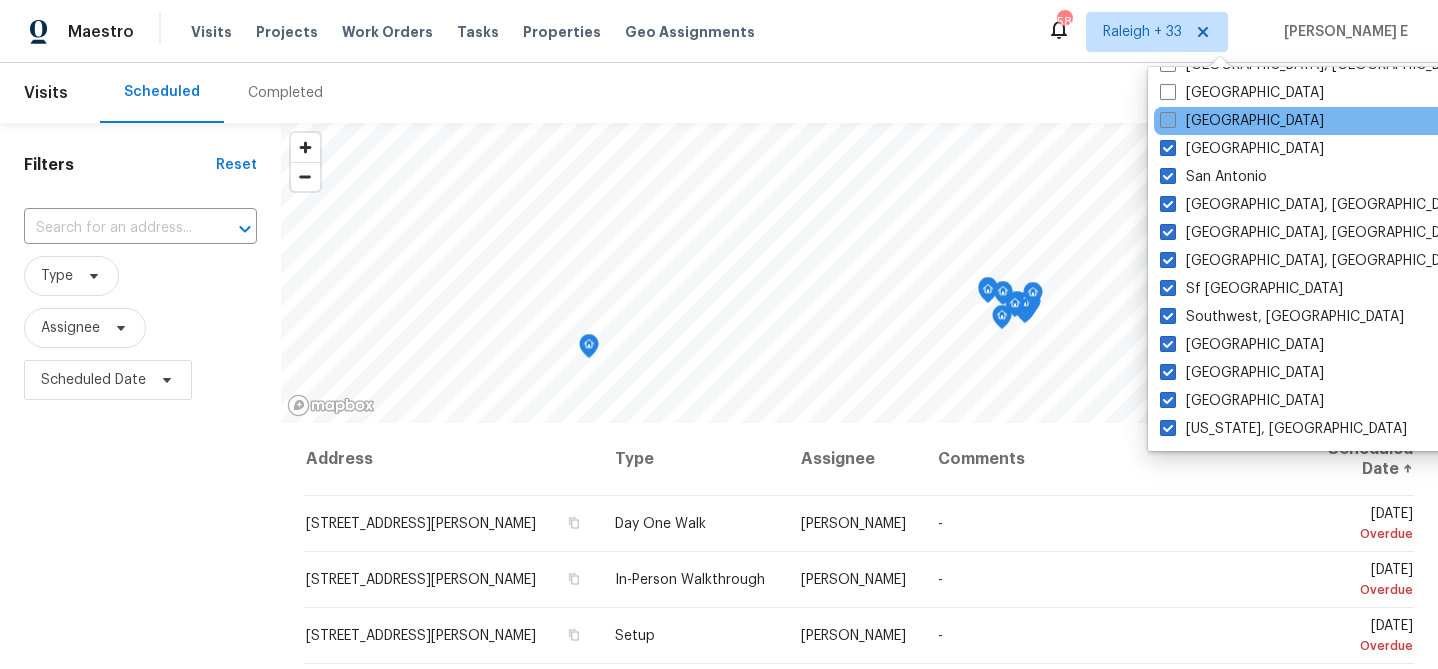 click at bounding box center (1168, 120) 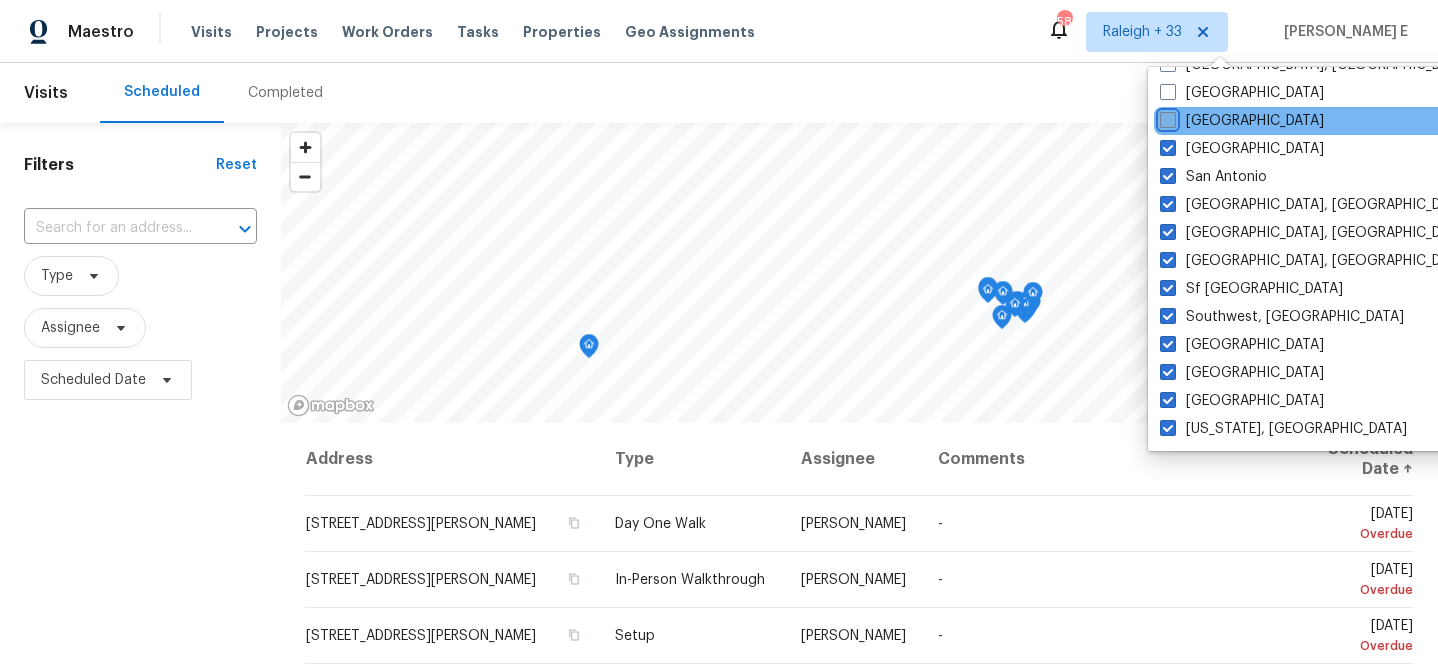 click on "Sacramento" at bounding box center (1166, 117) 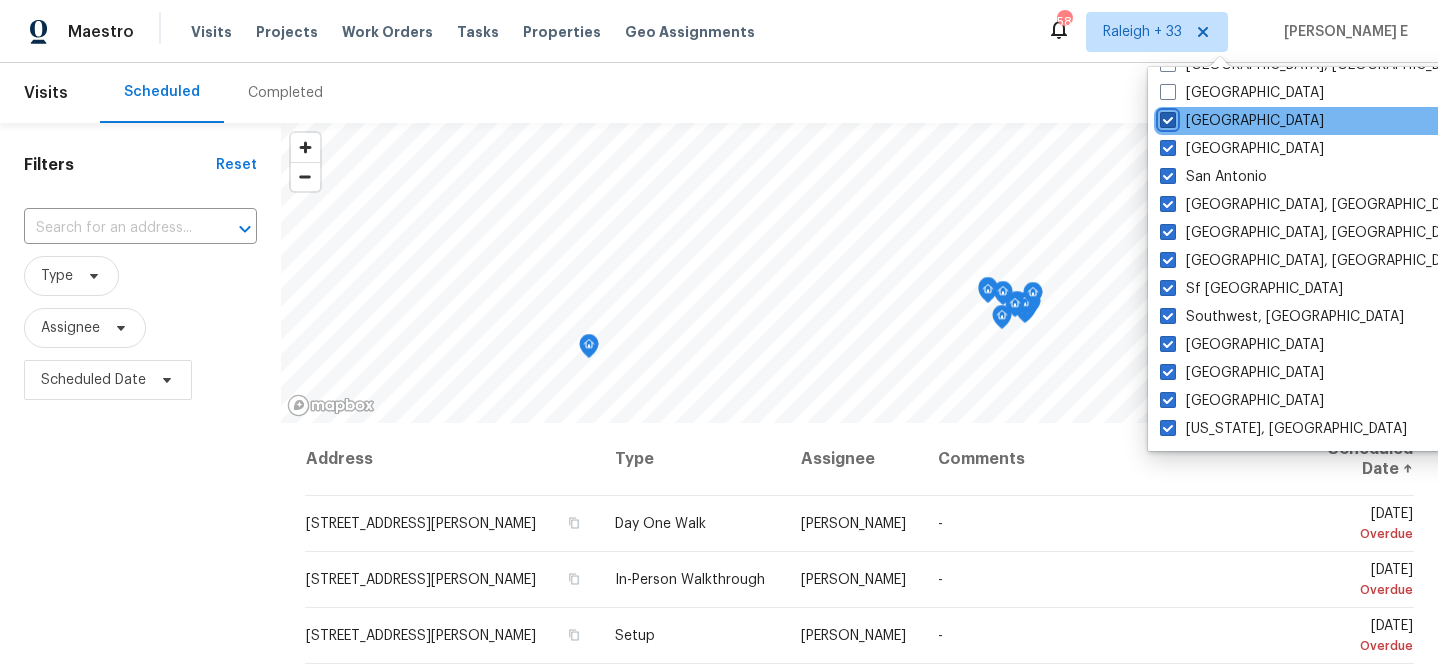 checkbox on "true" 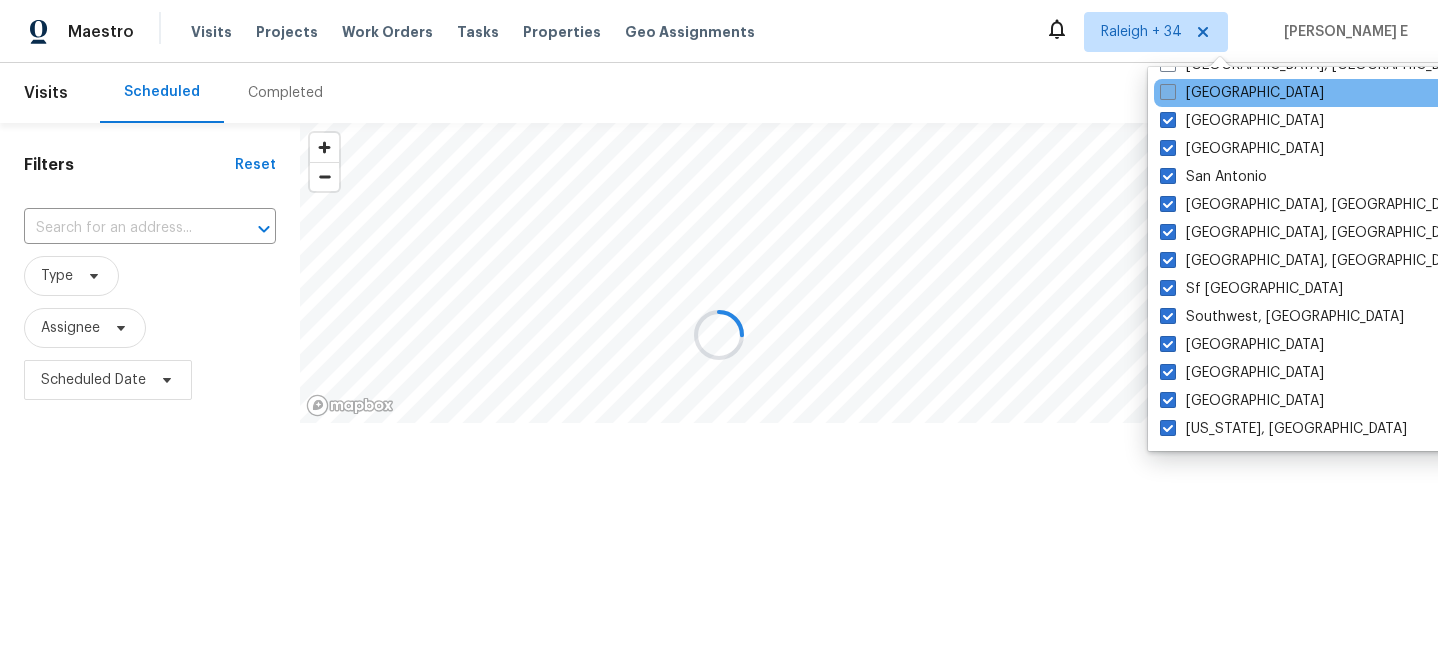 click at bounding box center [1168, 92] 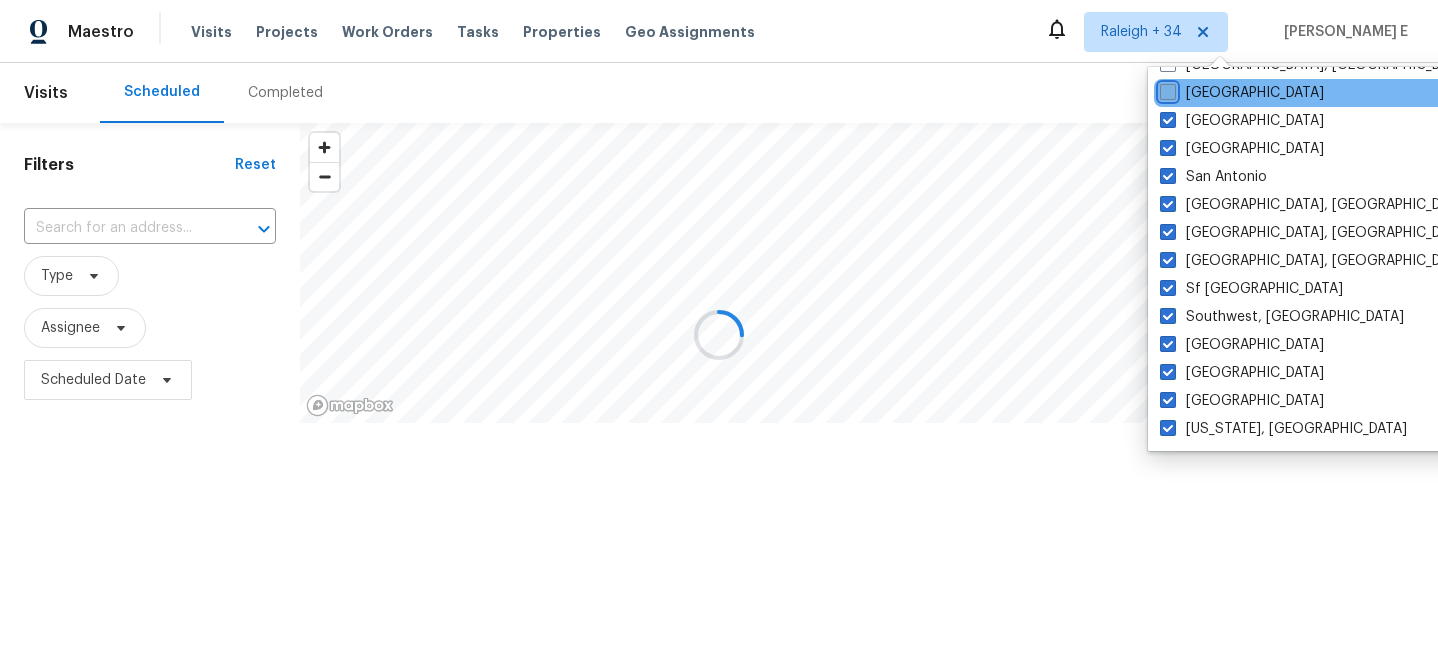 click on "Riverside" at bounding box center (1166, 89) 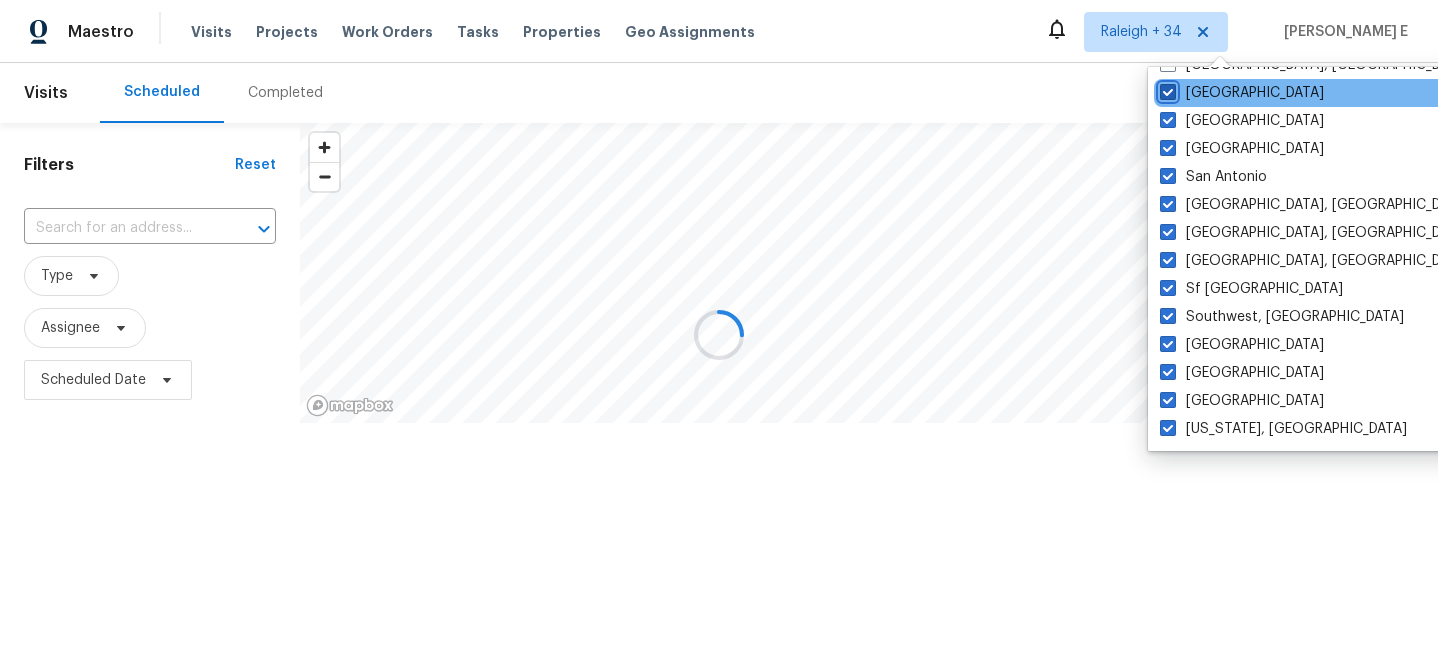 checkbox on "true" 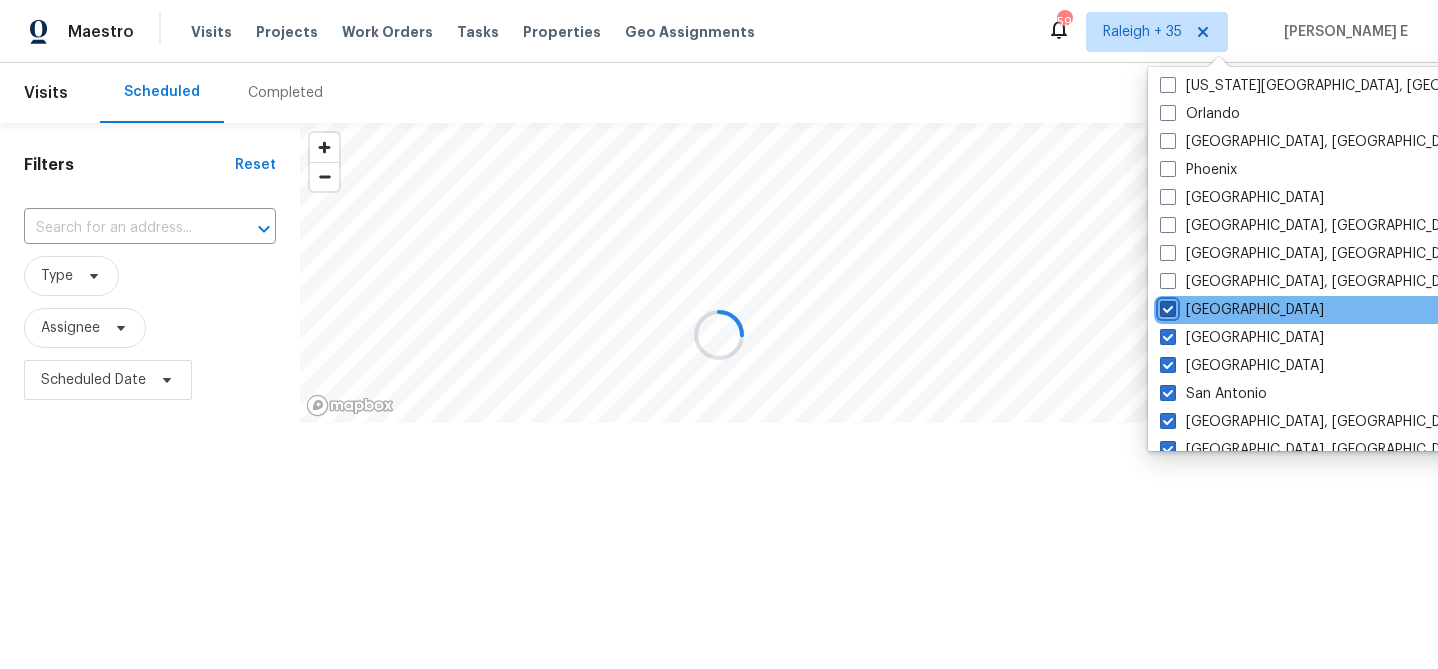 scroll, scrollTop: 1114, scrollLeft: 0, axis: vertical 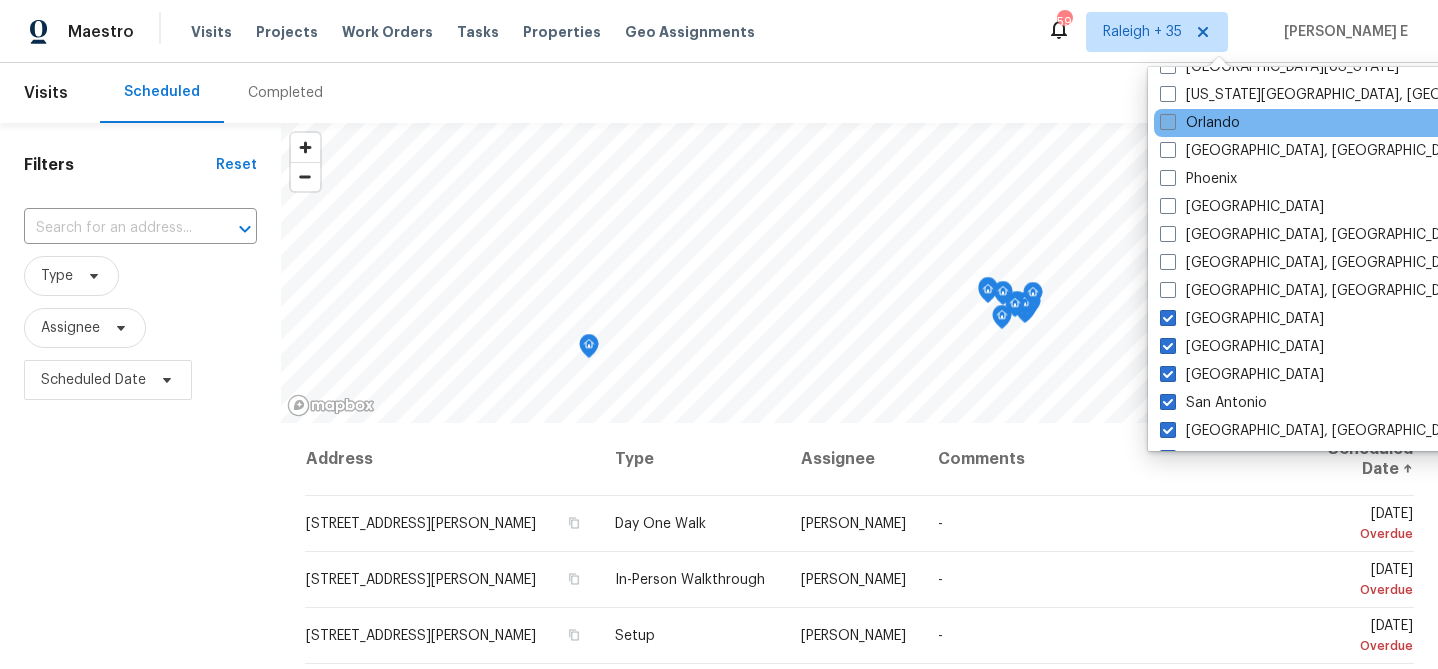 click at bounding box center (1168, 122) 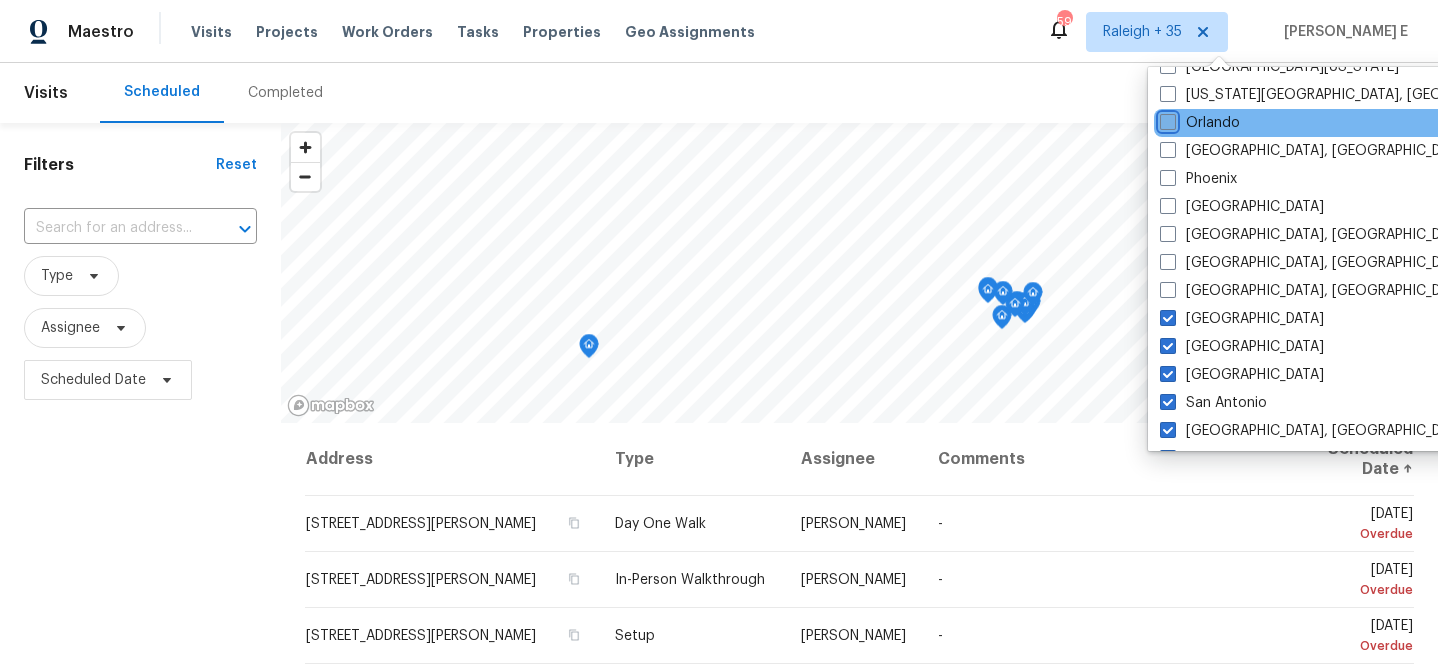 click on "Orlando" at bounding box center (1166, 119) 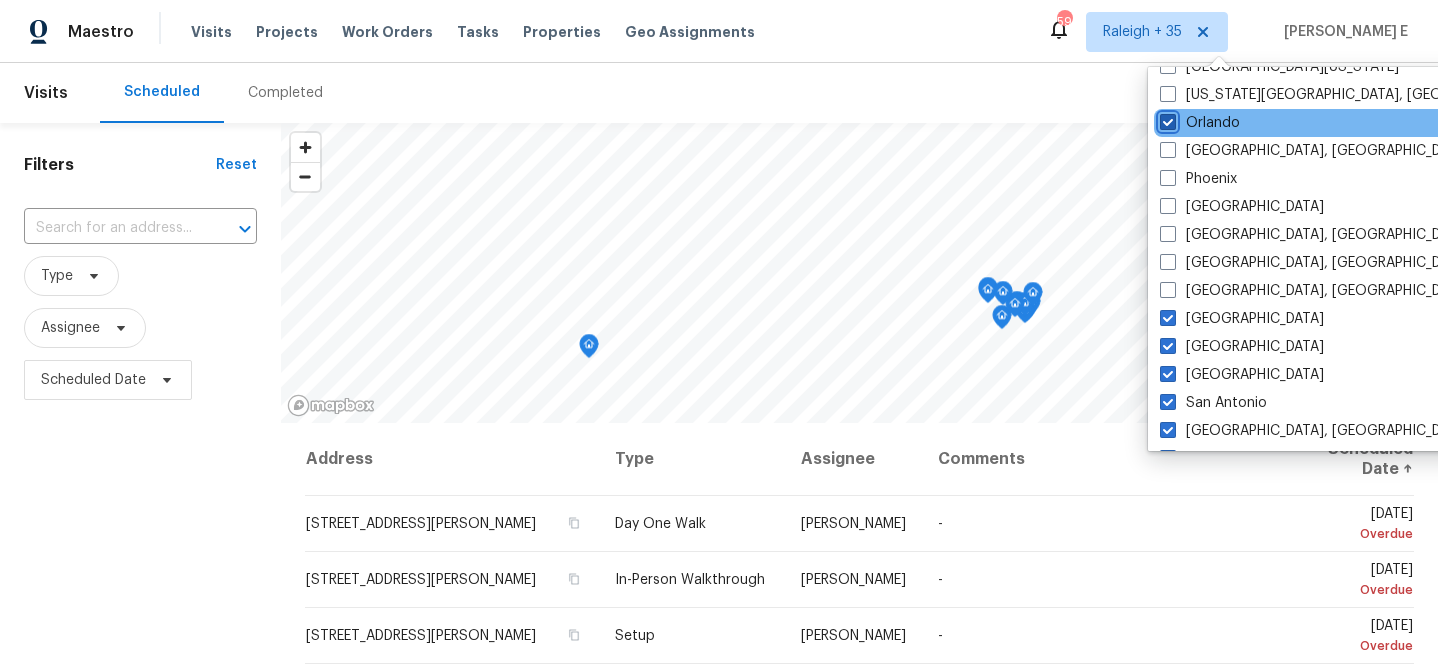 checkbox on "true" 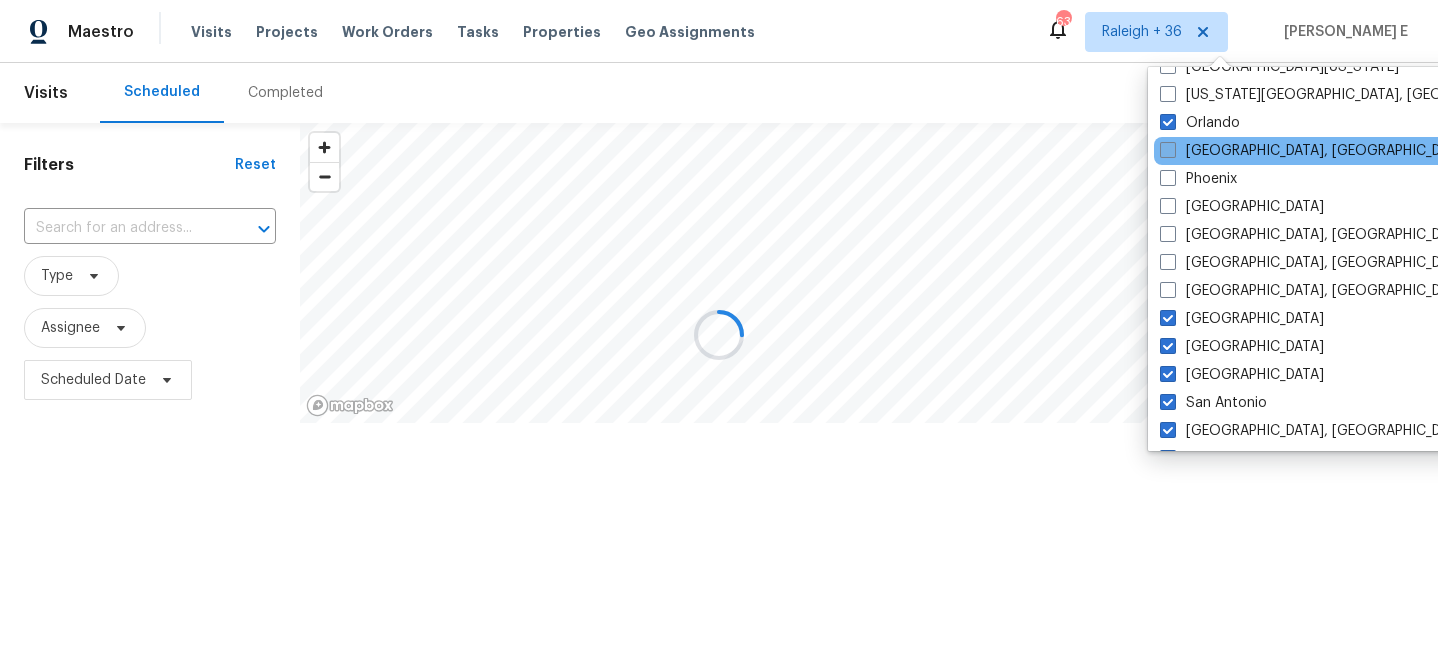 click at bounding box center [1168, 150] 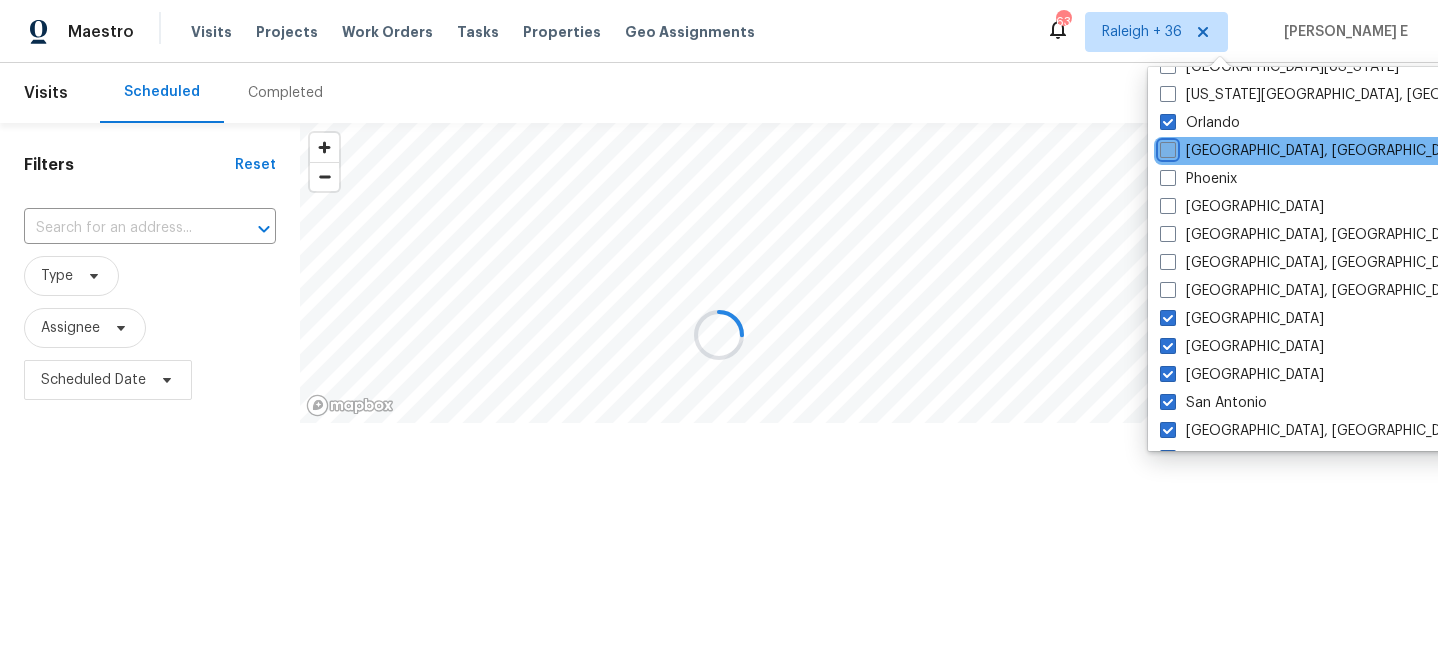 click on "Philadelphia, PA" at bounding box center (1166, 147) 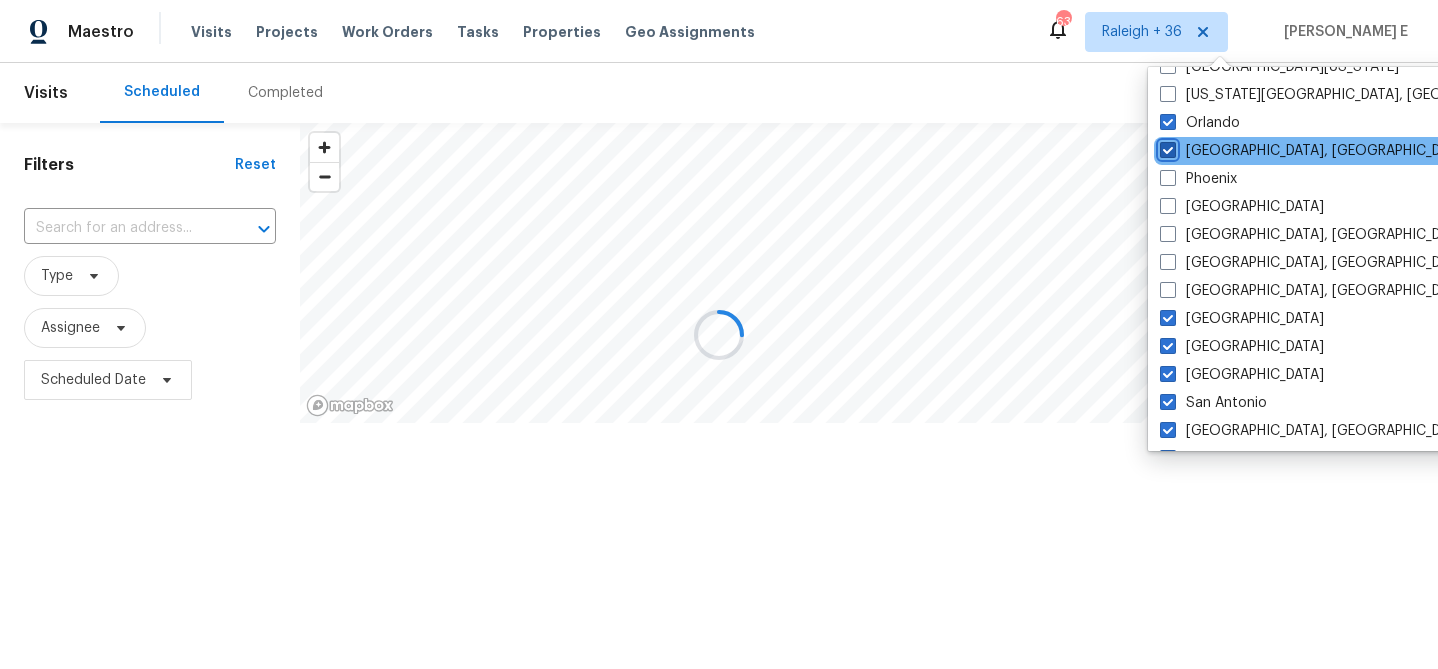 checkbox on "true" 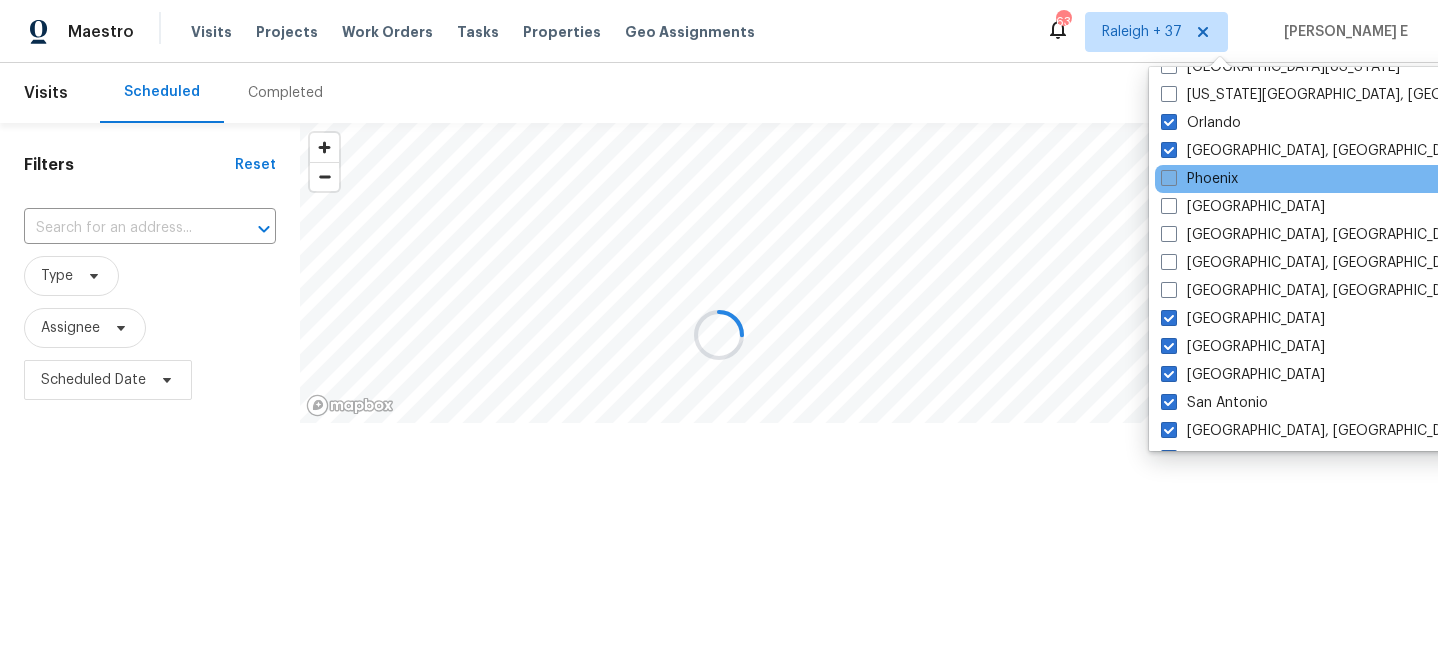 click at bounding box center [1169, 178] 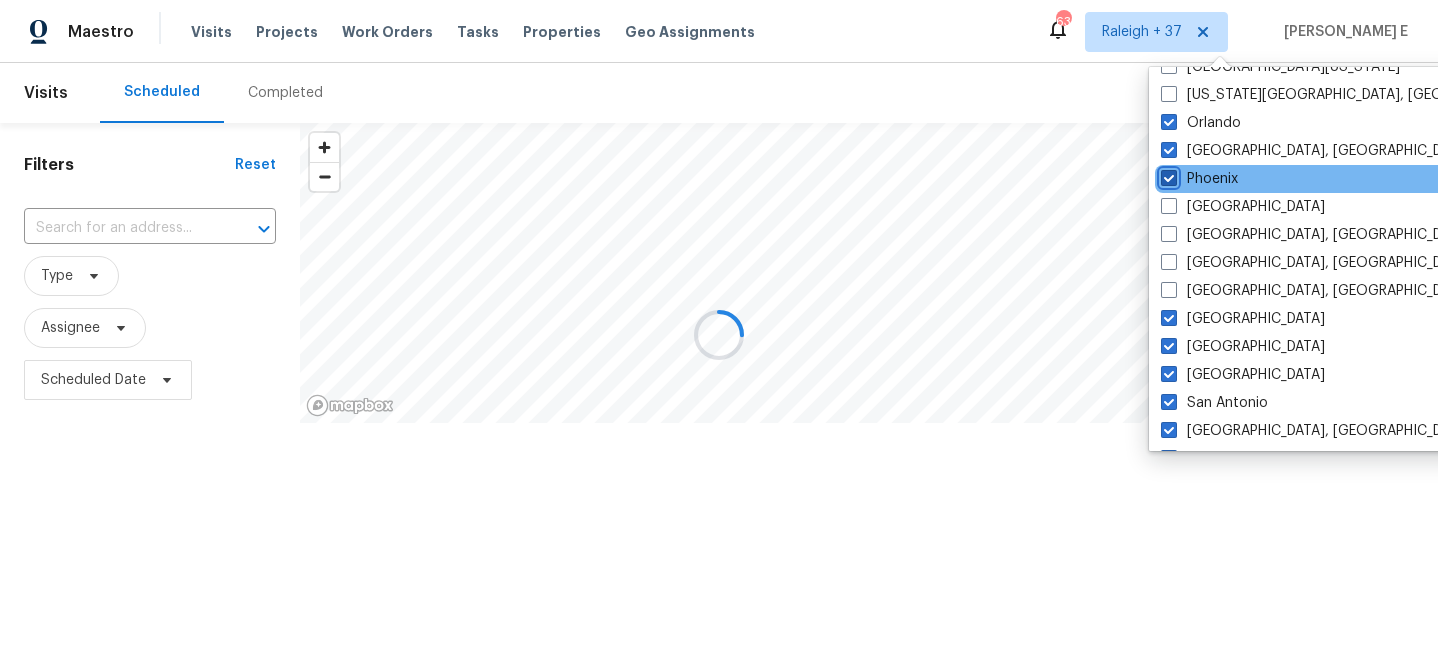 checkbox on "true" 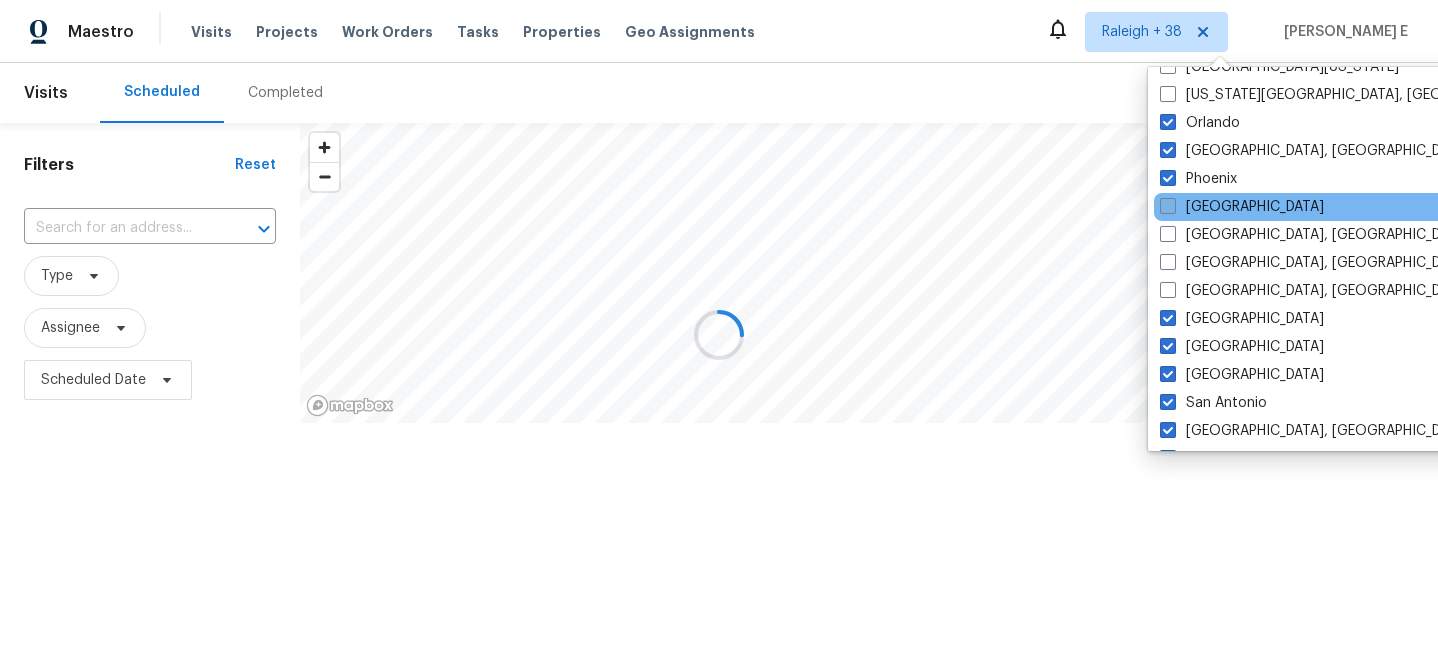 click at bounding box center (1168, 206) 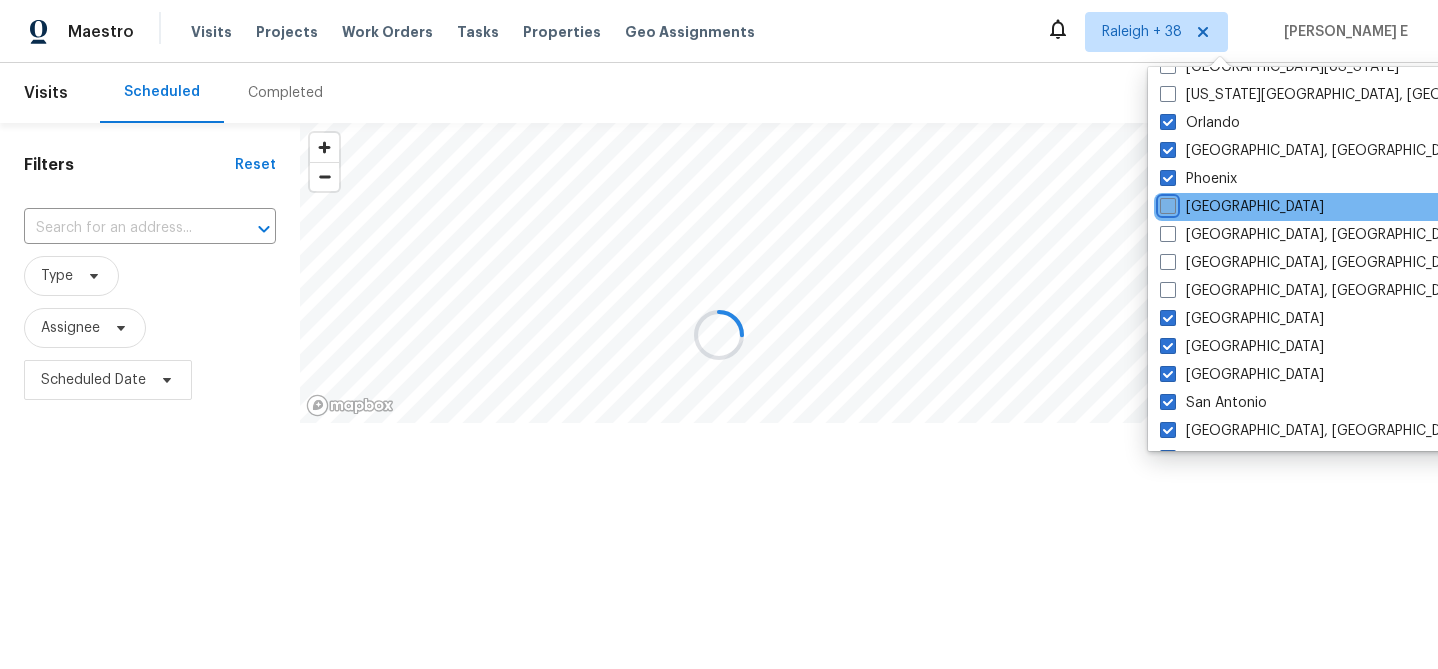 click on "Portland" at bounding box center [1166, 203] 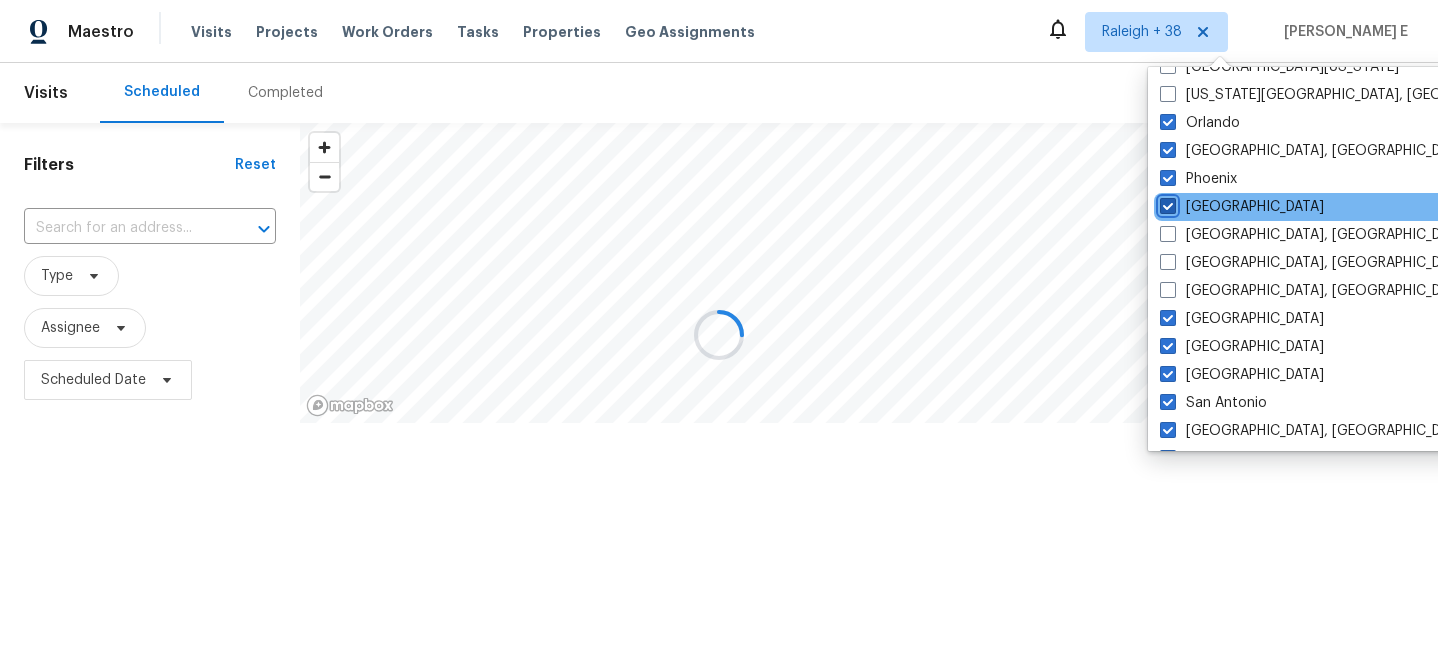 checkbox on "true" 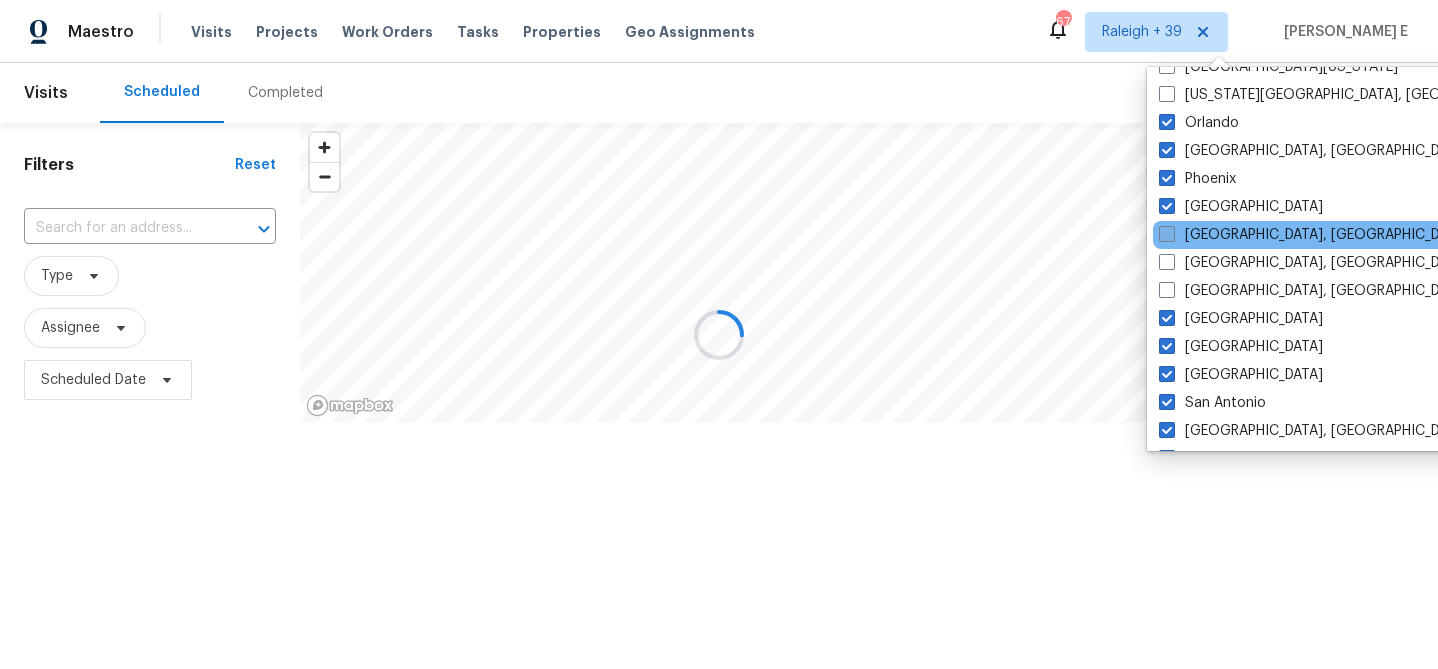 click at bounding box center (1167, 234) 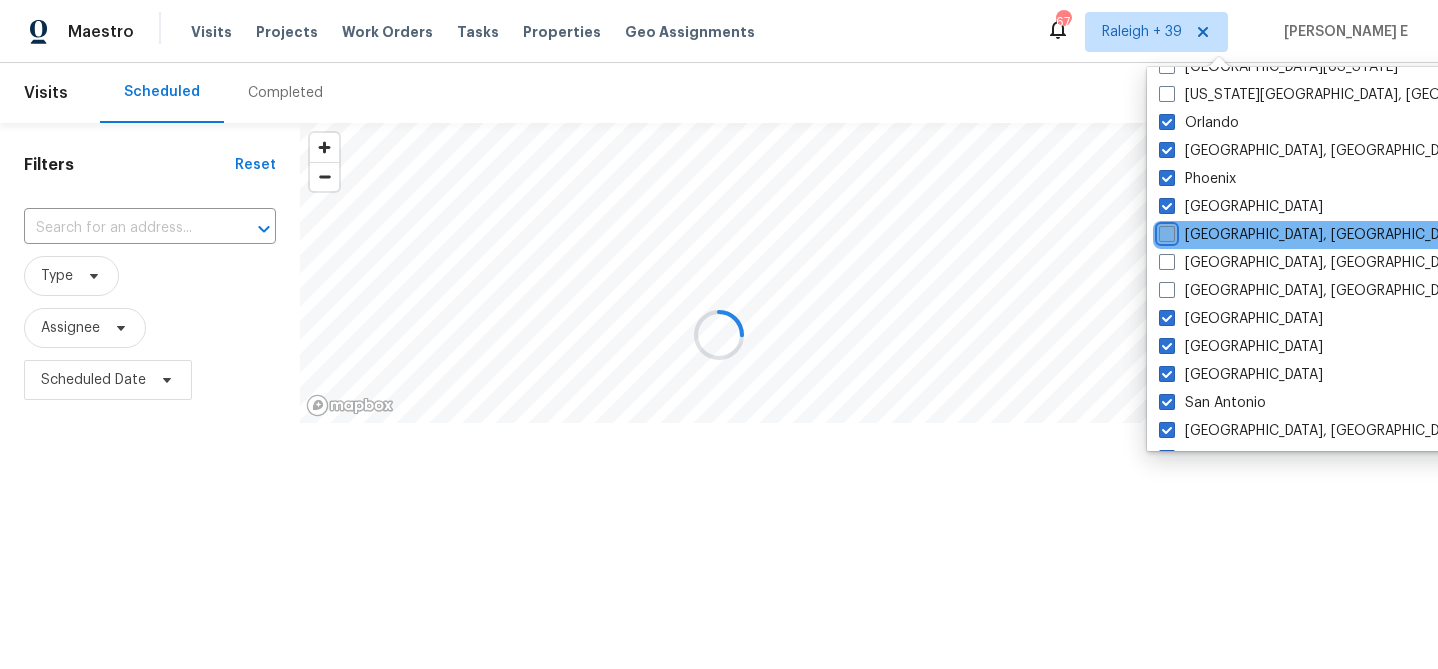 click on "Prescott, AZ" at bounding box center (1165, 231) 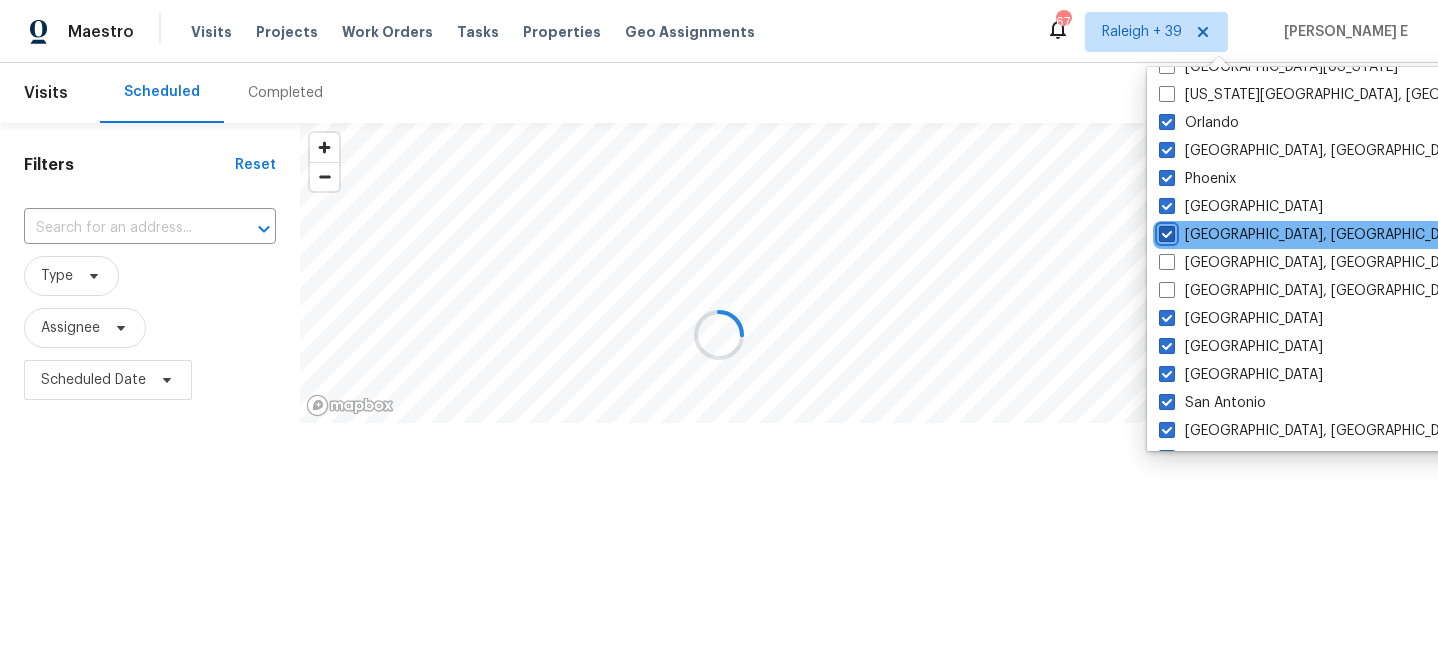 checkbox on "true" 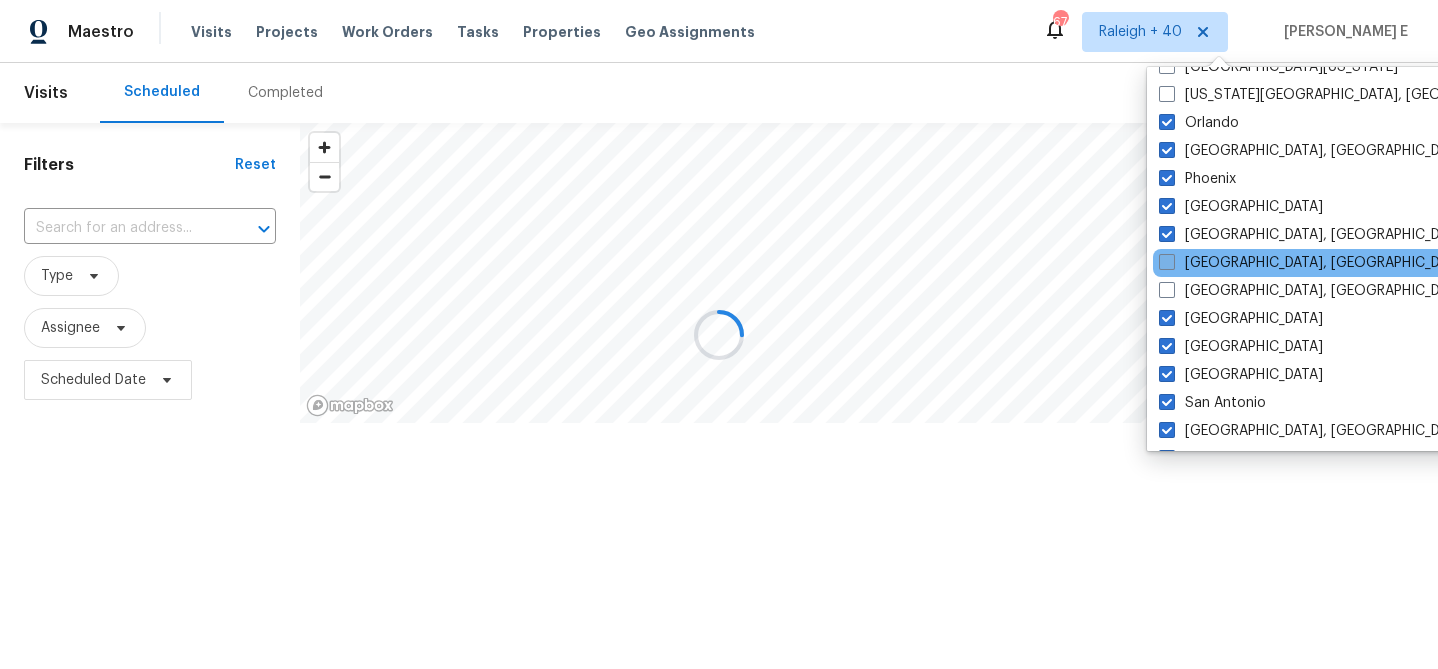 click at bounding box center (1167, 262) 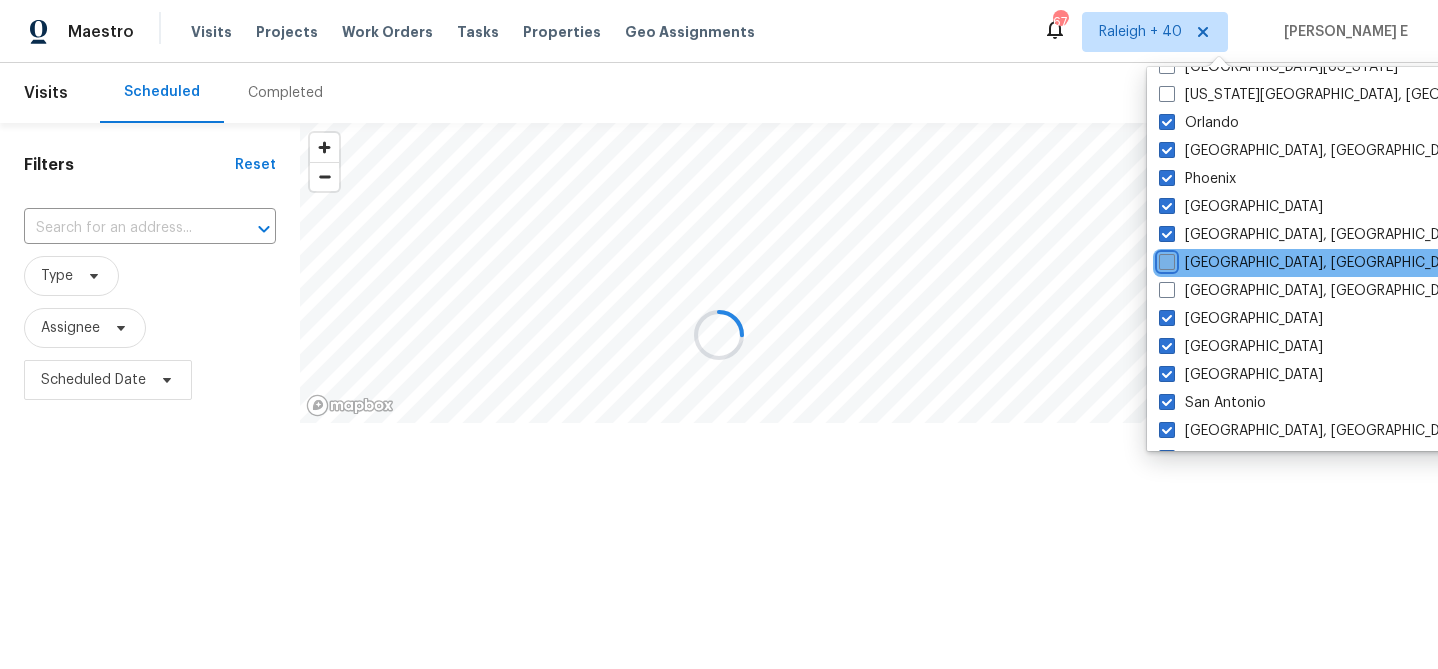 click on "Reno, NV" at bounding box center [1165, 259] 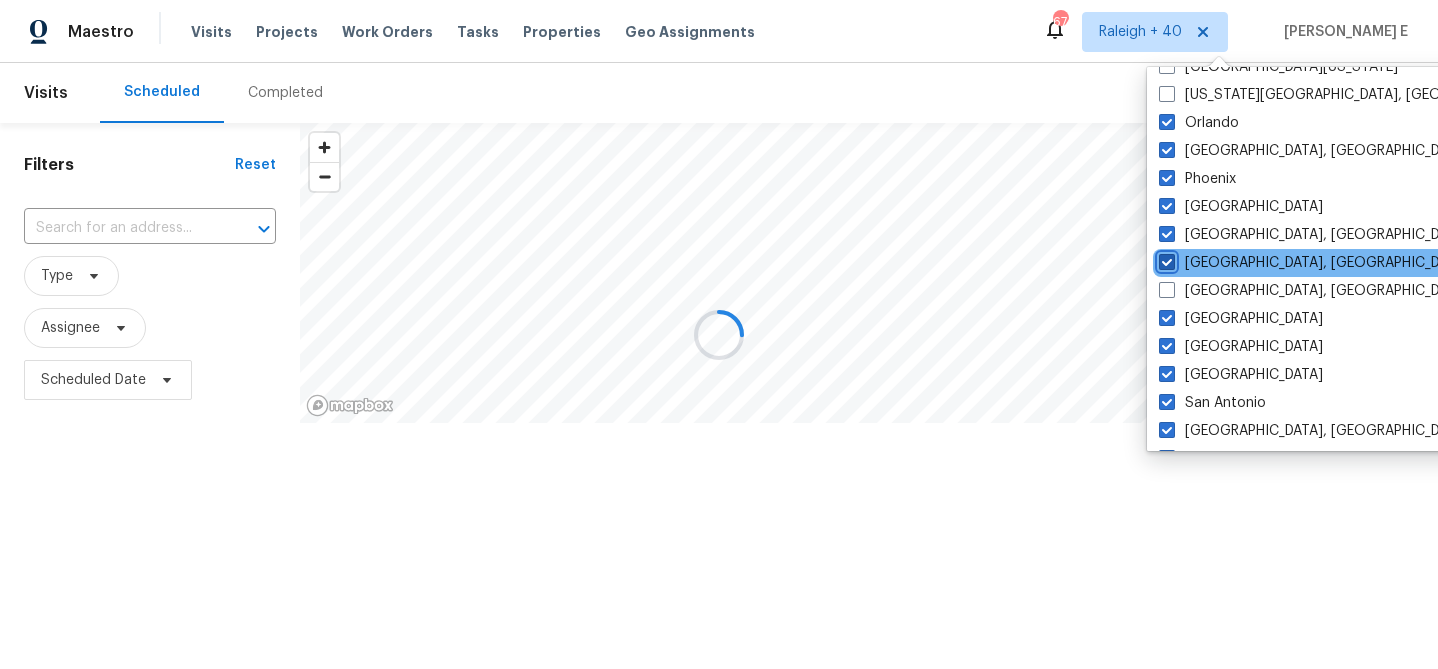 checkbox on "true" 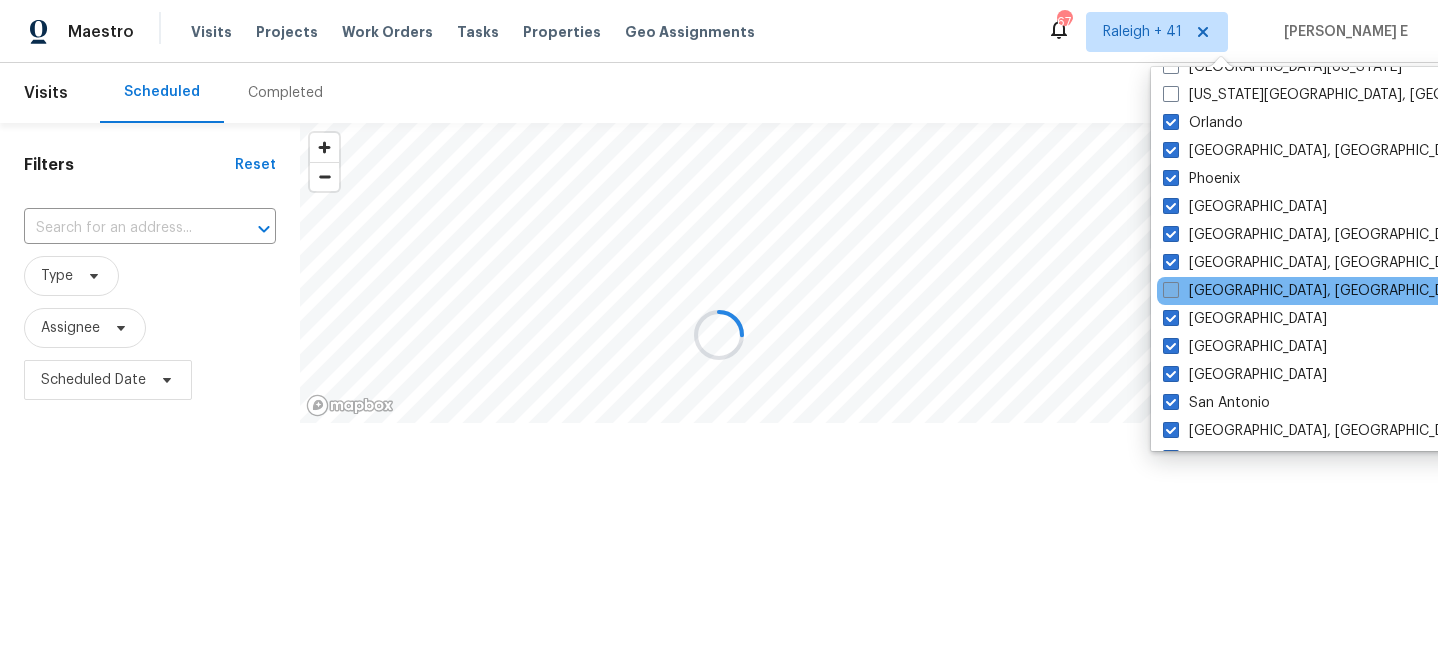 click on "Richmond, VA" at bounding box center [1318, 291] 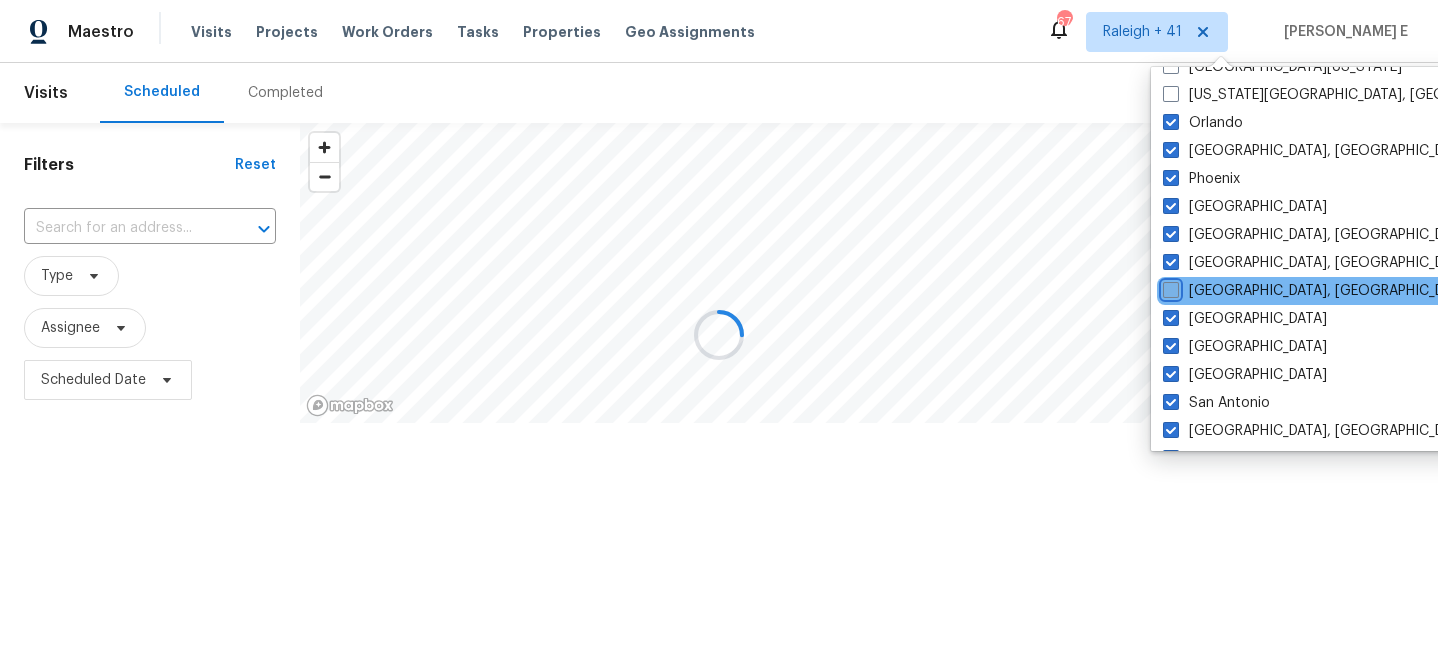 click on "Richmond, VA" at bounding box center (1169, 287) 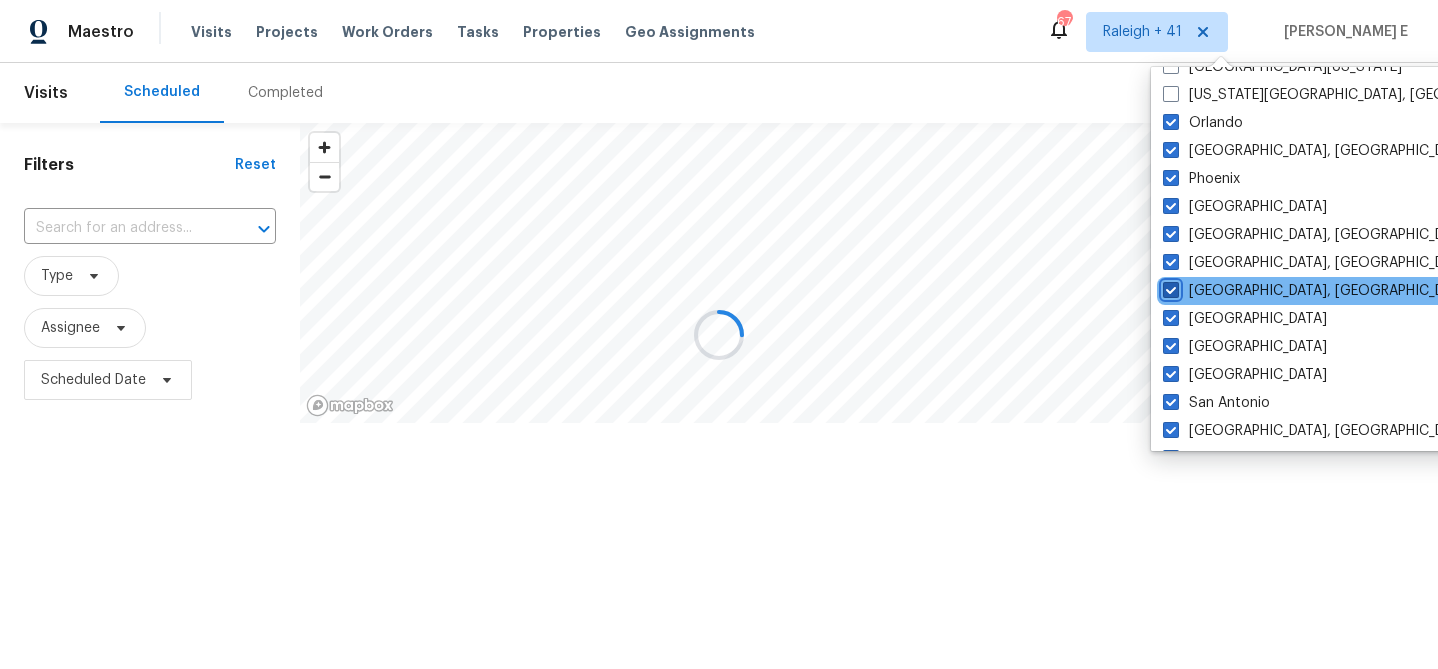 checkbox on "true" 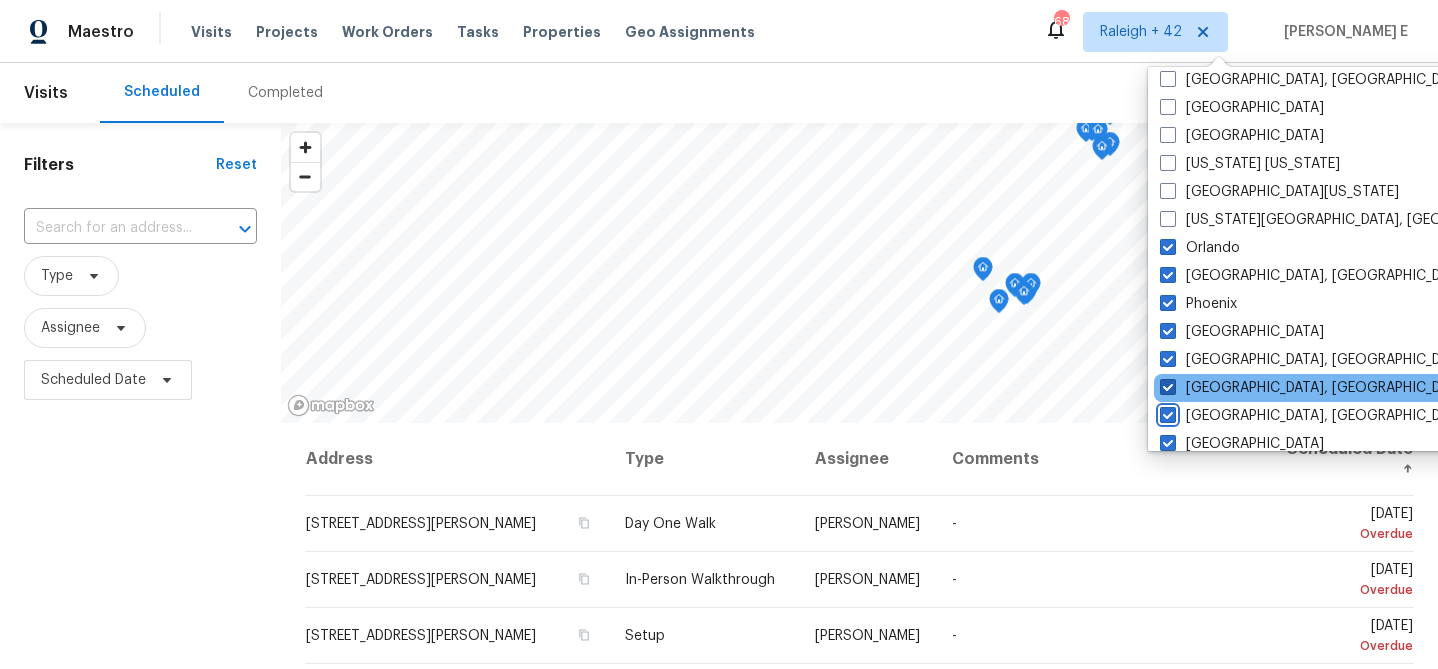 scroll, scrollTop: 986, scrollLeft: 0, axis: vertical 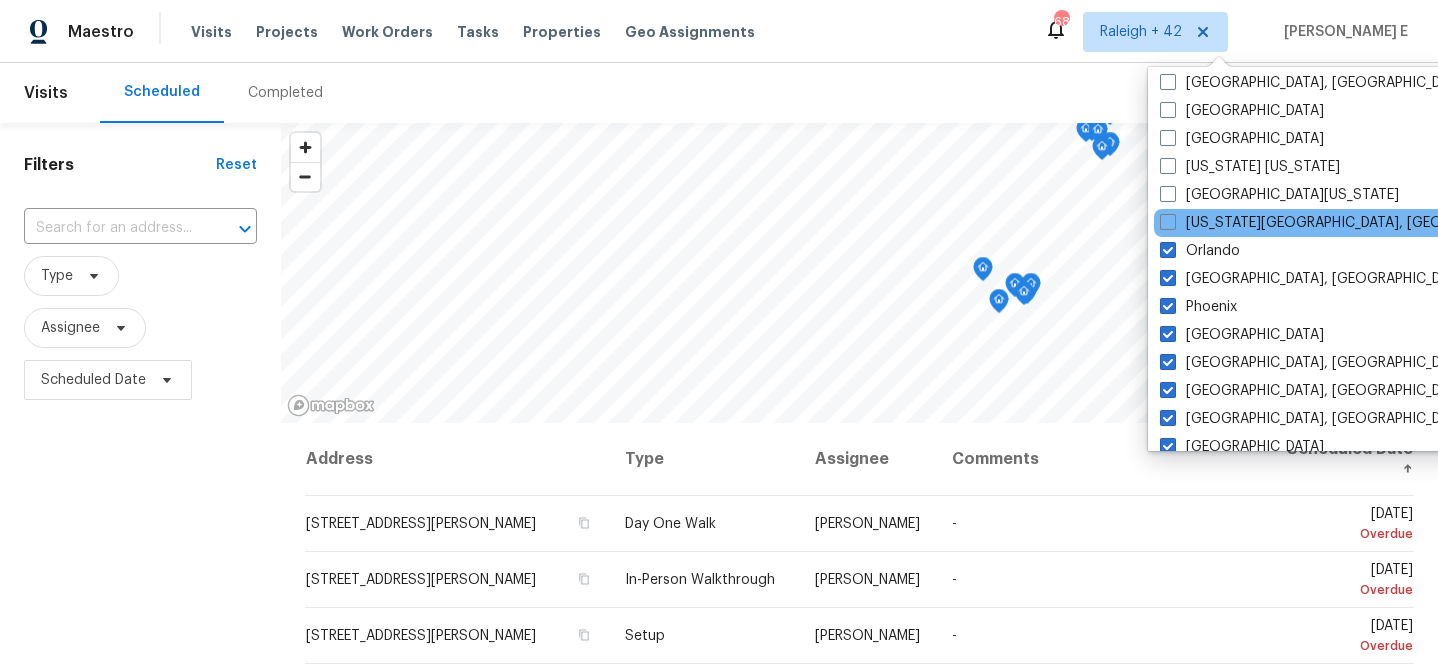 click on "Oklahoma City, OK" at bounding box center [1355, 223] 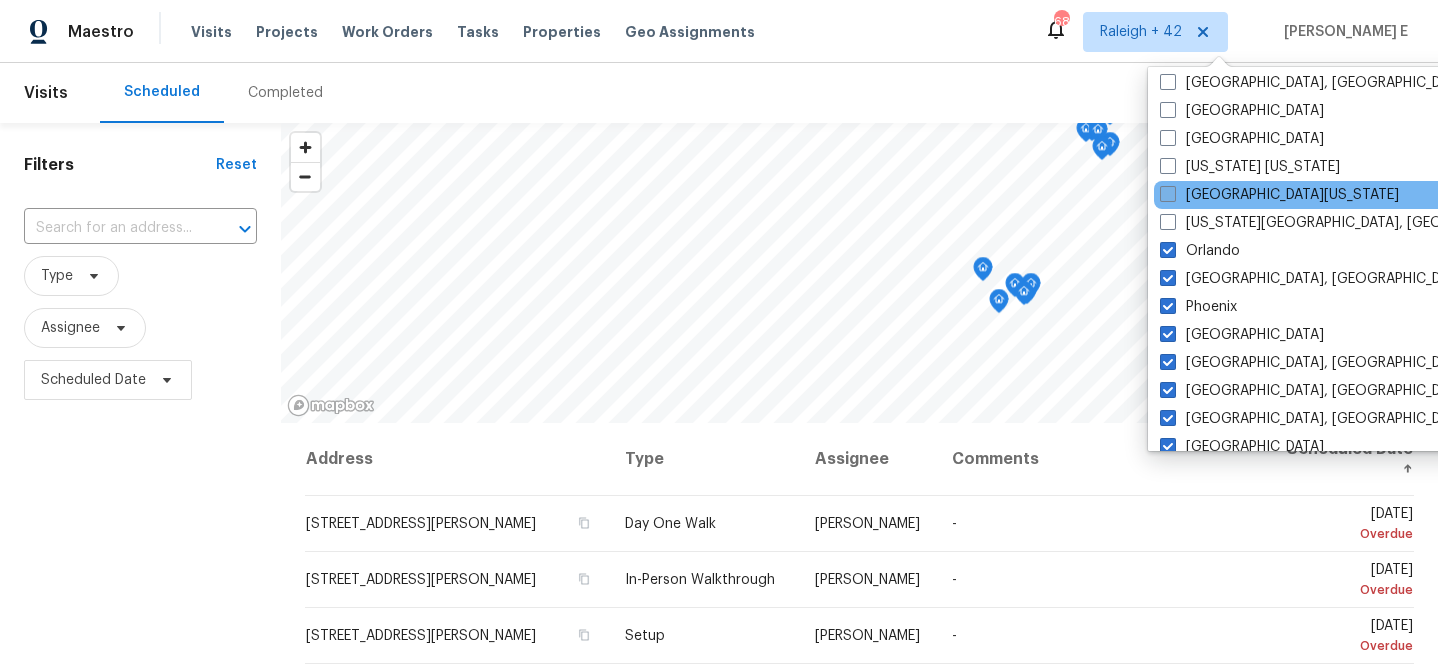 click at bounding box center [1168, 194] 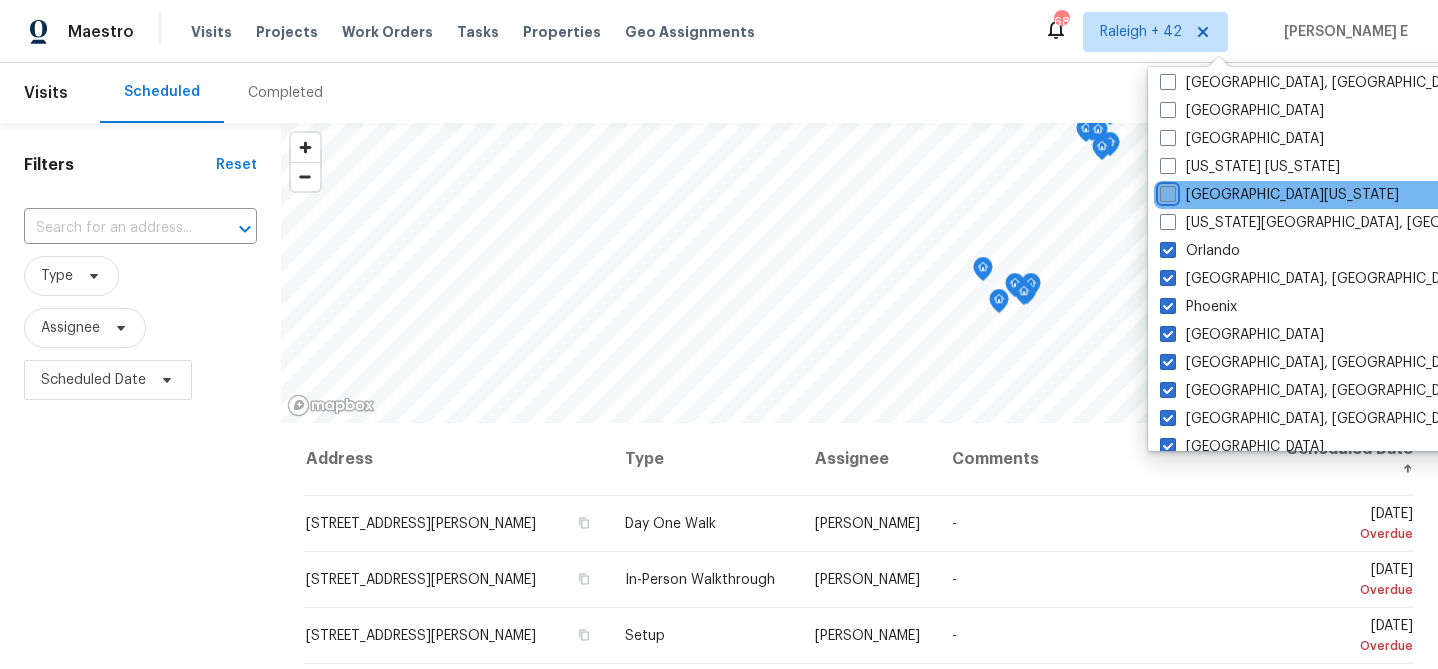 click on "Northern Colorado" at bounding box center [1166, 191] 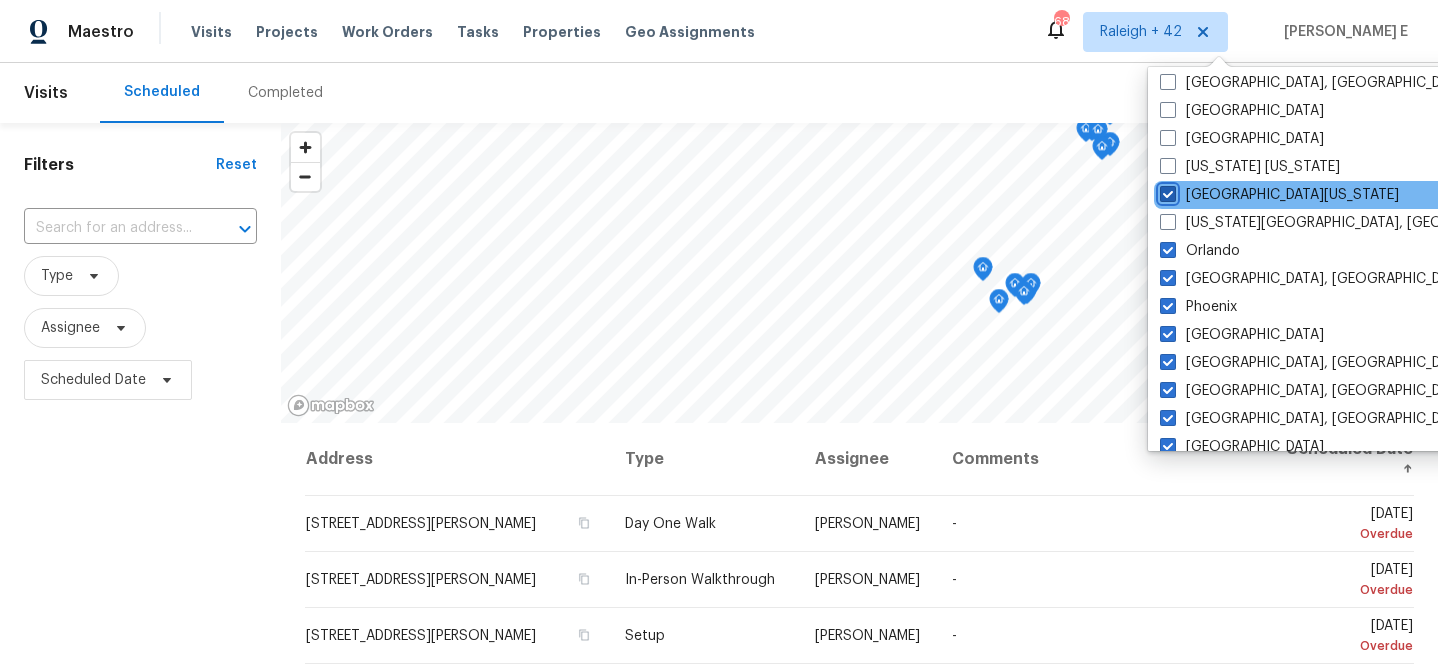 checkbox on "true" 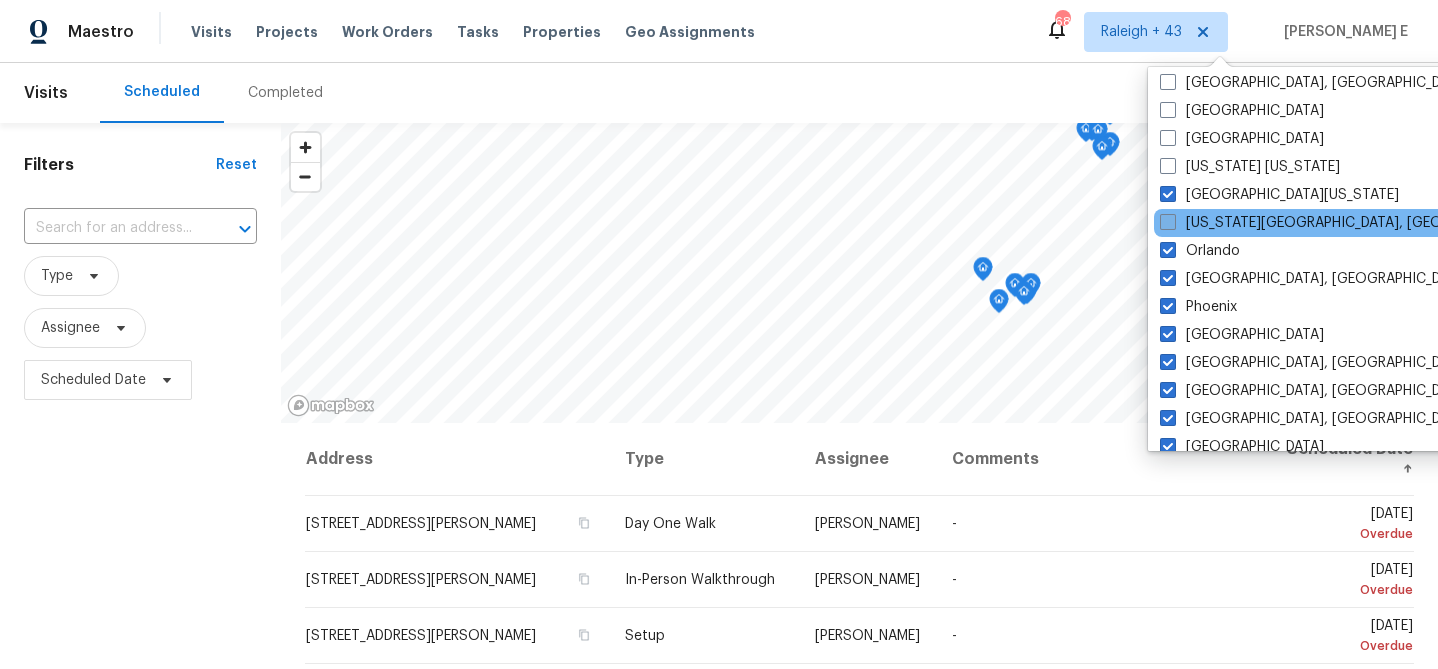 click at bounding box center [1168, 222] 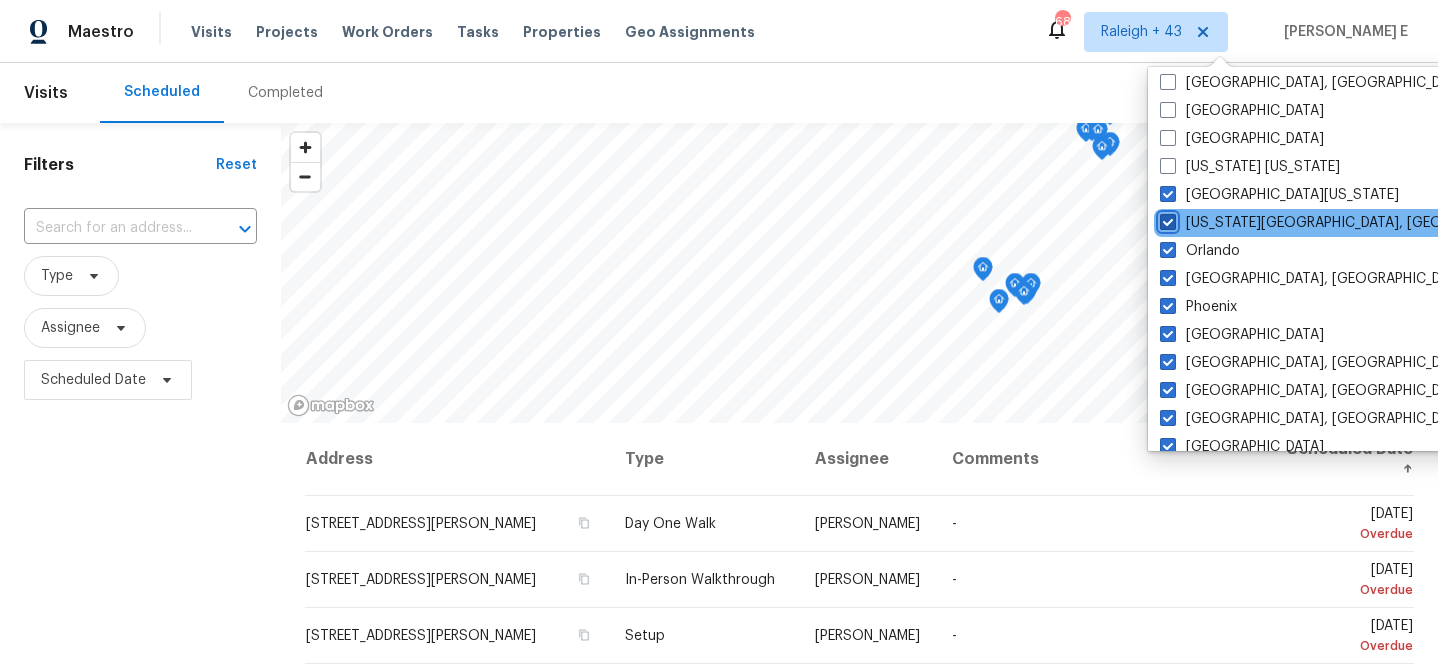 checkbox on "true" 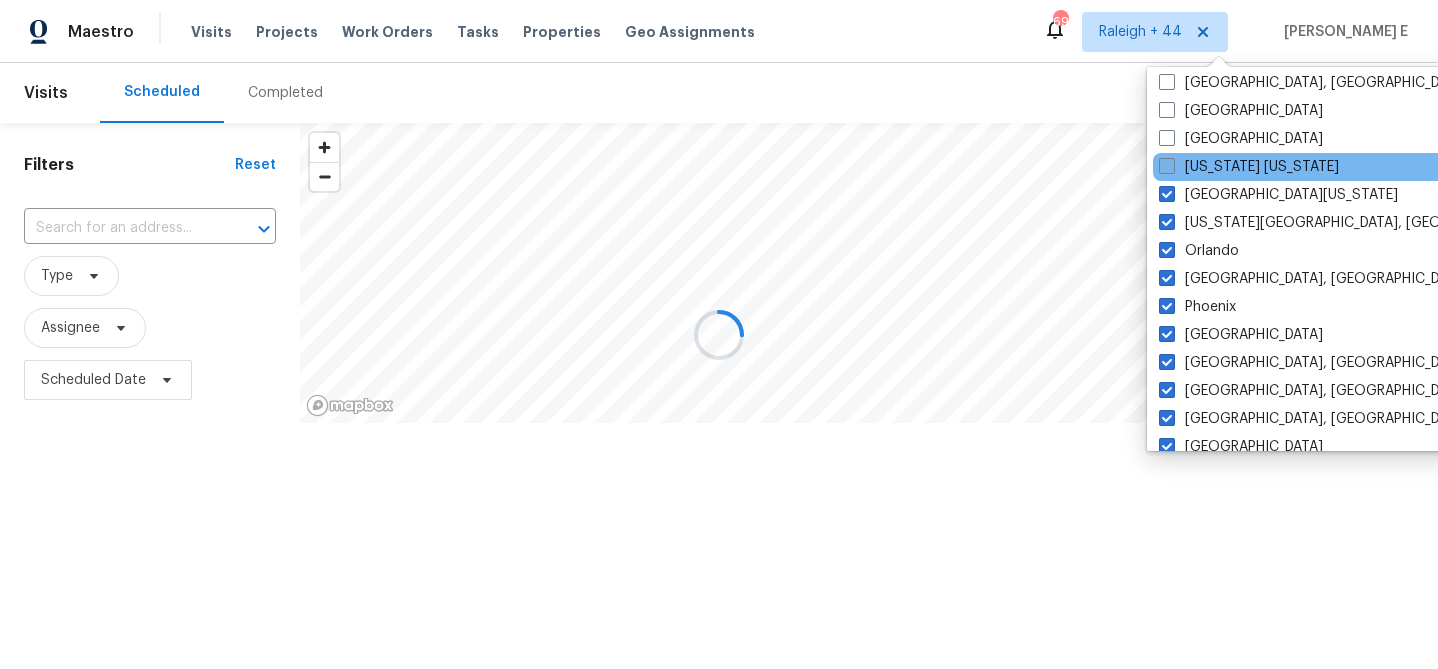 click at bounding box center (1167, 166) 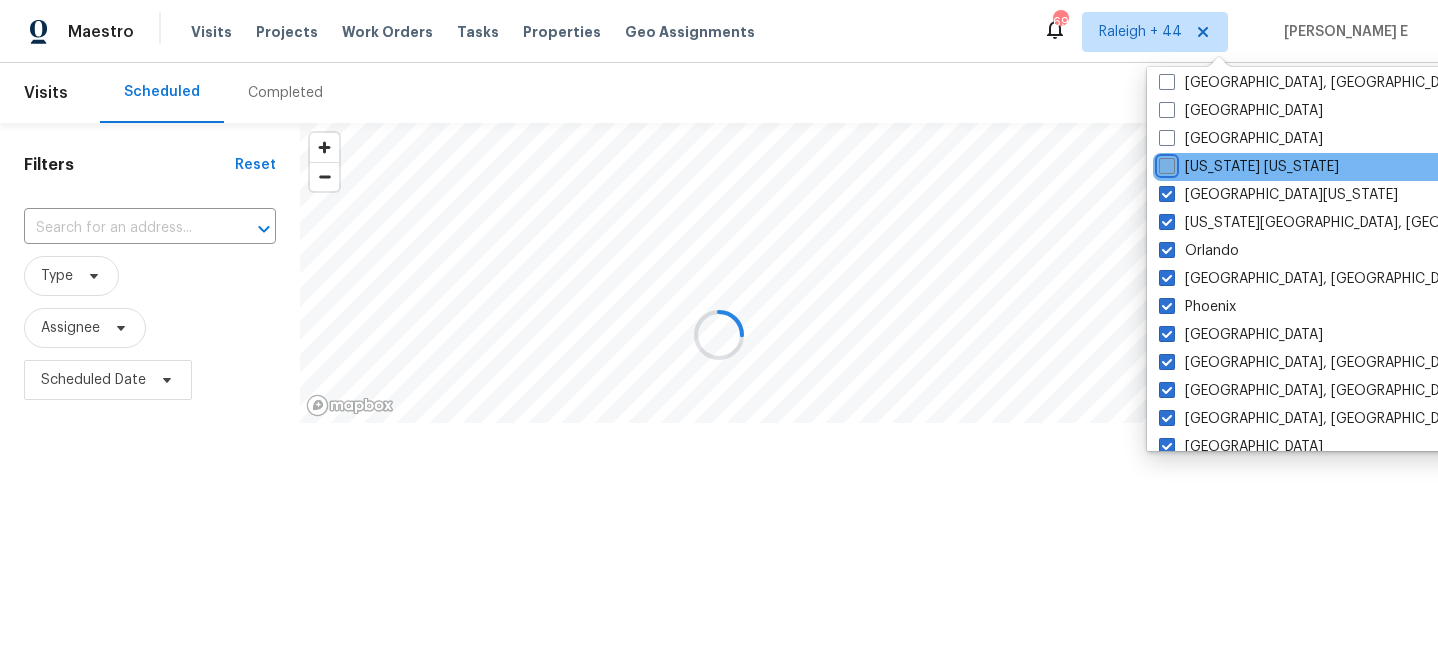click on "New York New Jersey" at bounding box center [1165, 163] 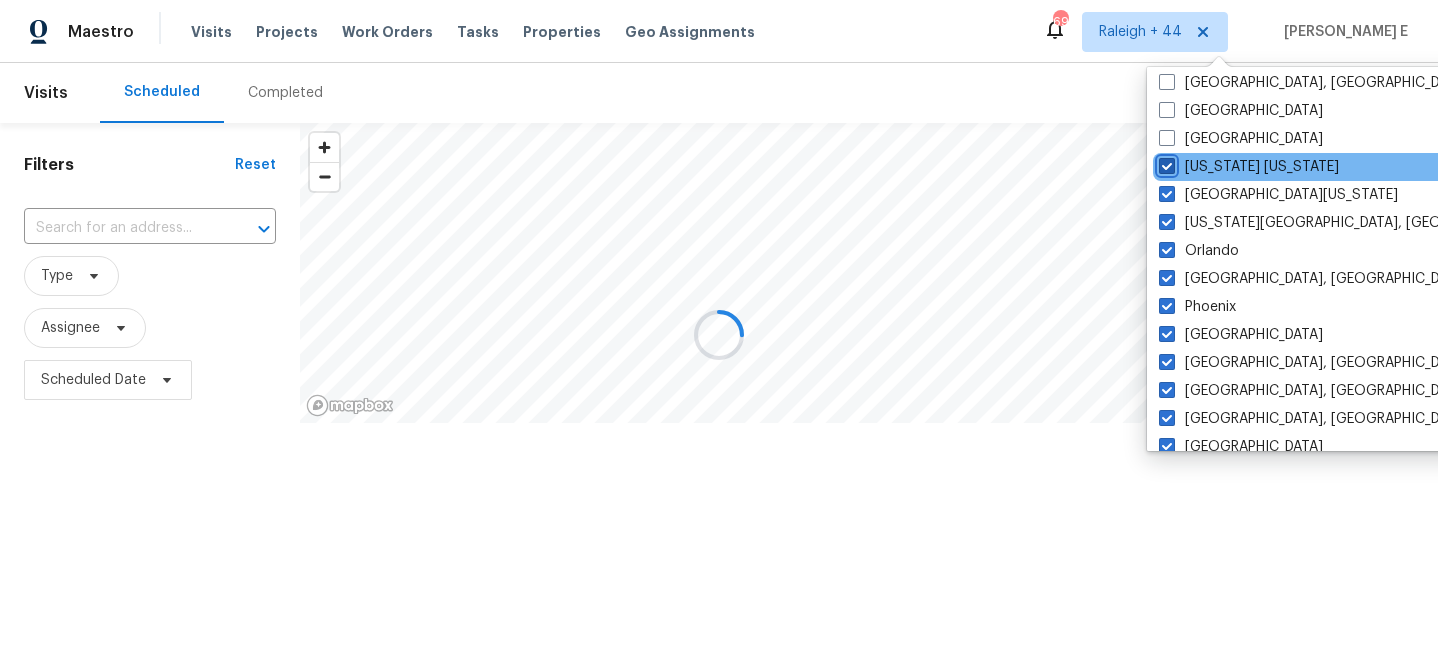 checkbox on "true" 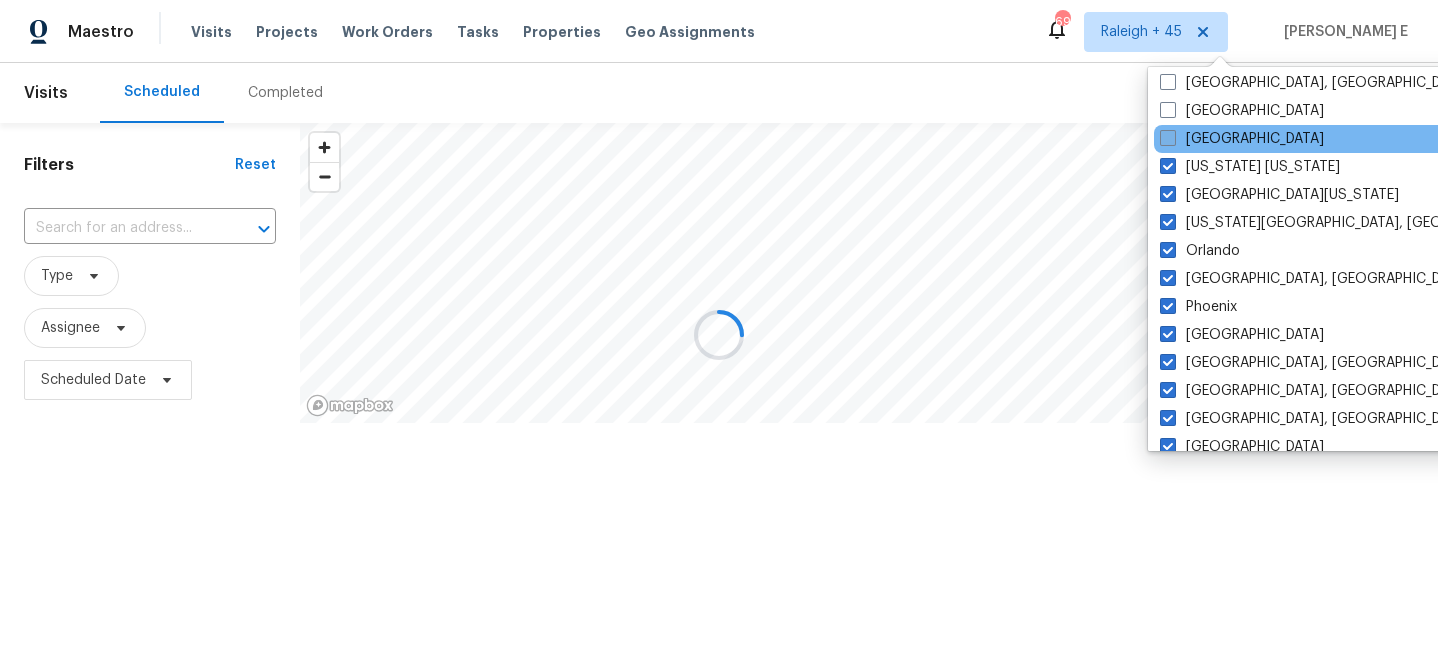 click at bounding box center [1168, 138] 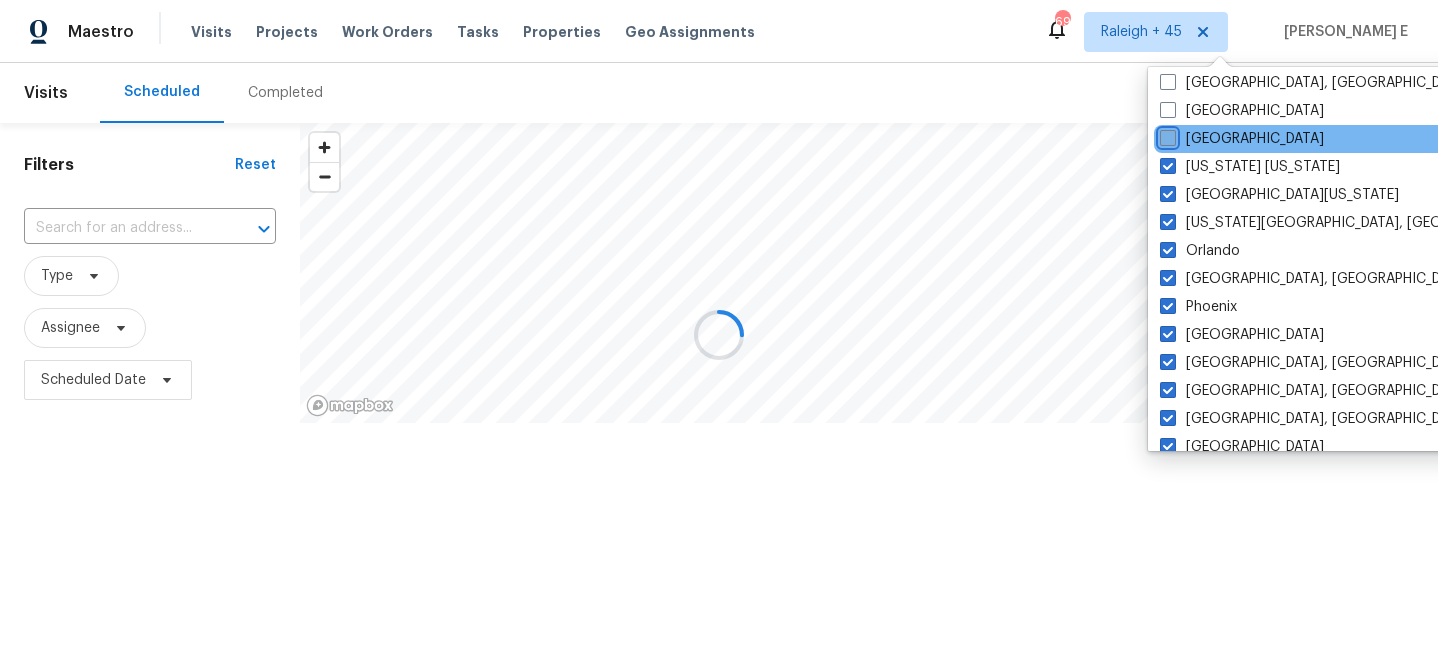 click on "Nashville" at bounding box center (1166, 135) 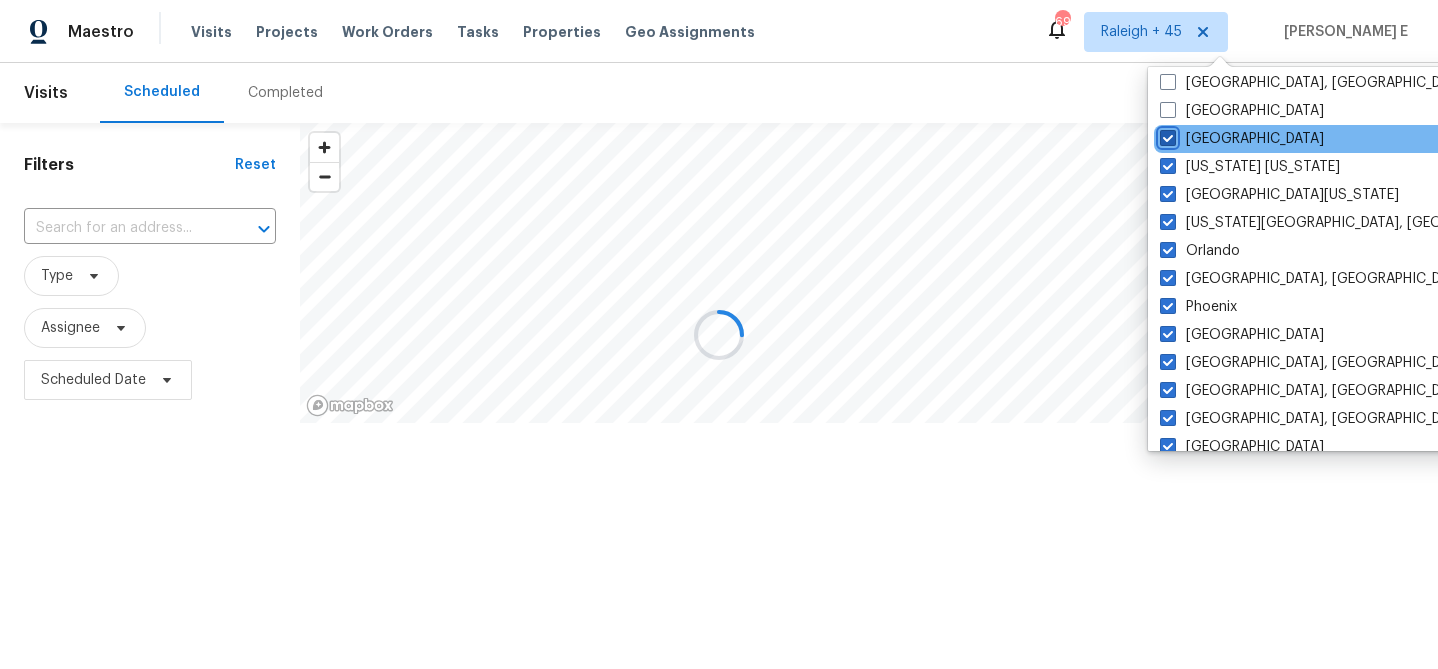 checkbox on "true" 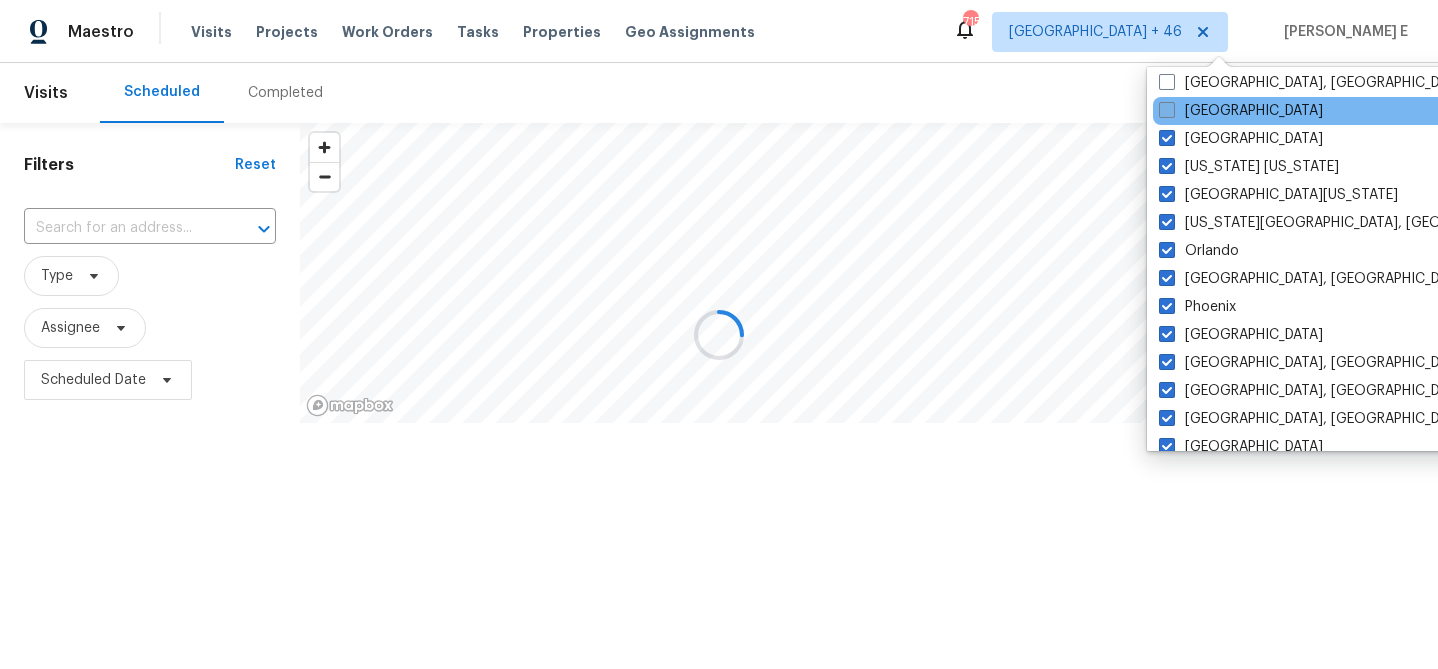 click at bounding box center (1167, 110) 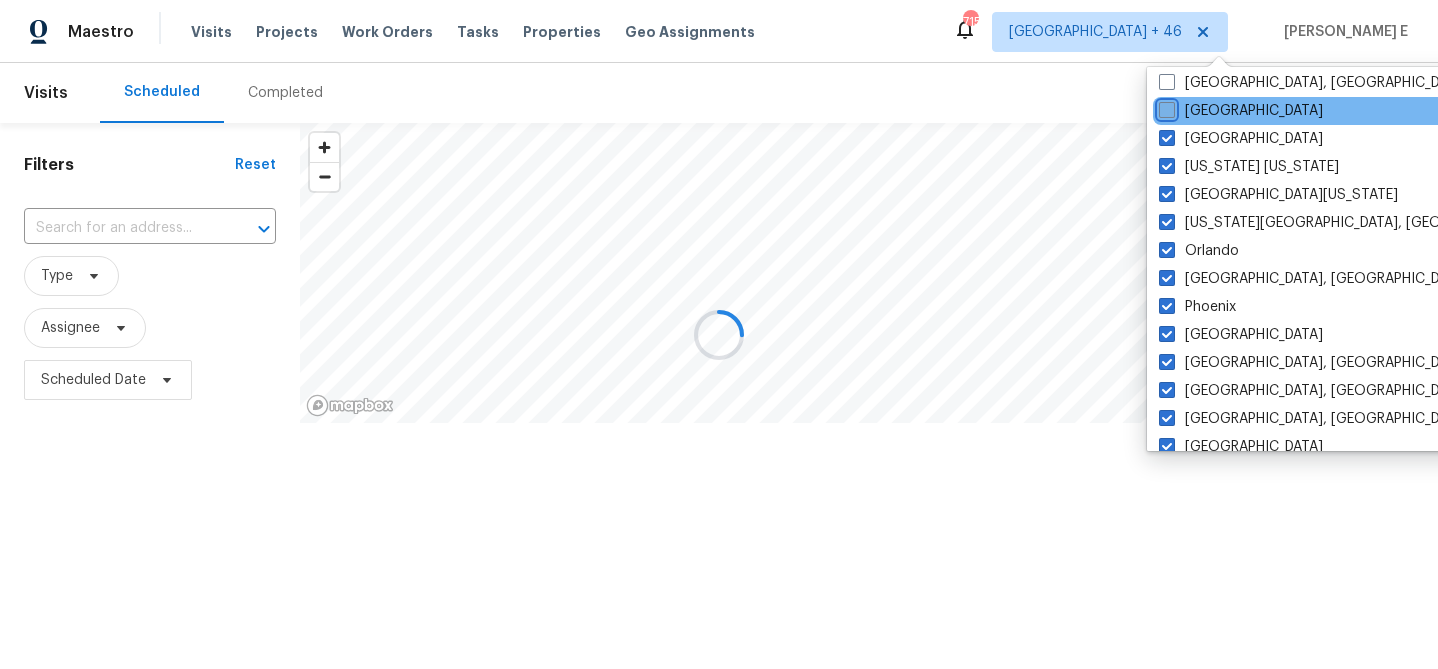 click on "Minneapolis" at bounding box center (1165, 107) 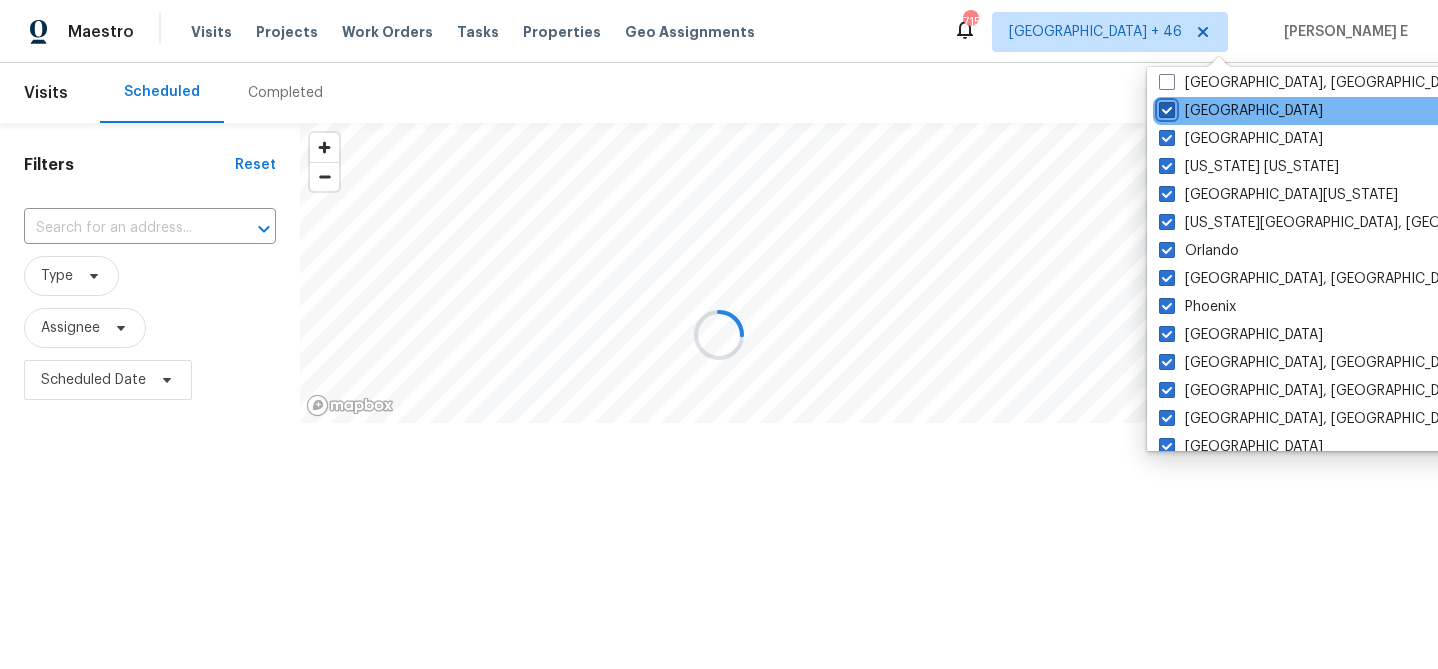 checkbox on "true" 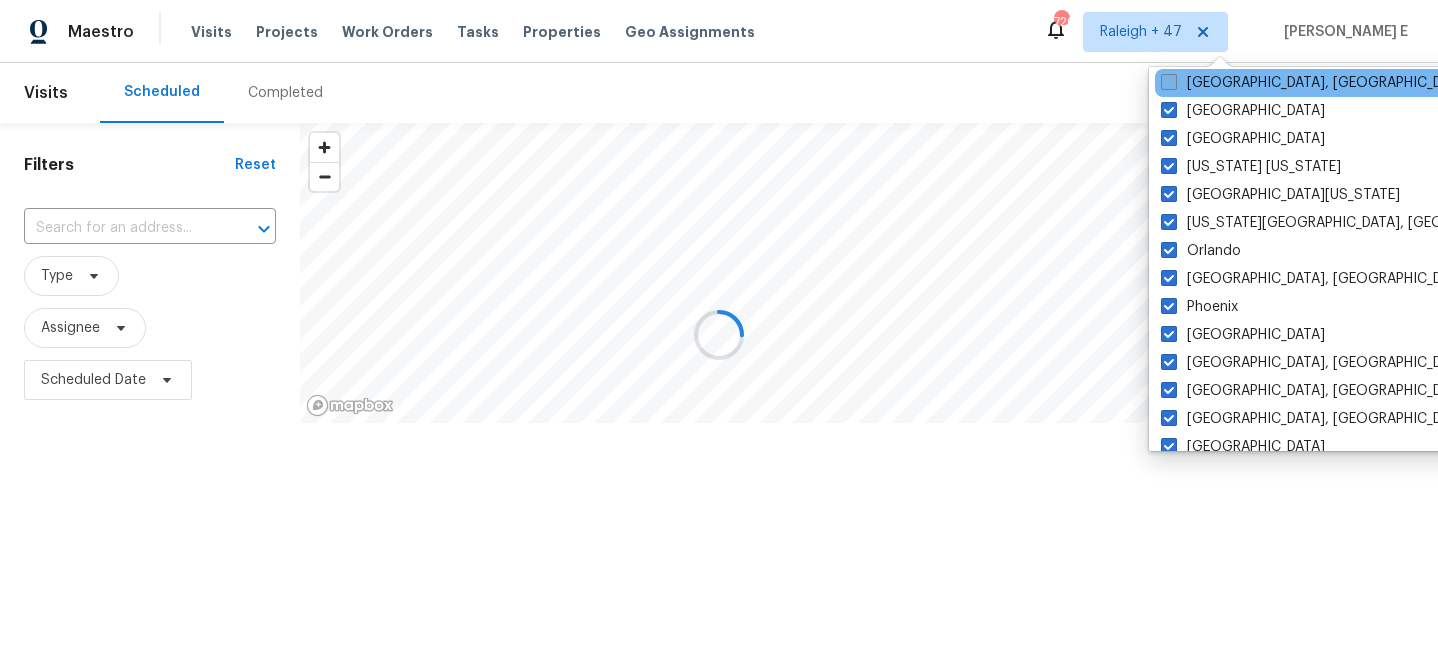click at bounding box center [1169, 82] 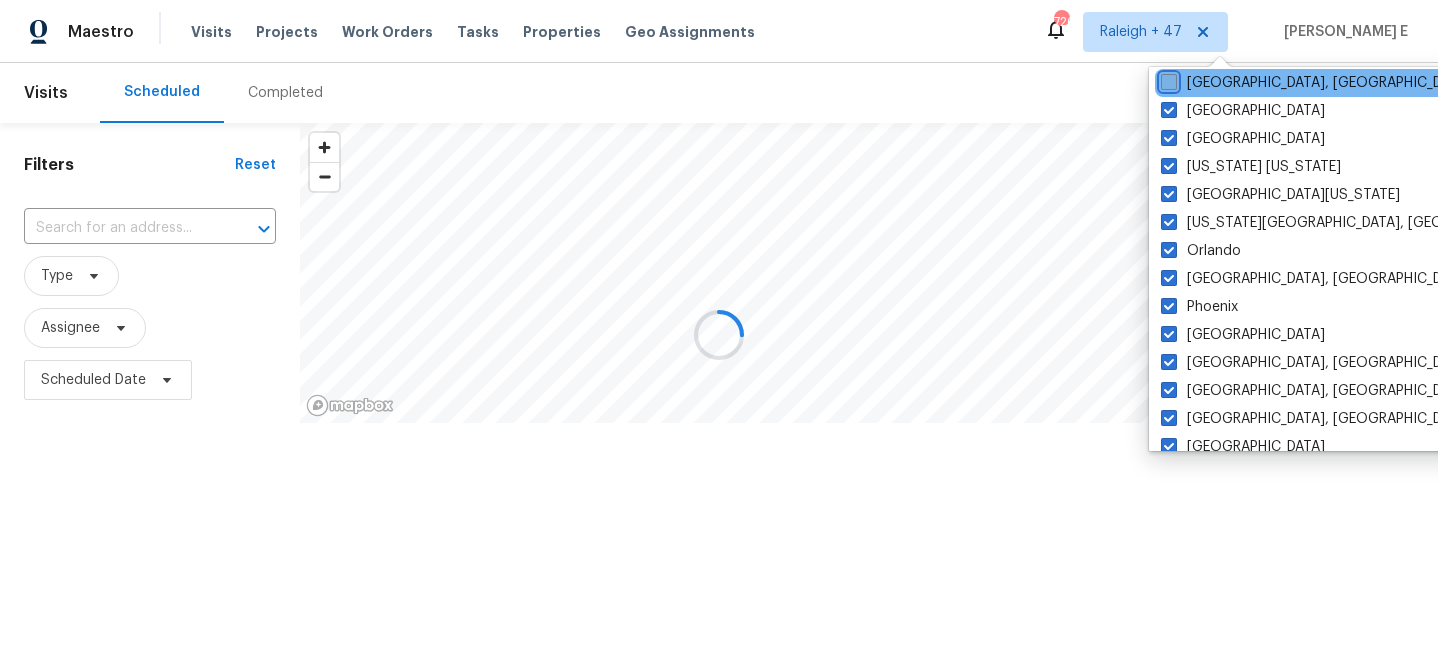 click on "Miami, FL" at bounding box center [1167, 79] 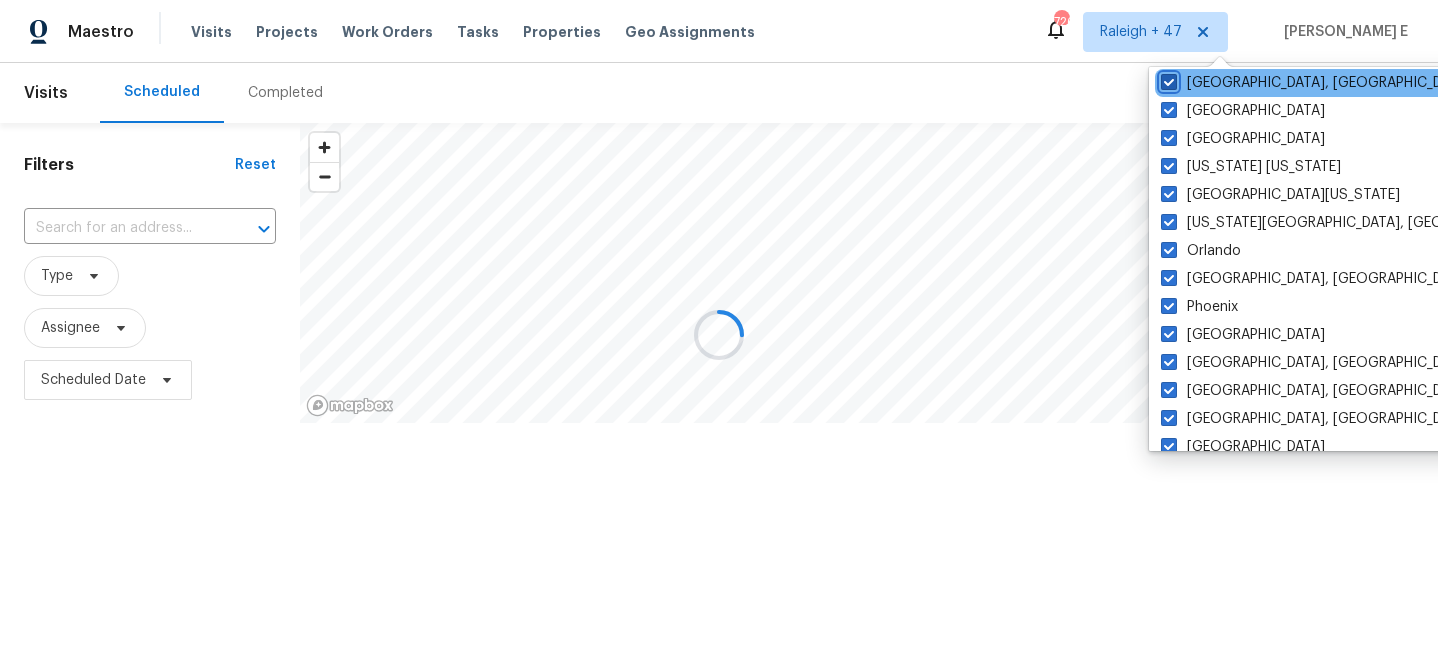 checkbox on "true" 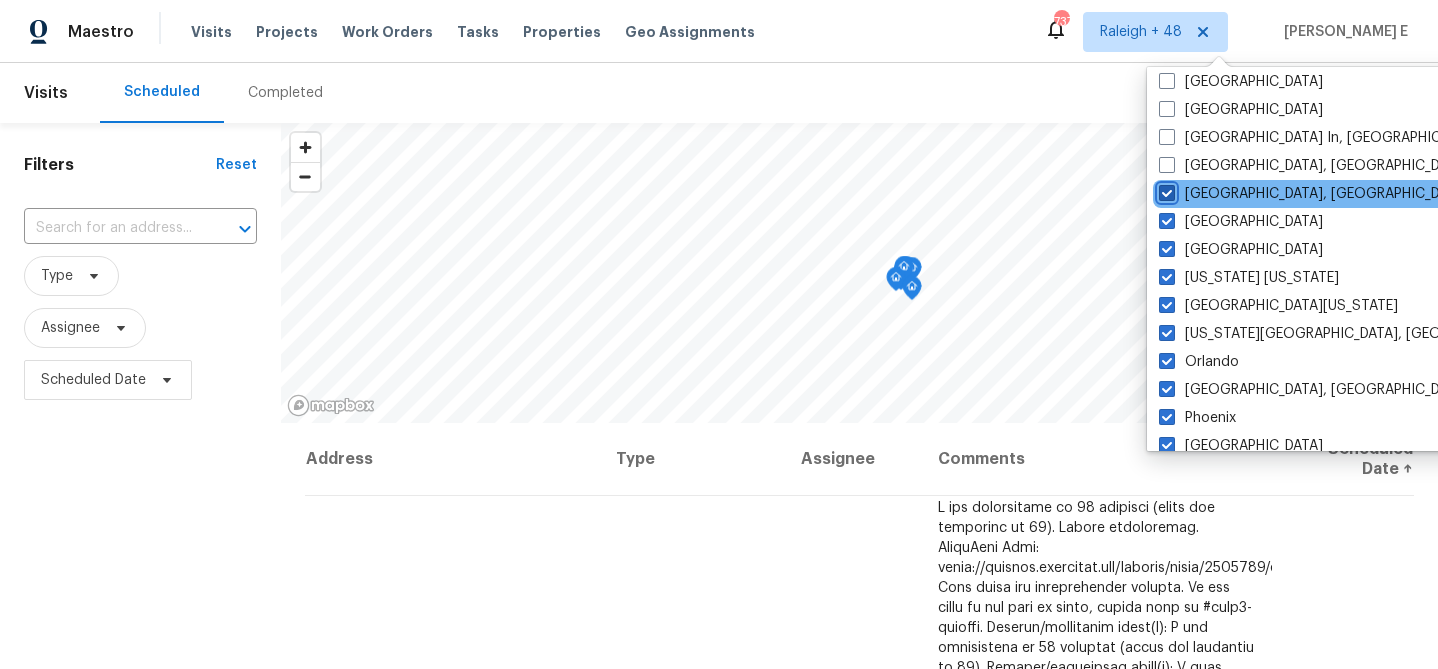 scroll, scrollTop: 876, scrollLeft: 0, axis: vertical 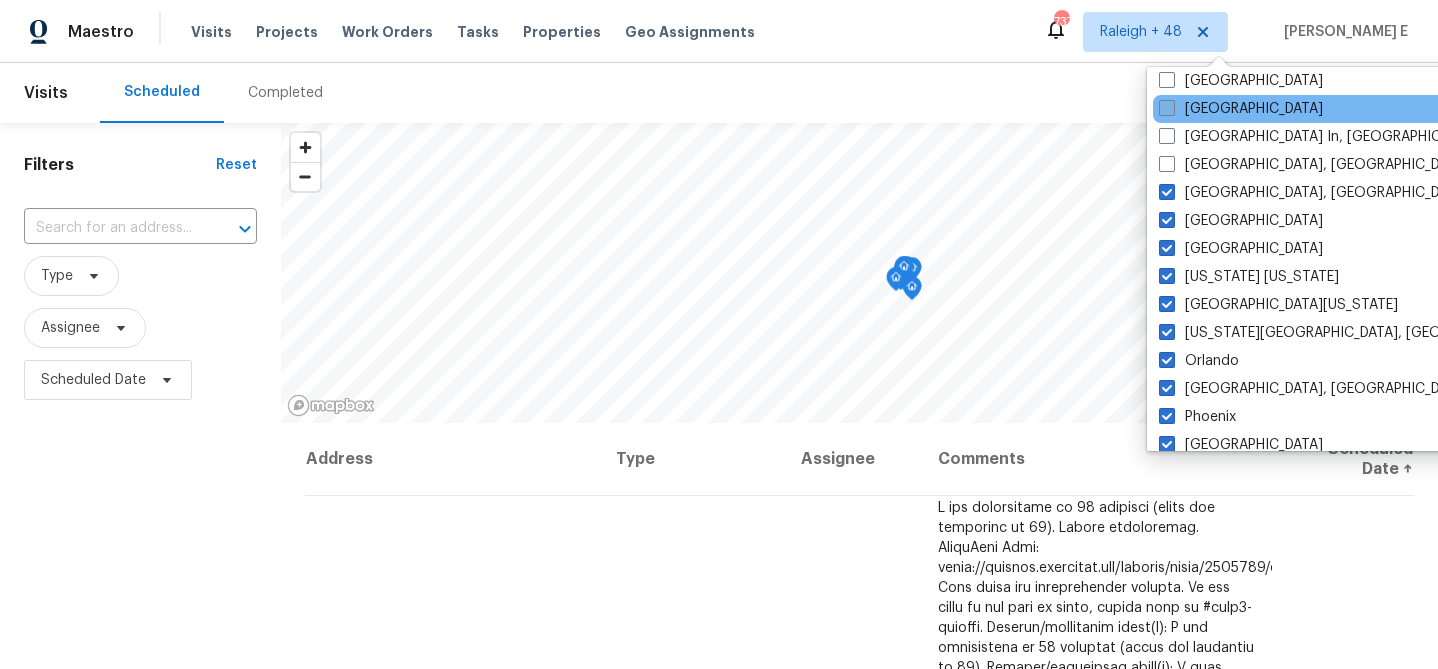click on "Los Angeles" at bounding box center [1241, 109] 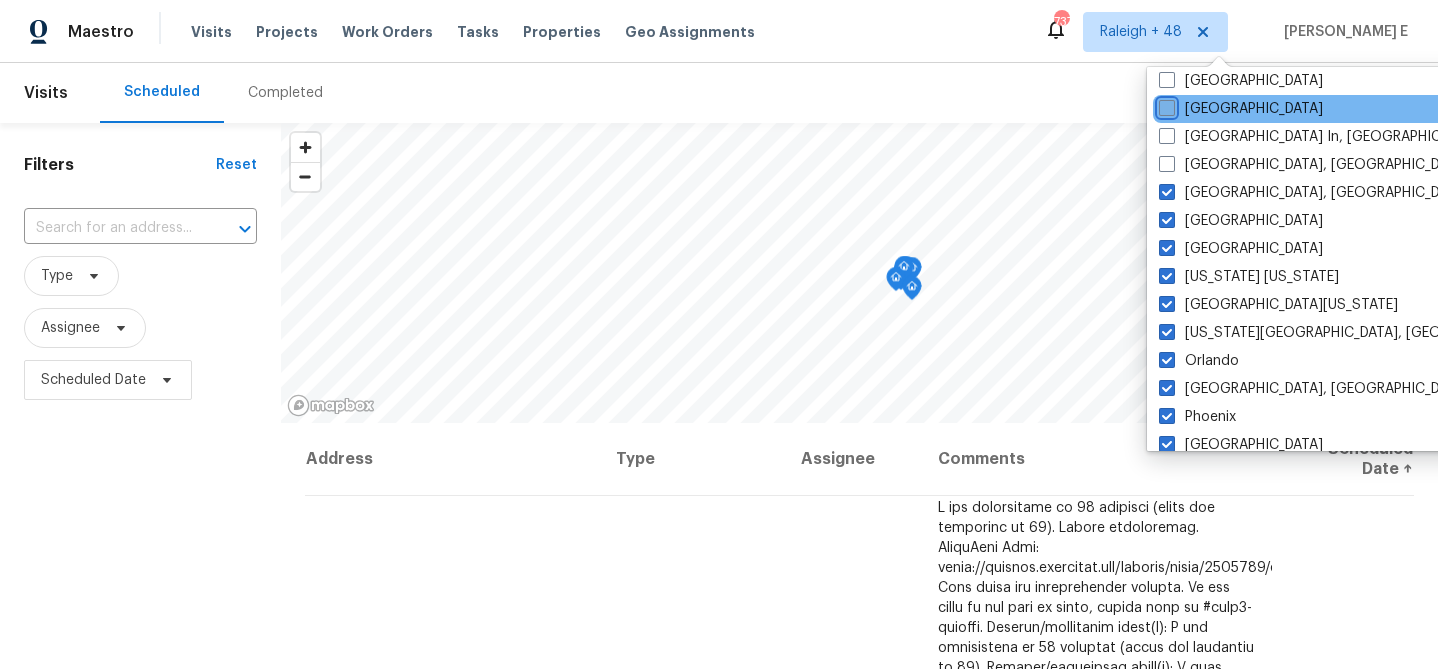 click on "Los Angeles" at bounding box center (1165, 105) 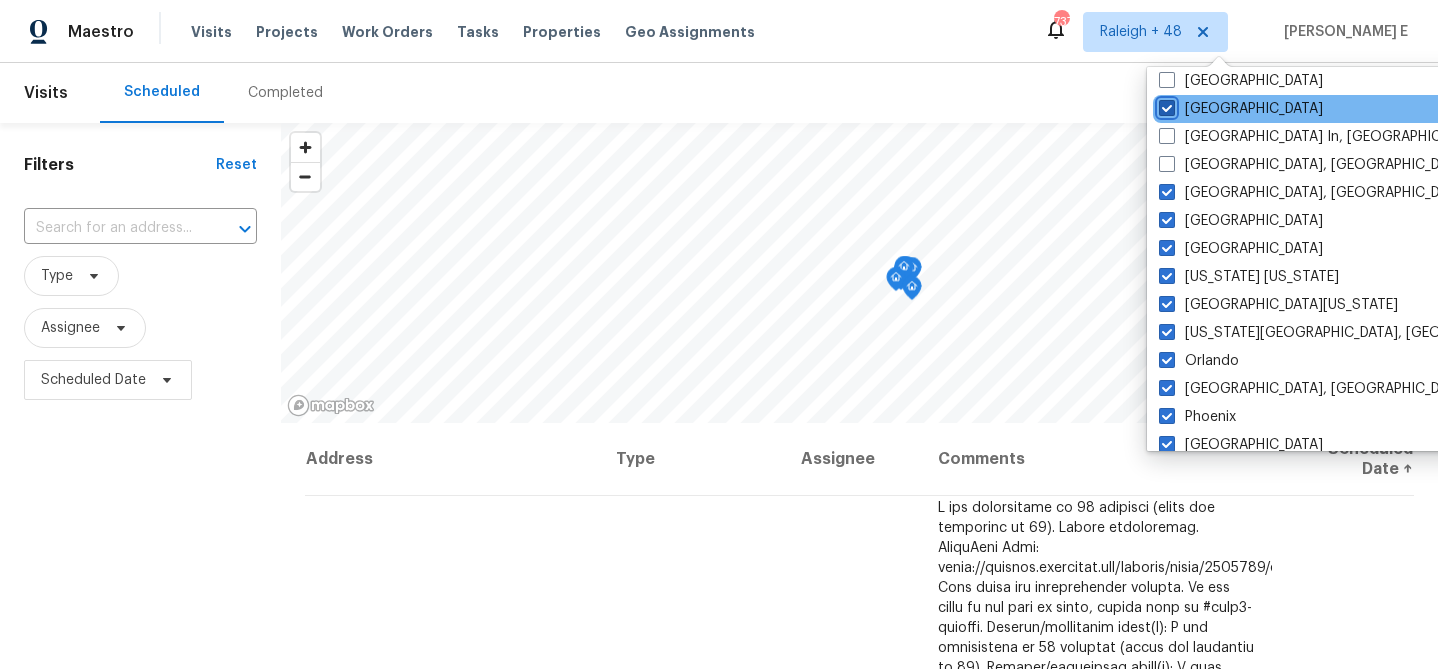 checkbox on "true" 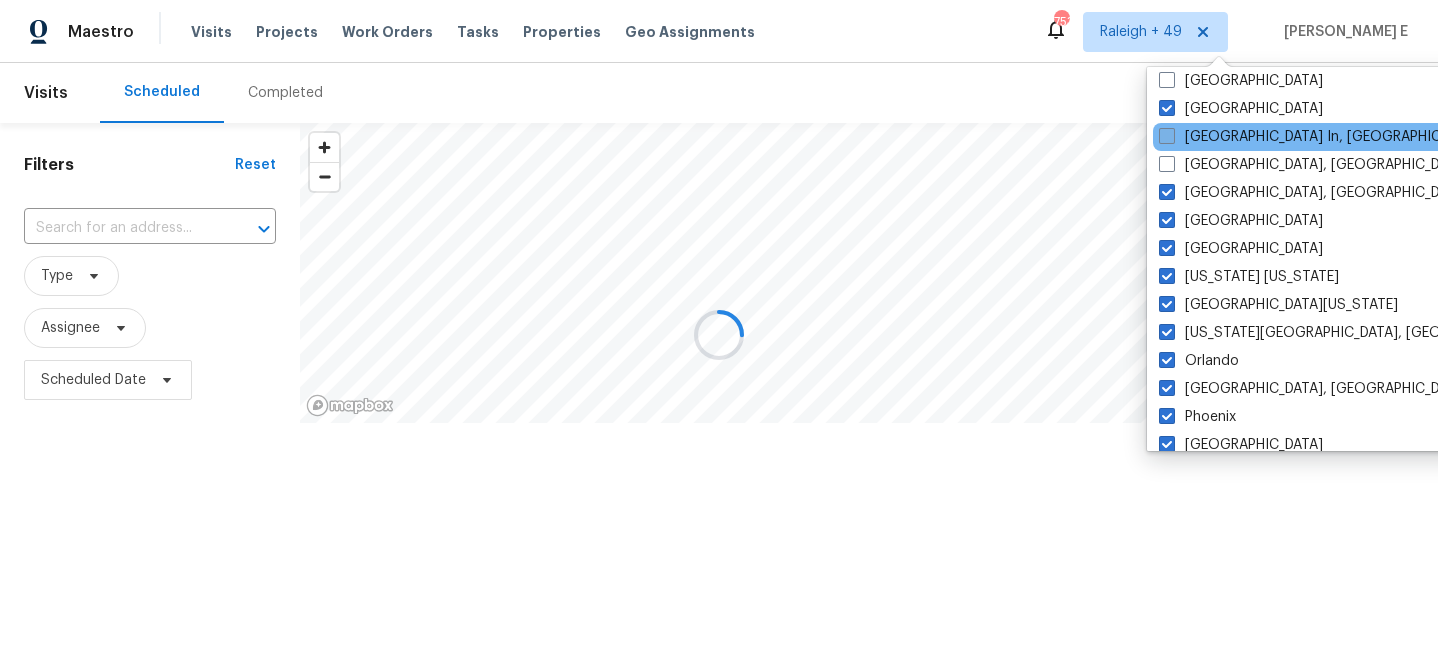 click on "Louisville In, KY" at bounding box center [1322, 137] 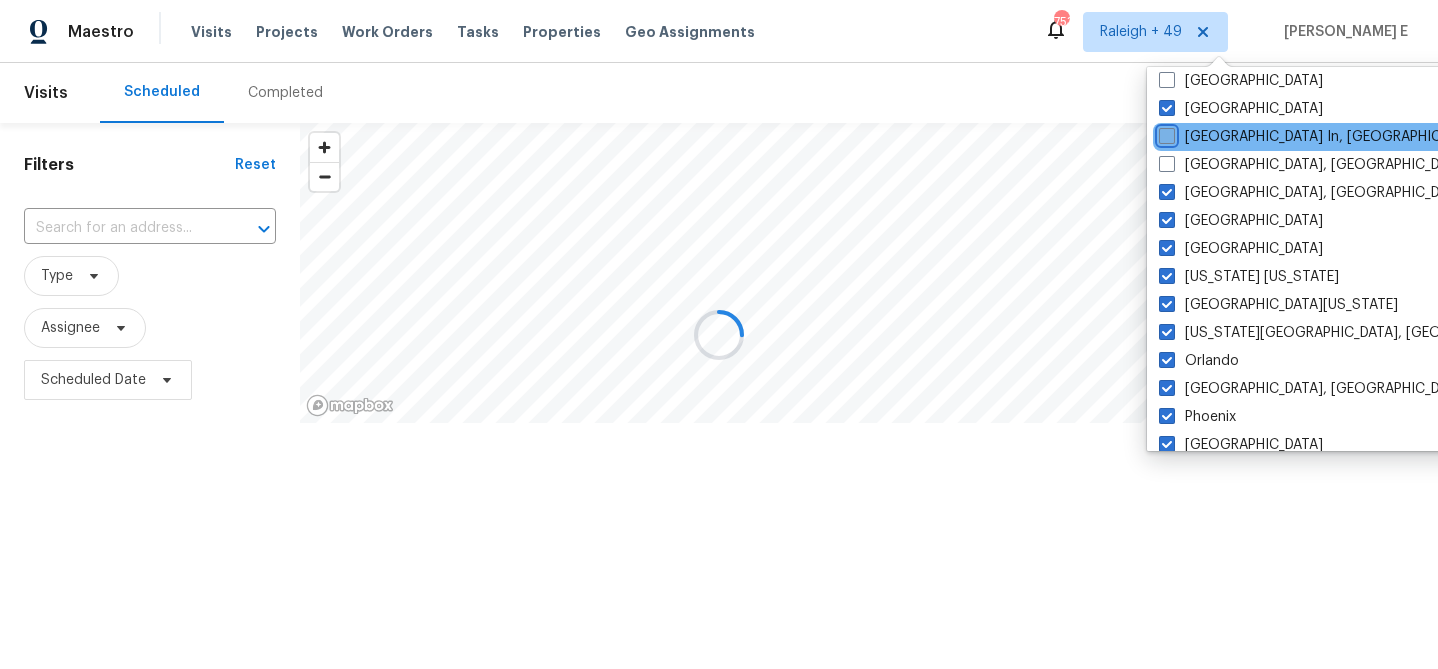 click on "Louisville In, KY" at bounding box center [1165, 133] 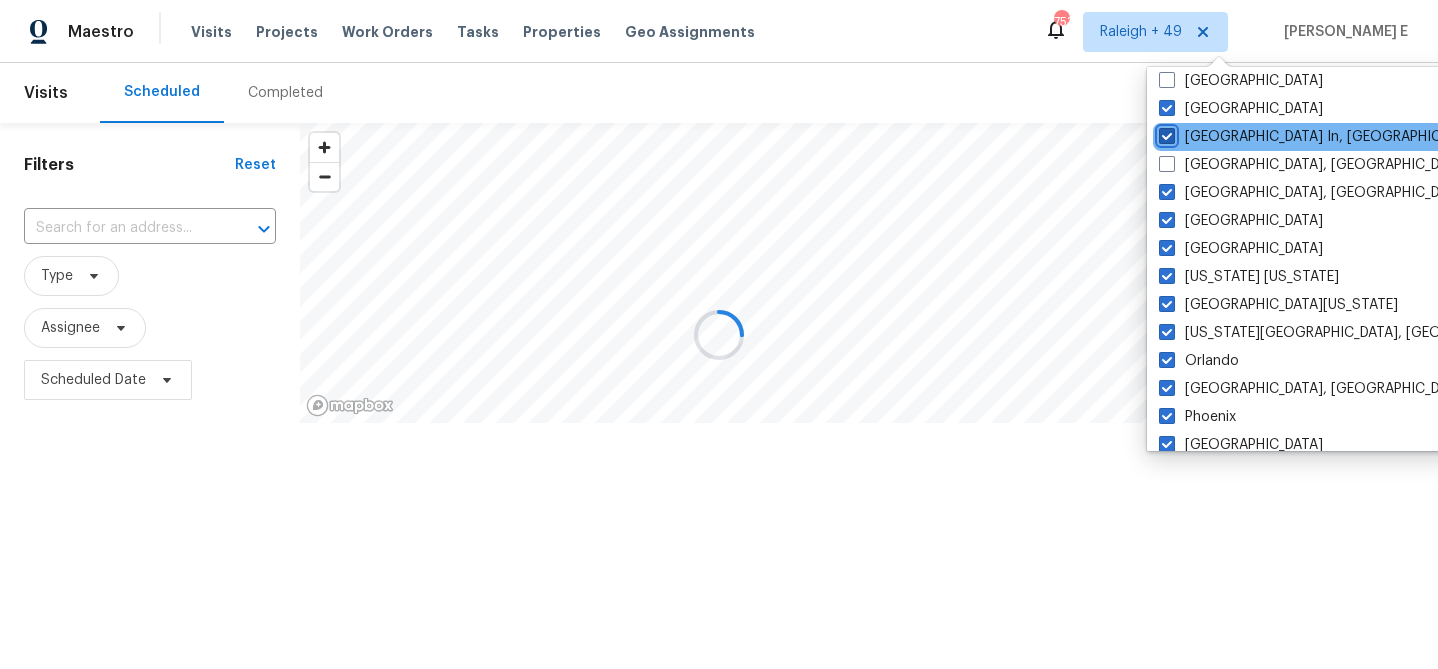 checkbox on "true" 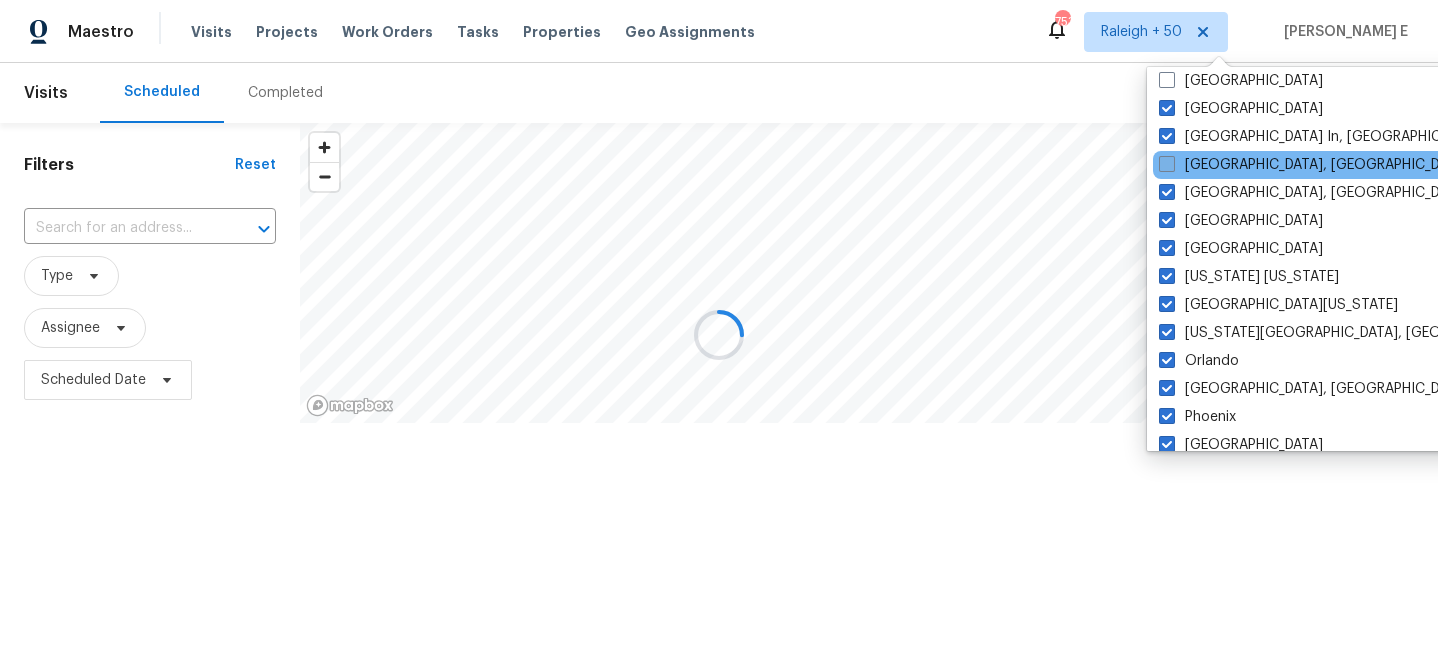 click on "Memphis, TN" at bounding box center (1314, 165) 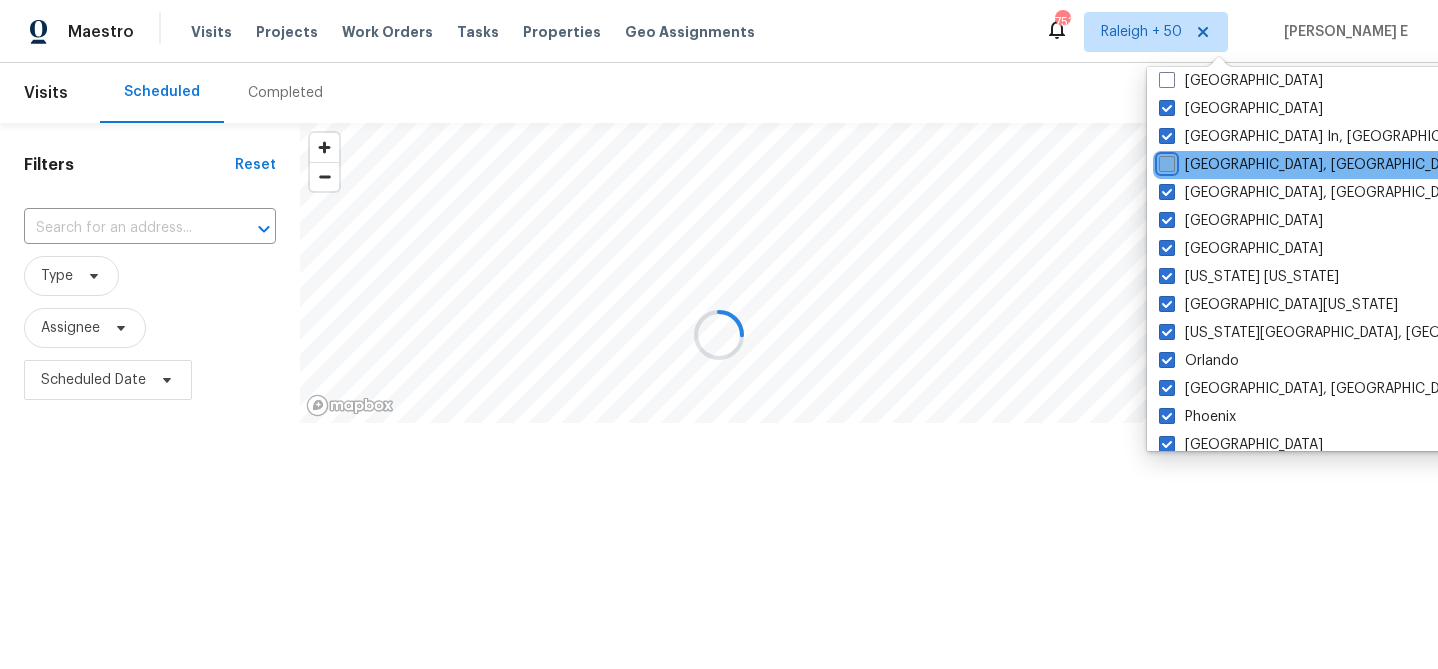 click on "Memphis, TN" at bounding box center [1165, 161] 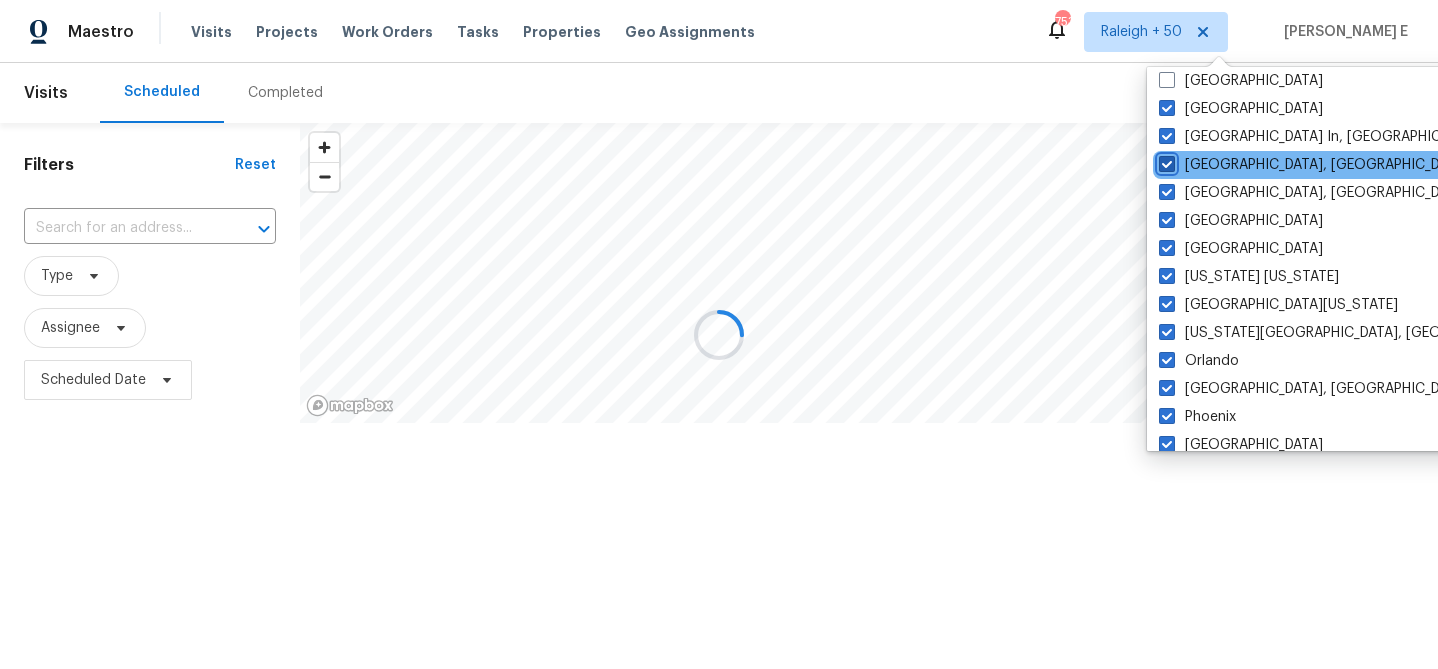 checkbox on "true" 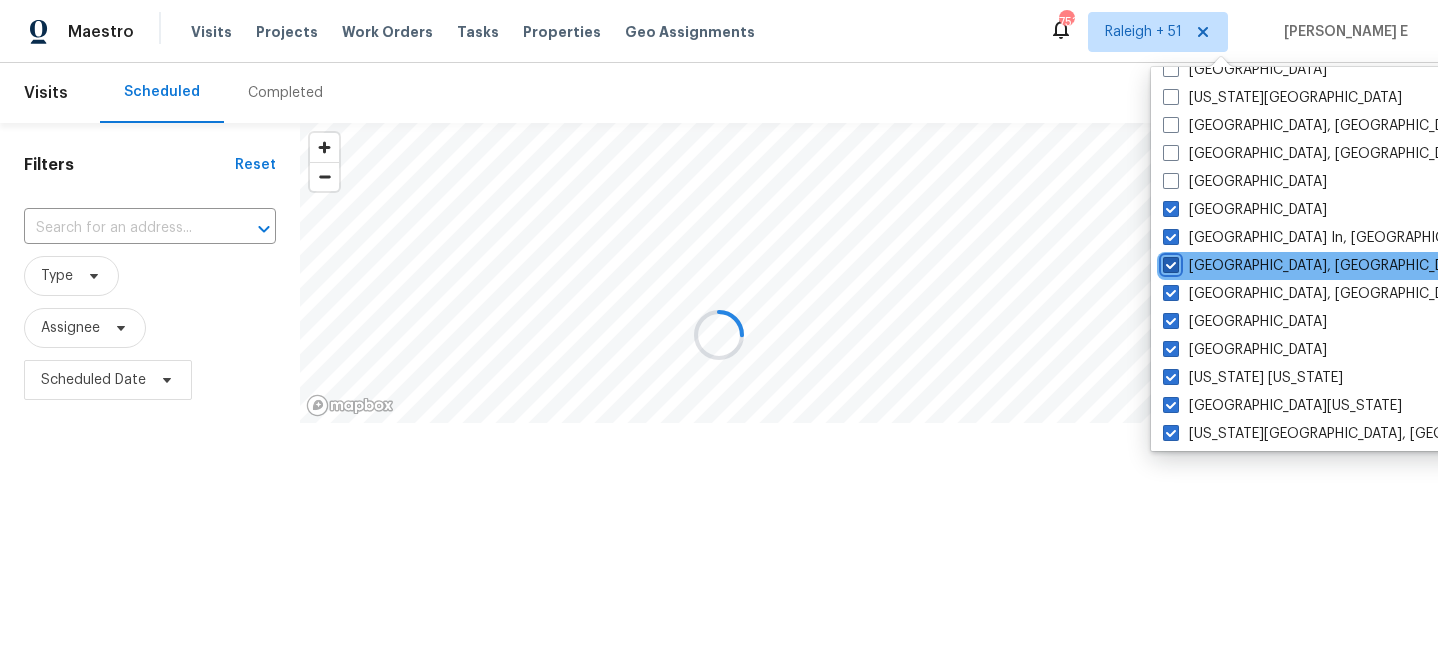 scroll, scrollTop: 771, scrollLeft: 0, axis: vertical 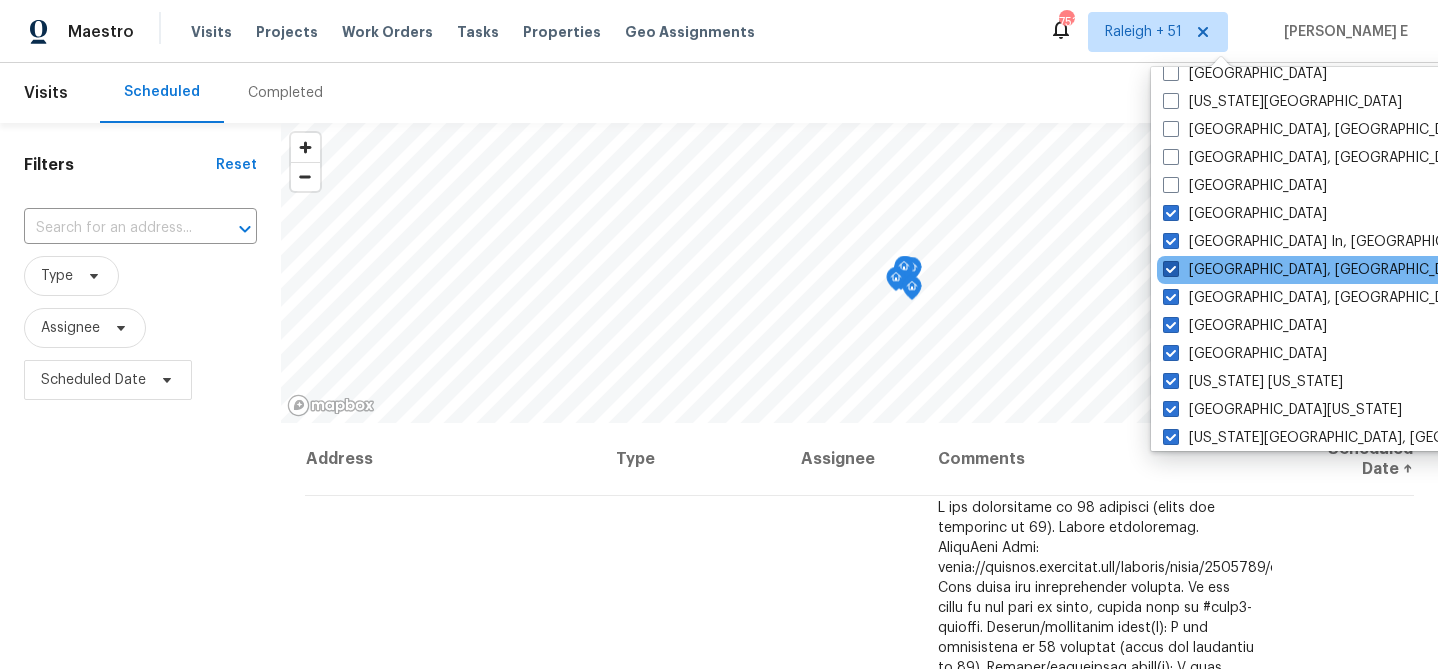 click at bounding box center [1171, 157] 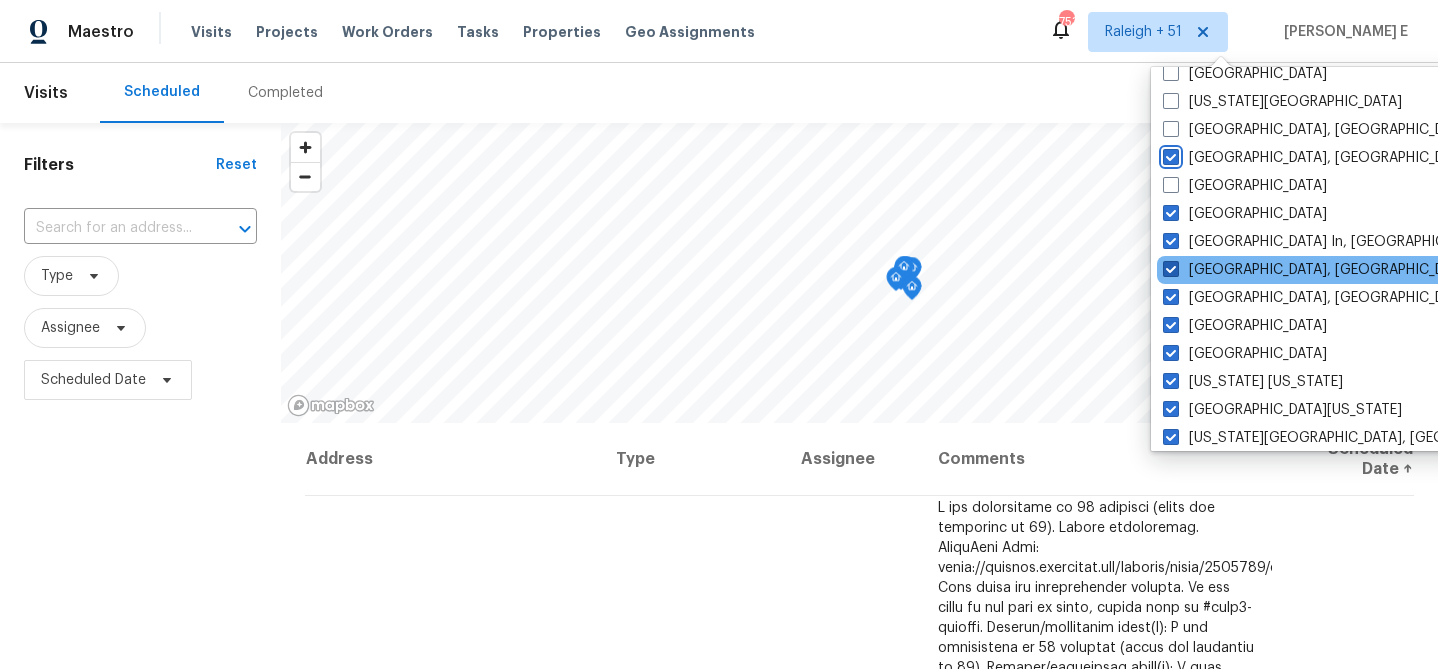 checkbox on "true" 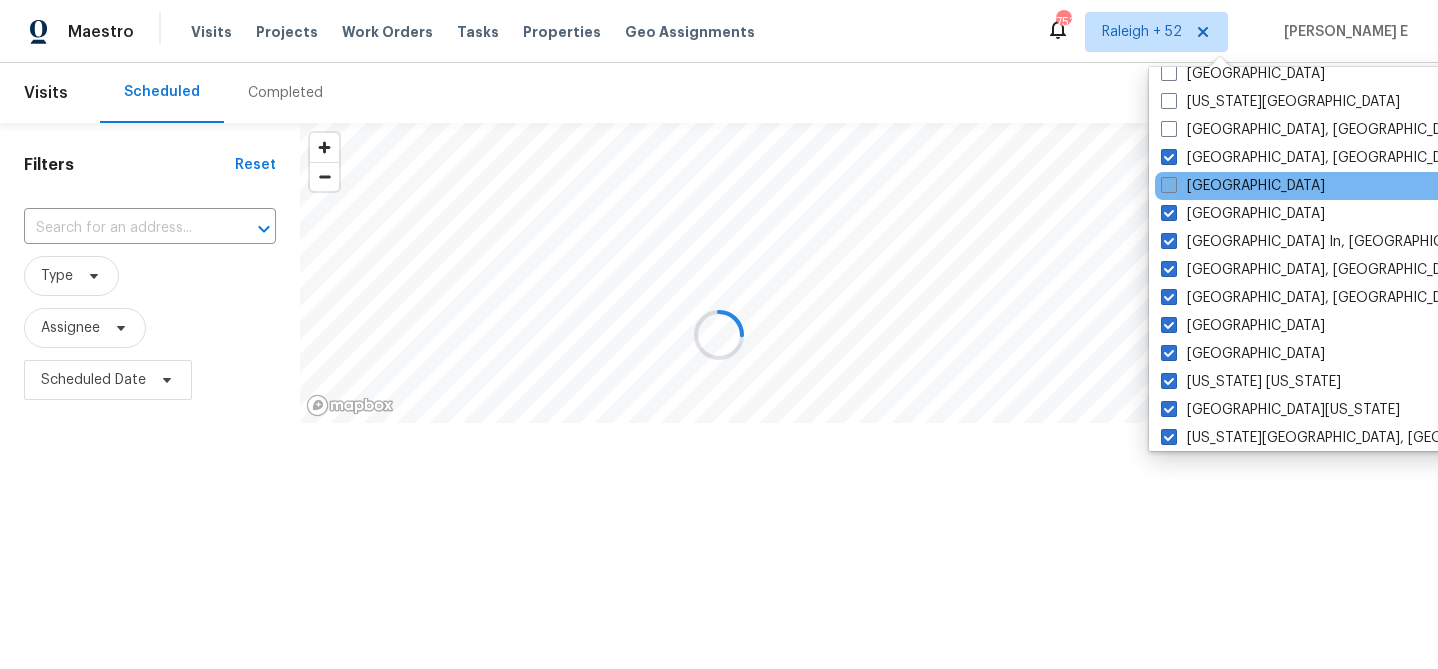 click at bounding box center (1169, 185) 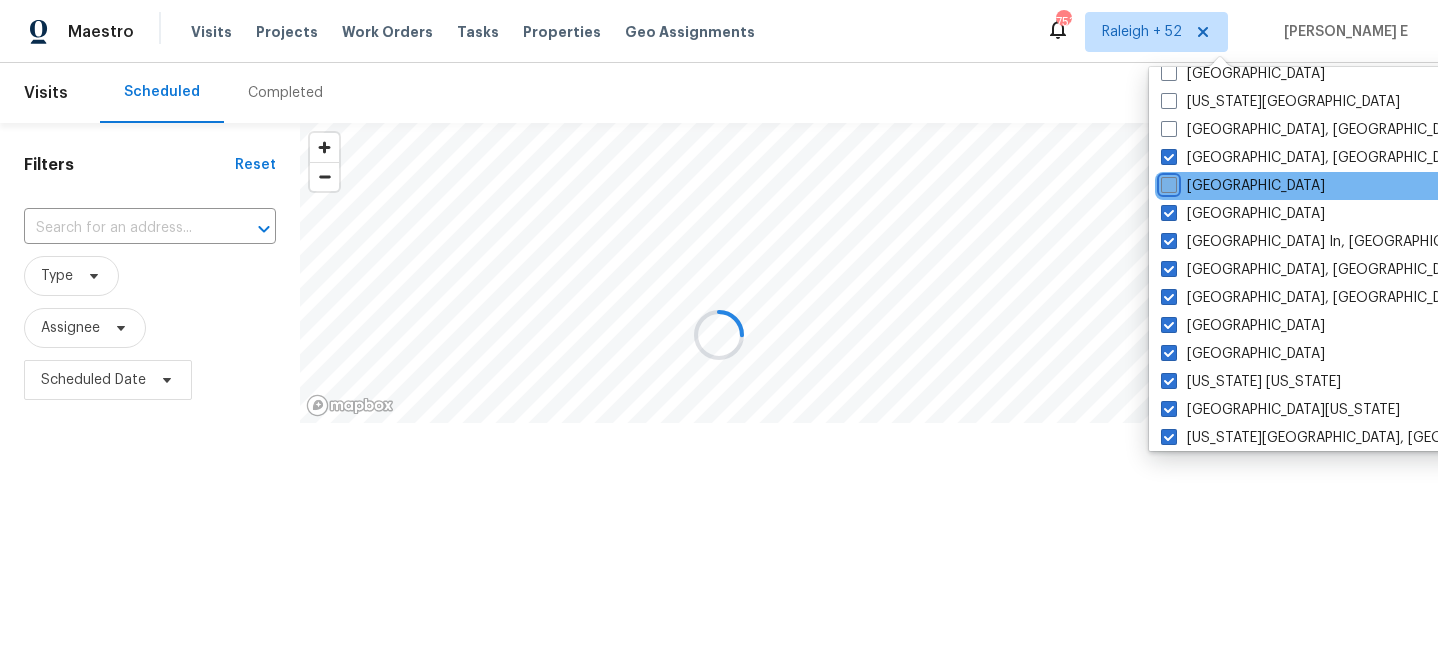 click on "Las Vegas" at bounding box center [1167, 182] 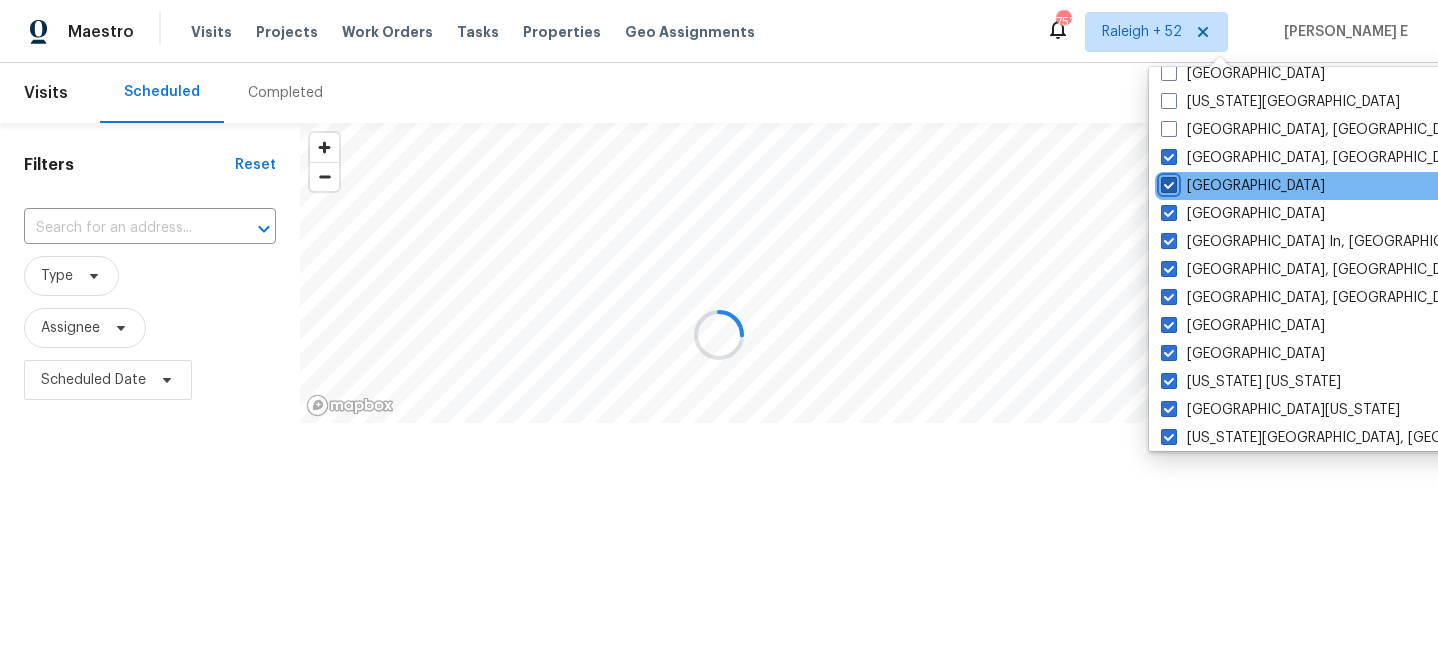 checkbox on "true" 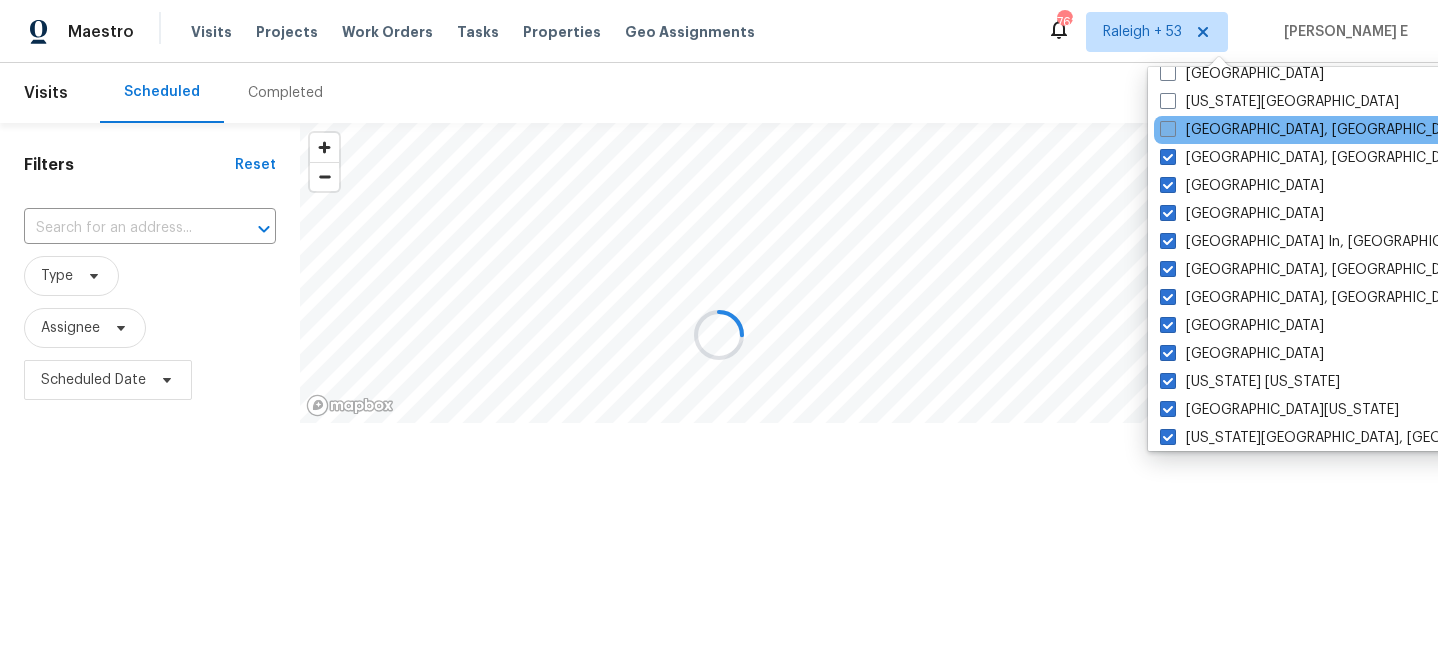 click at bounding box center (1168, 129) 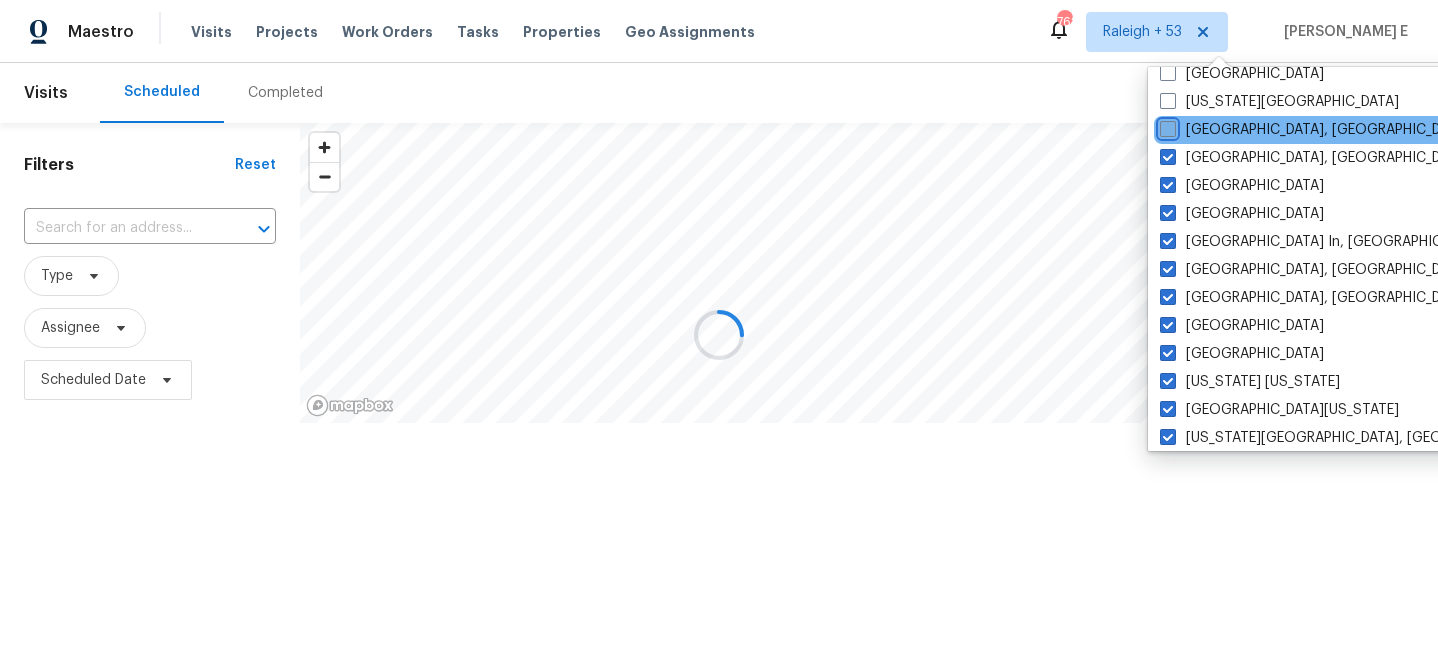 click on "Killeen, TX" at bounding box center (1166, 126) 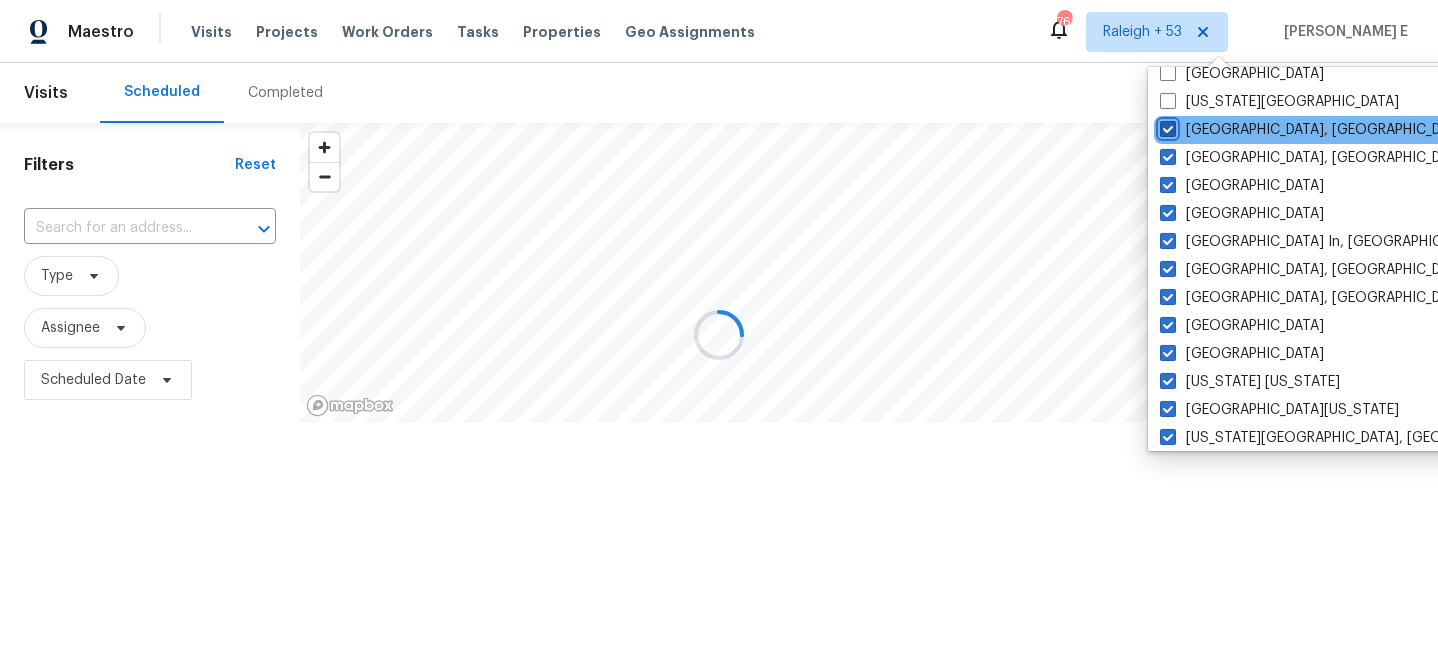checkbox on "true" 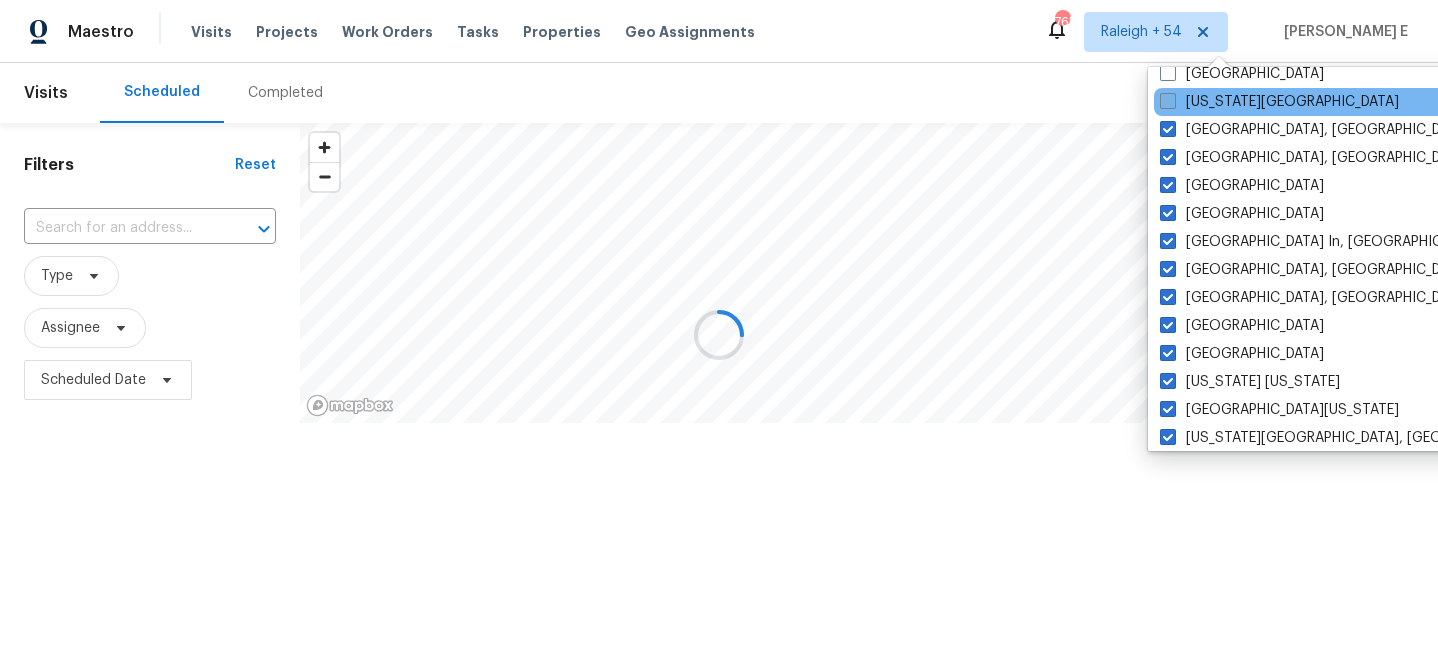 click at bounding box center [1168, 101] 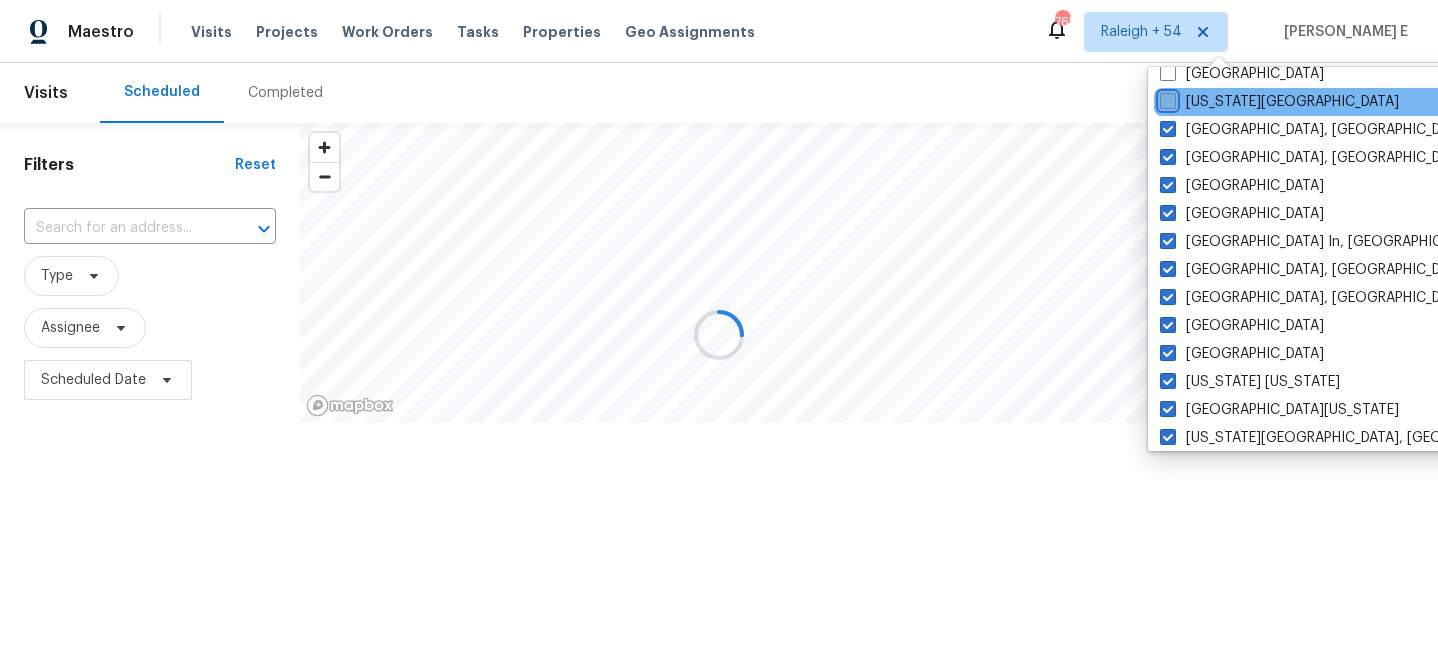 click on "Kansas City" at bounding box center [1166, 98] 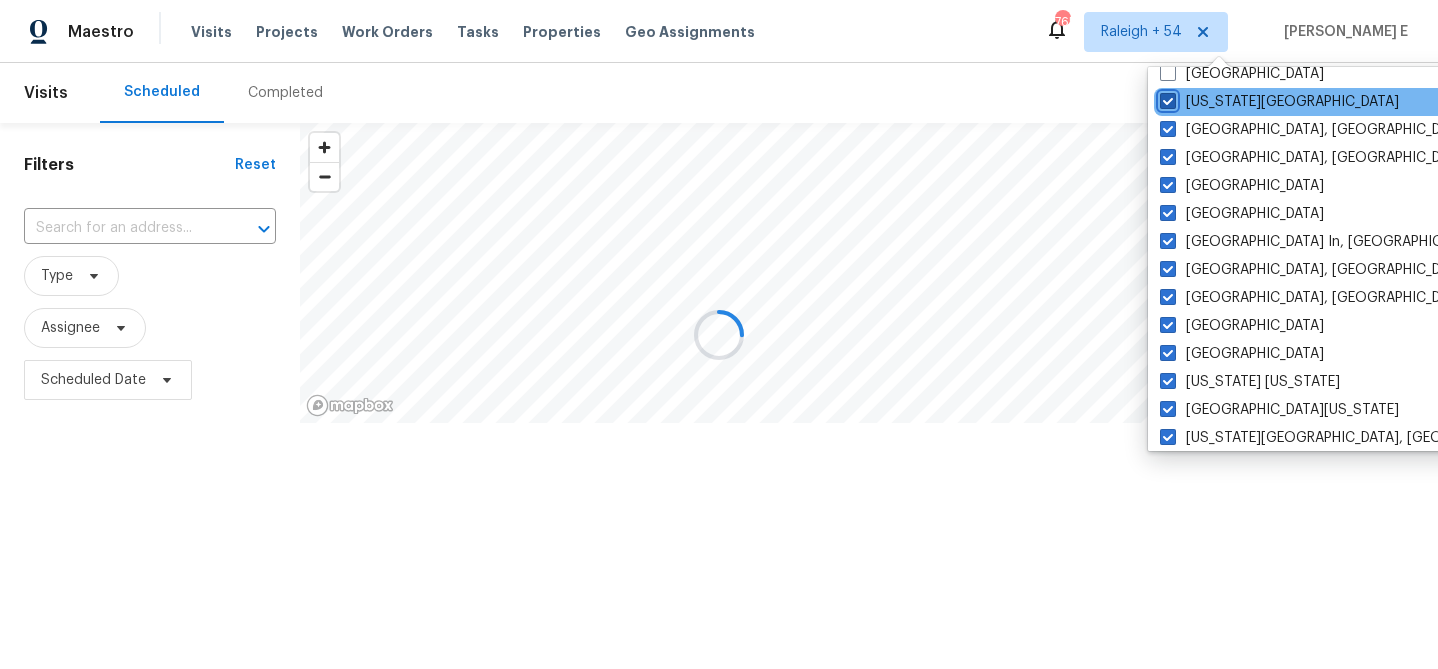 checkbox on "true" 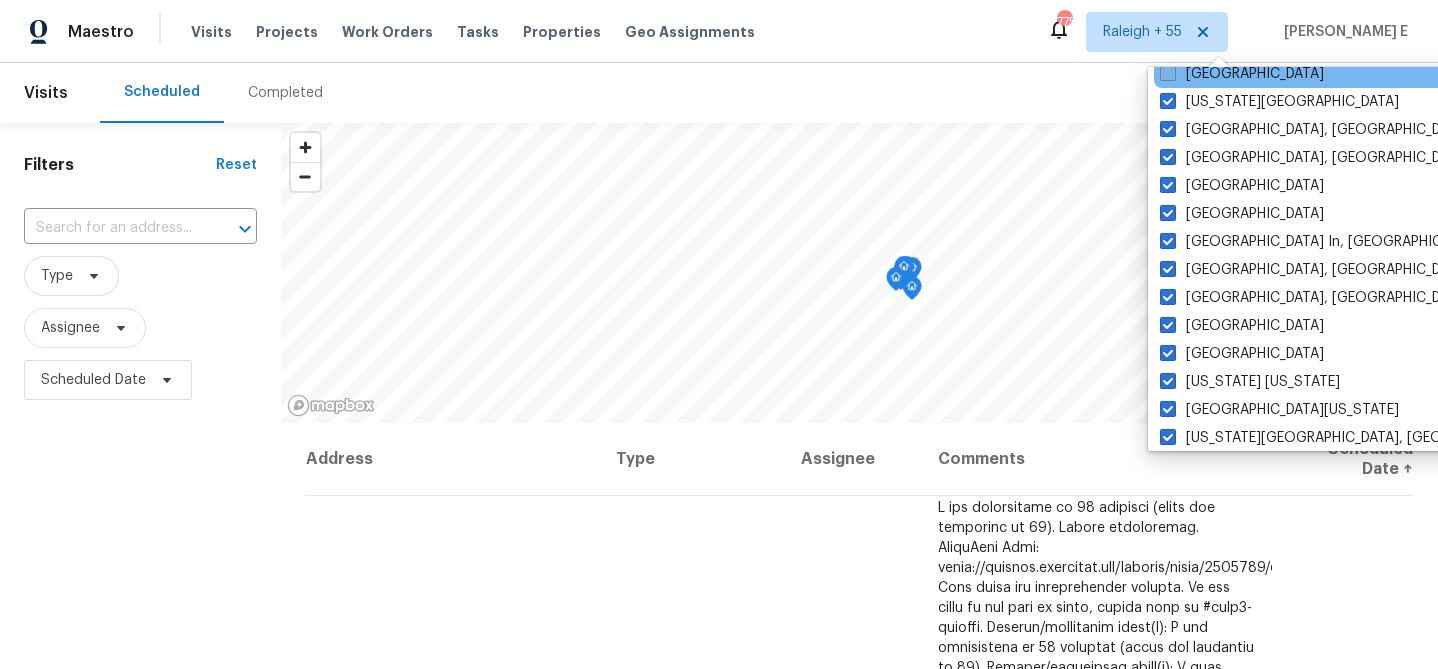 click on "Jacksonville" at bounding box center (1242, 74) 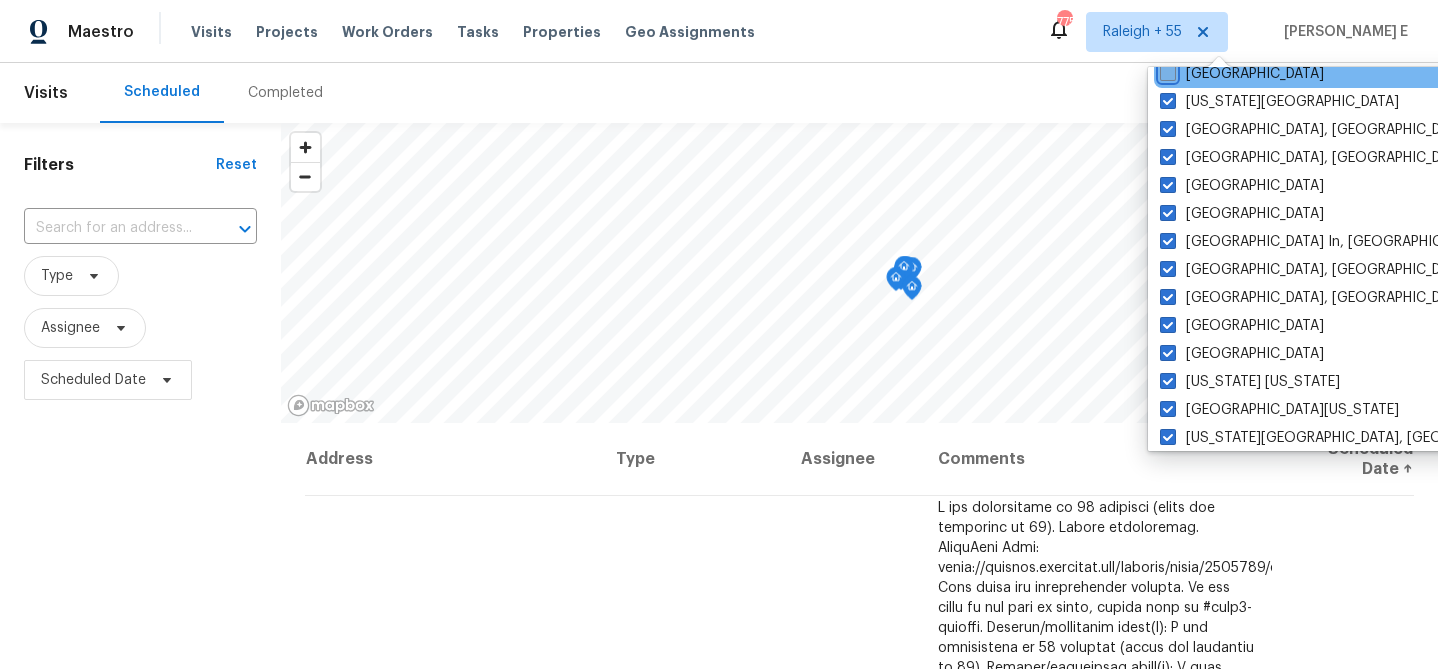 click on "Jacksonville" at bounding box center (1166, 70) 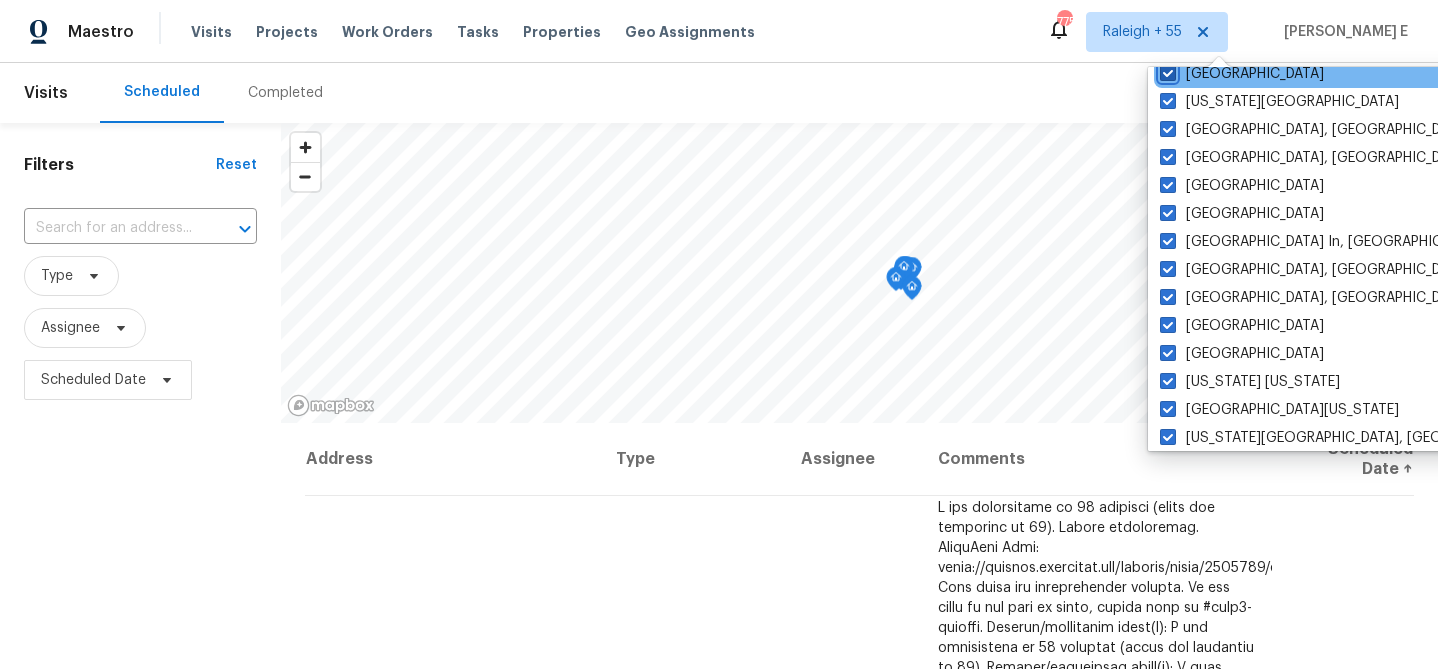 checkbox on "true" 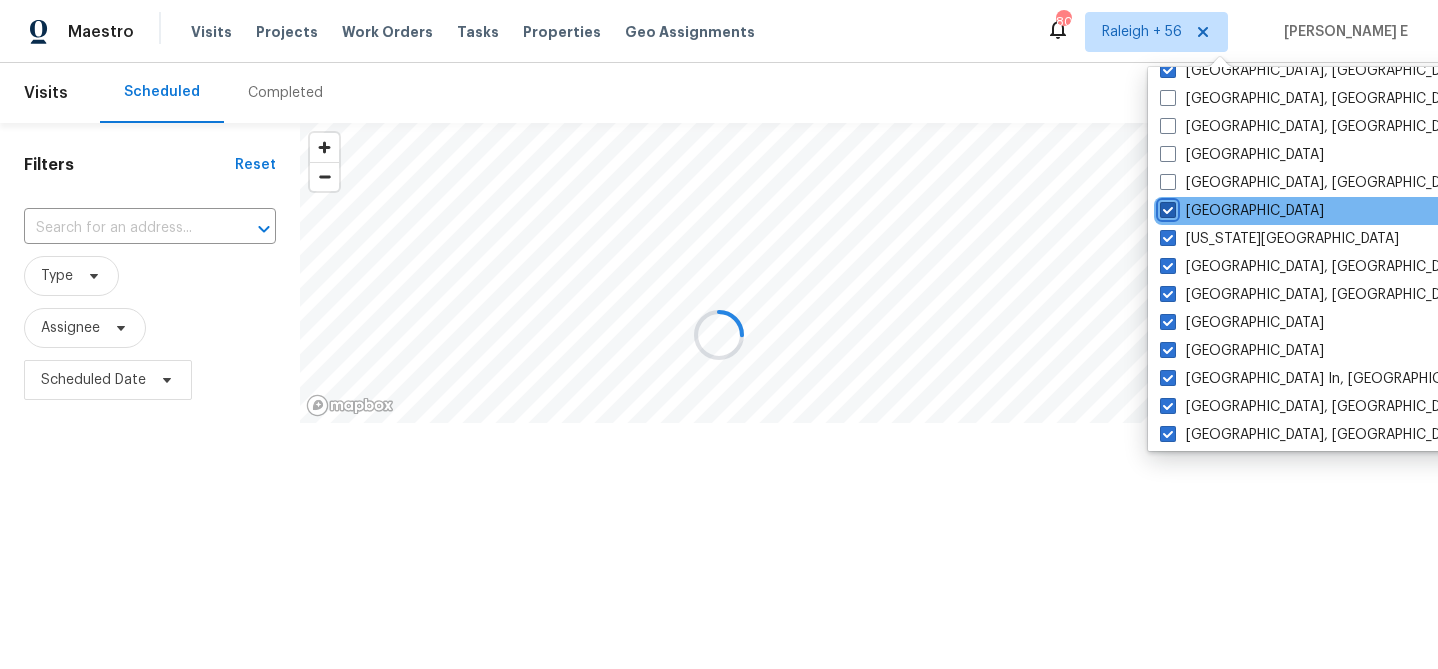 scroll, scrollTop: 621, scrollLeft: 0, axis: vertical 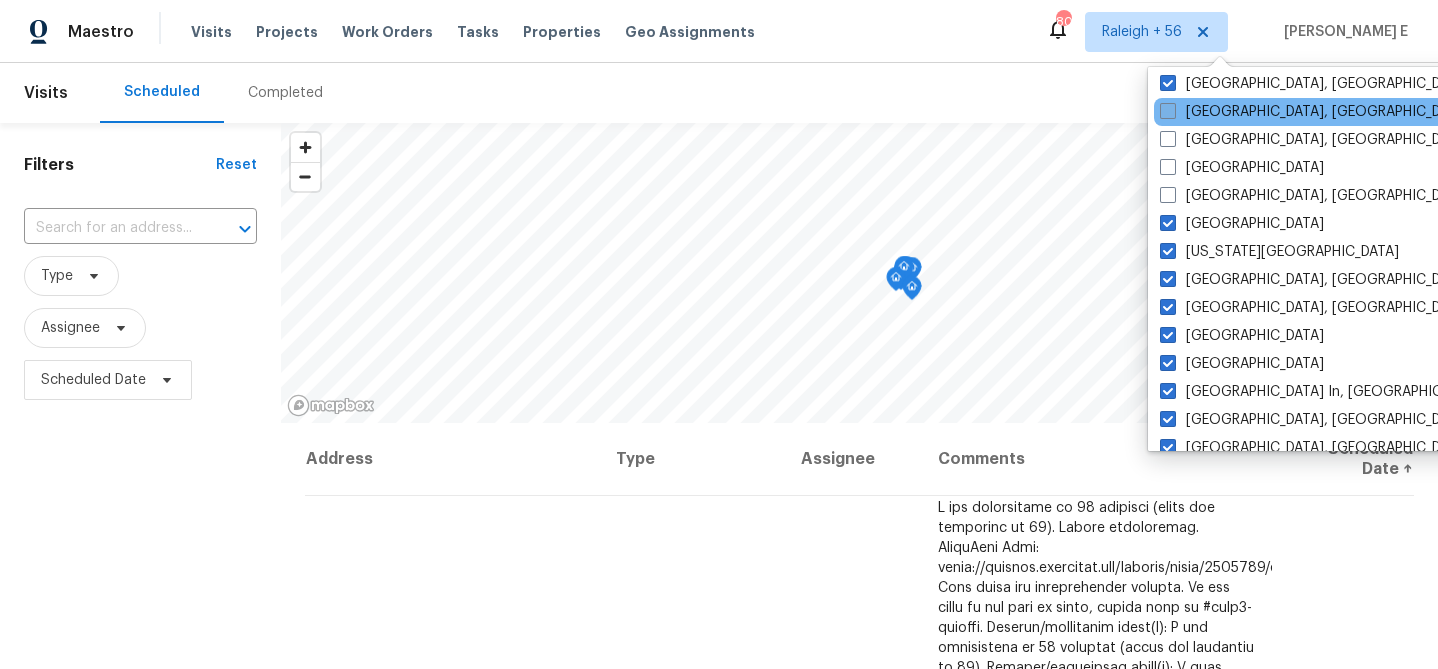 click on "Greensboro, NC" at bounding box center [1315, 112] 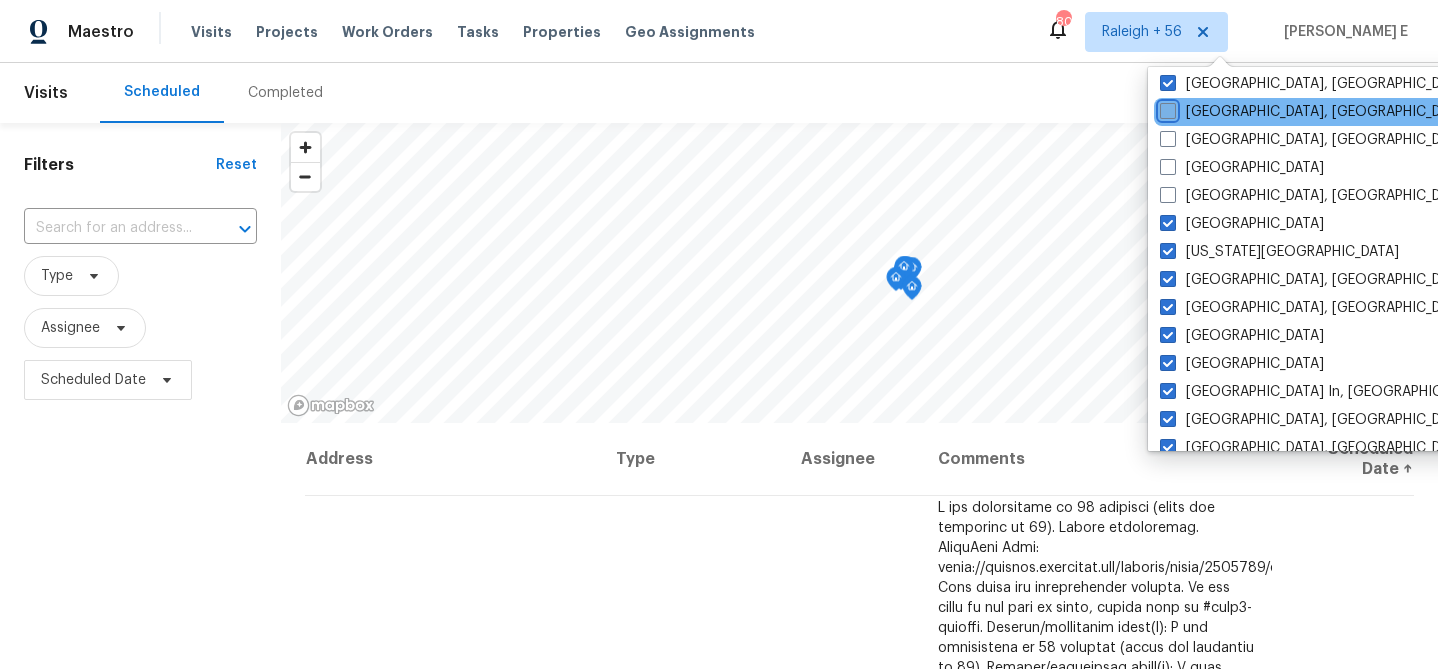 click on "Greensboro, NC" at bounding box center (1166, 108) 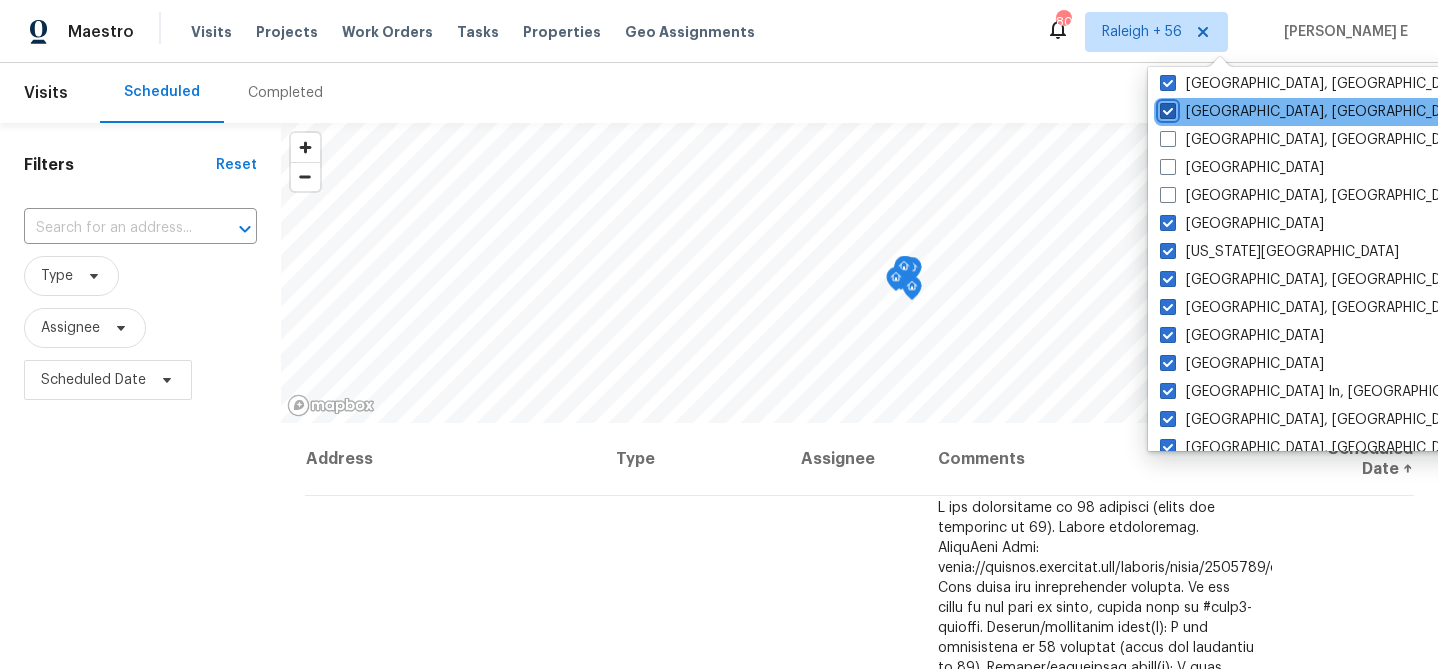 checkbox on "true" 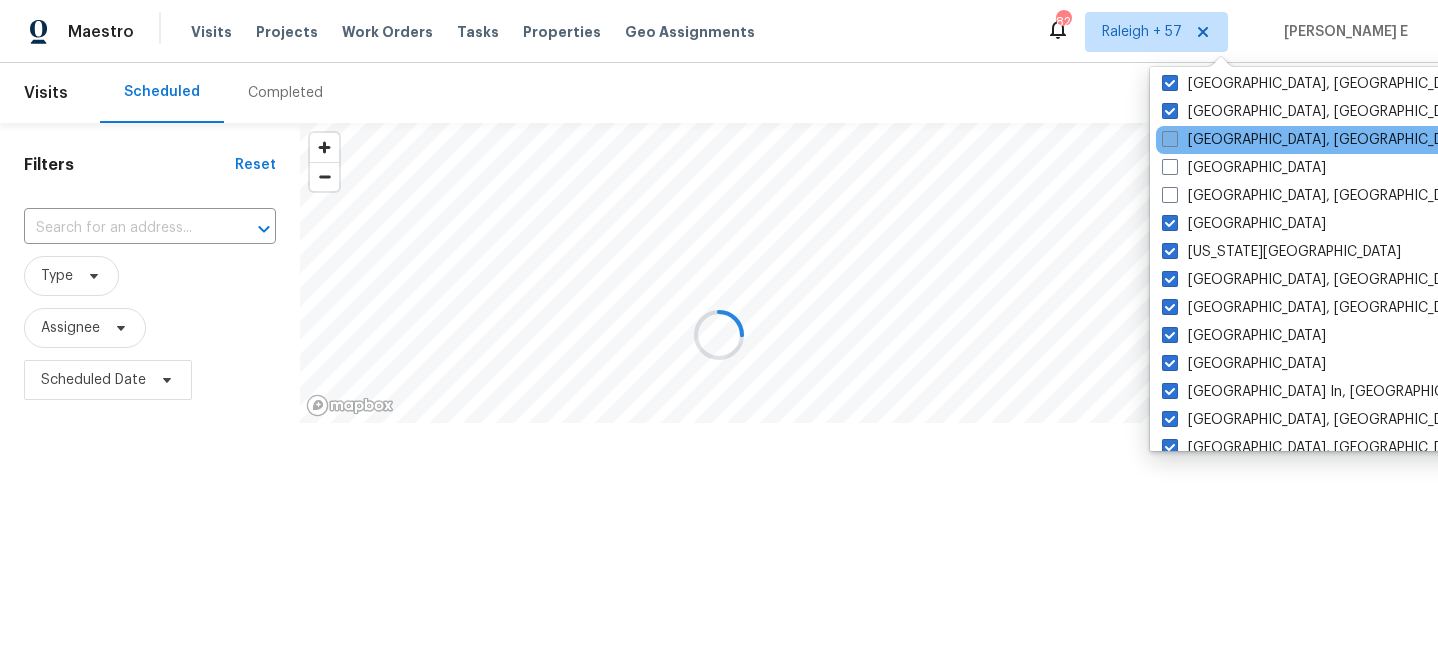 click at bounding box center (1170, 139) 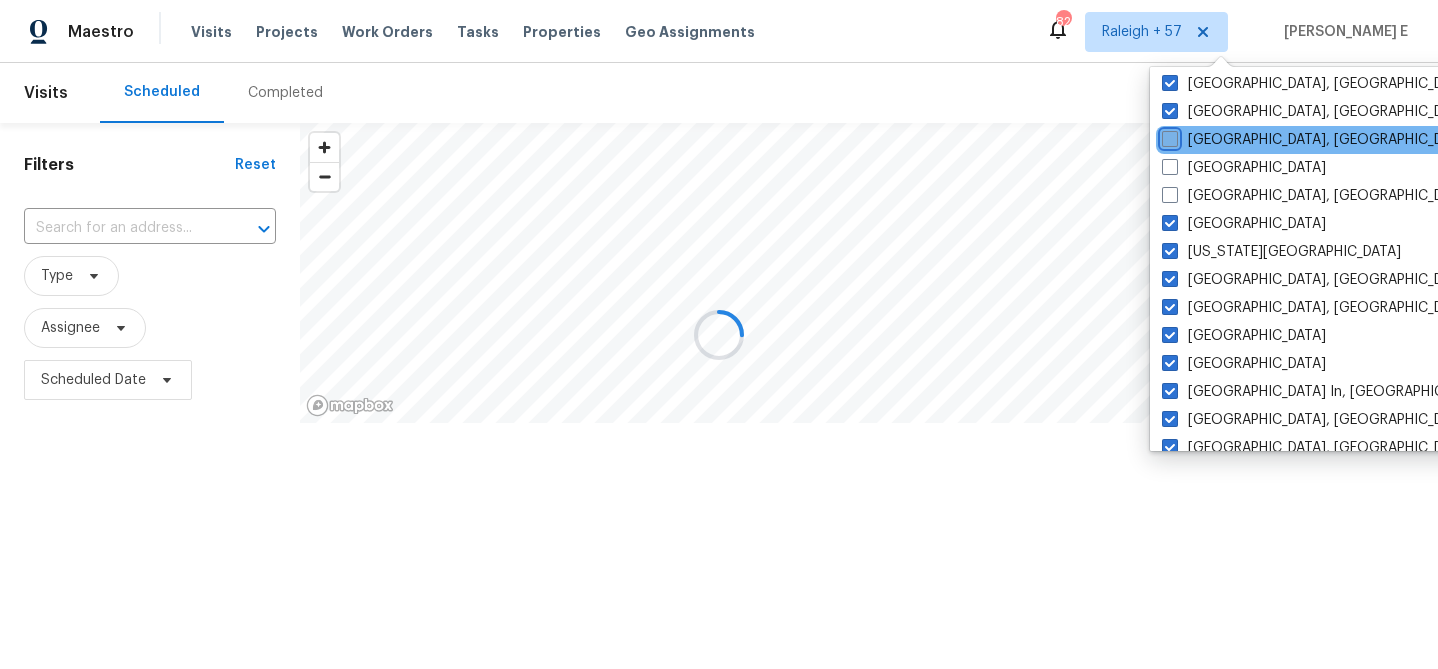 click on "Greenville, SC" at bounding box center [1168, 136] 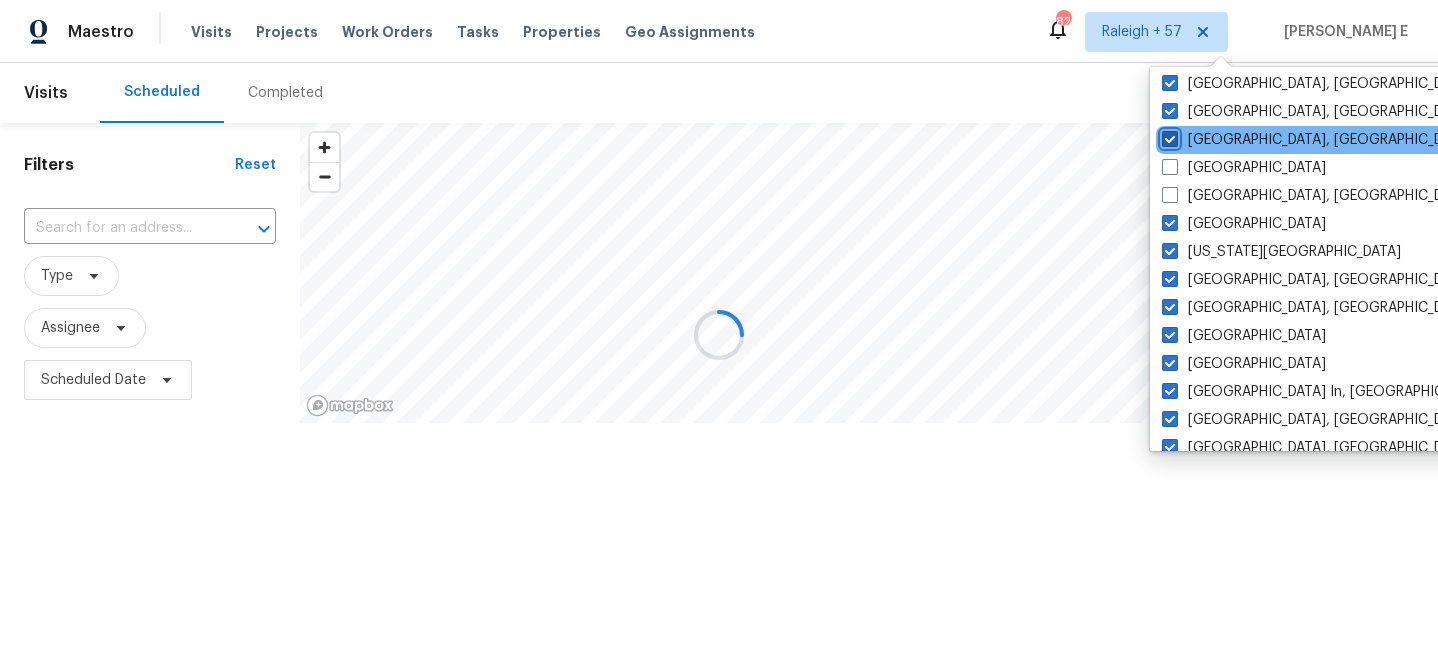 checkbox on "true" 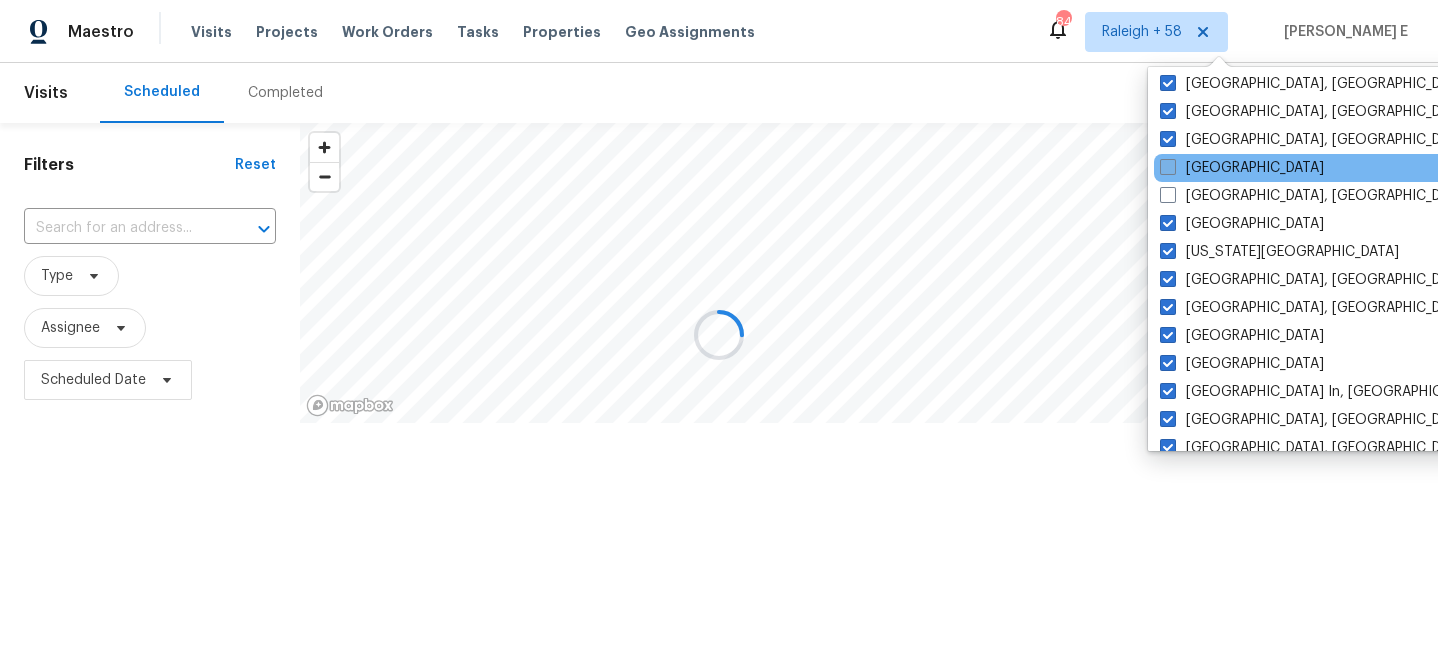 click at bounding box center (1168, 167) 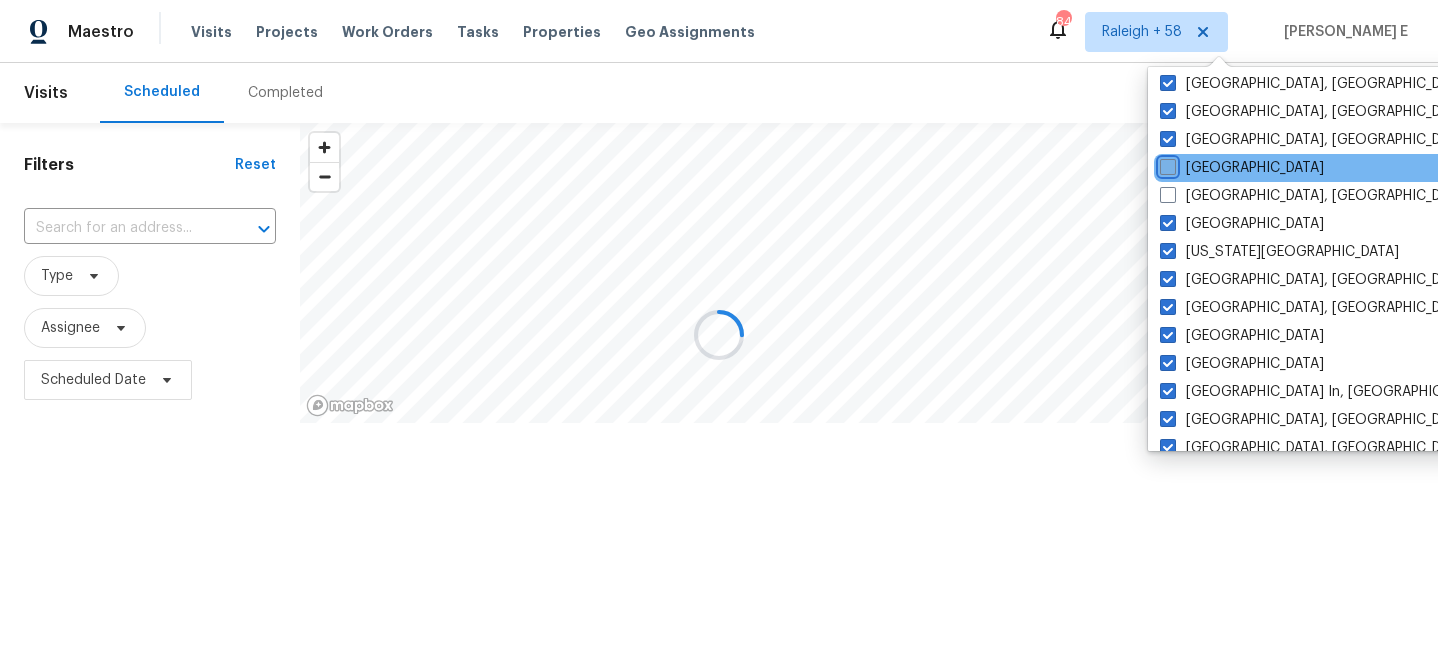 click on "Houston" at bounding box center [1166, 164] 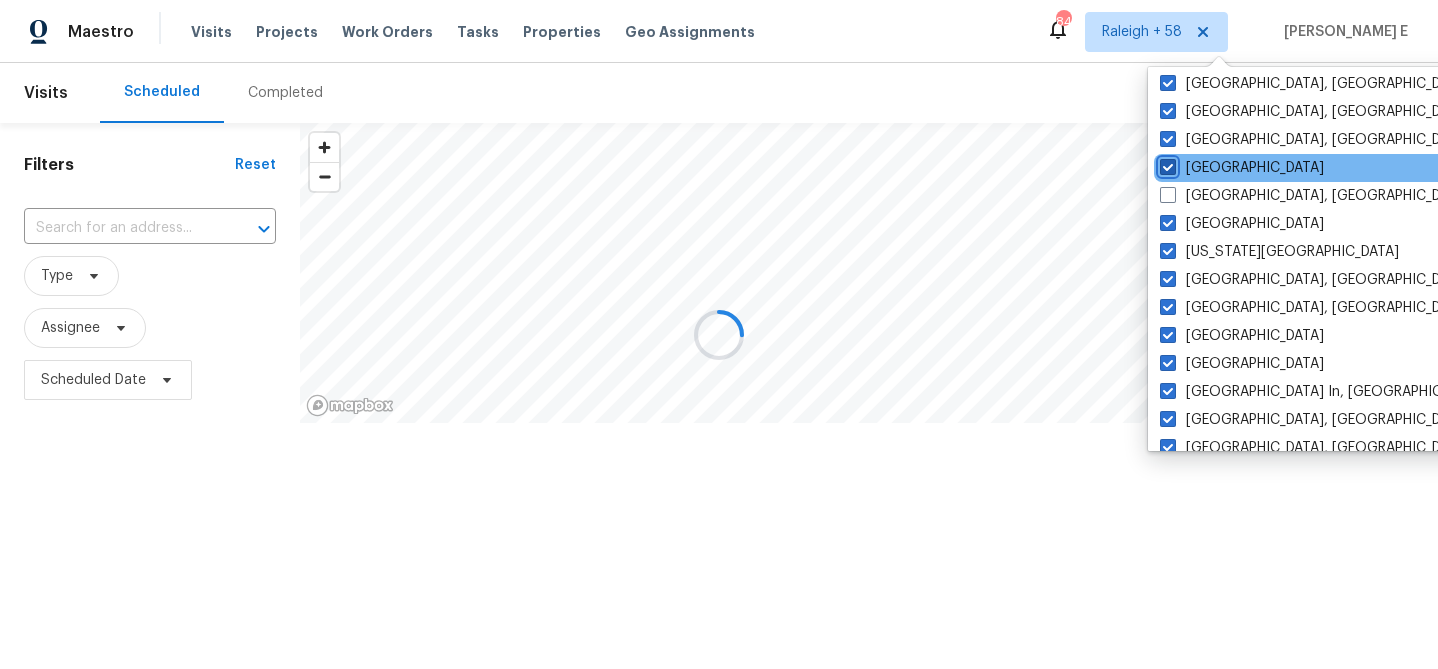 checkbox on "true" 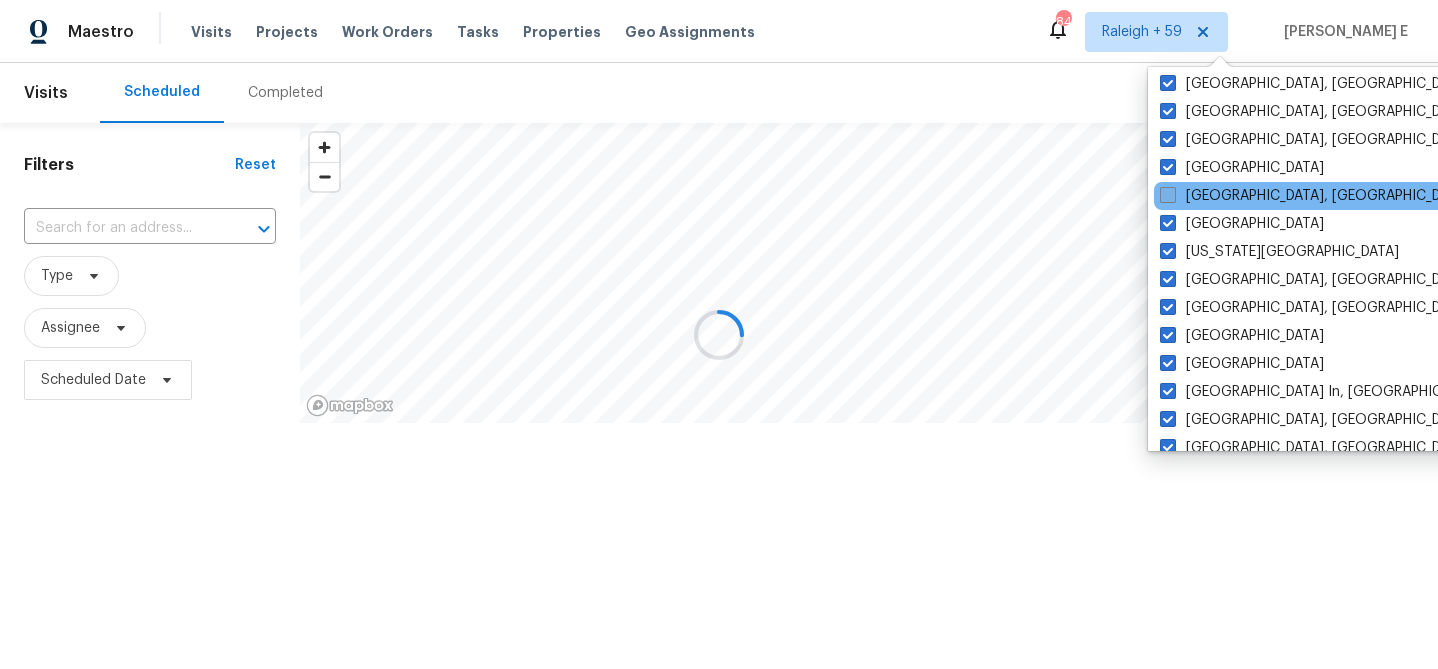 click at bounding box center (1168, 195) 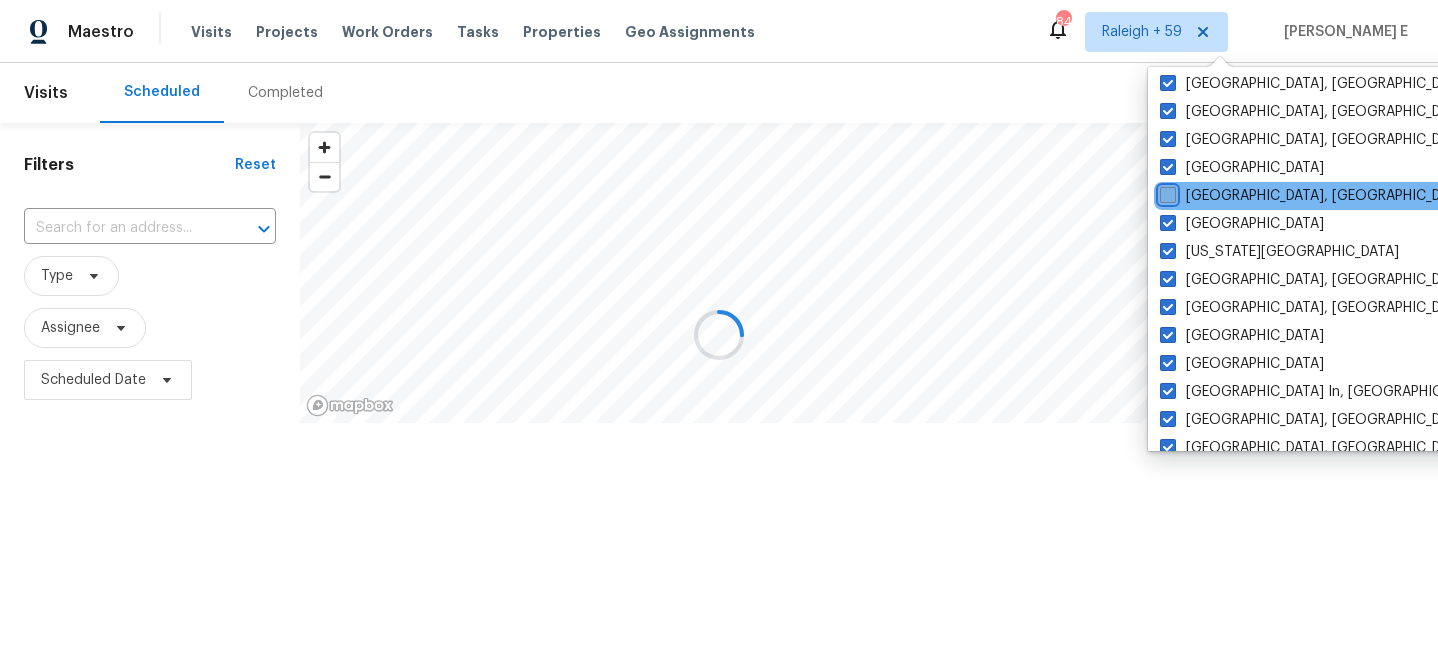 click on "Indianapolis, IN" at bounding box center (1166, 192) 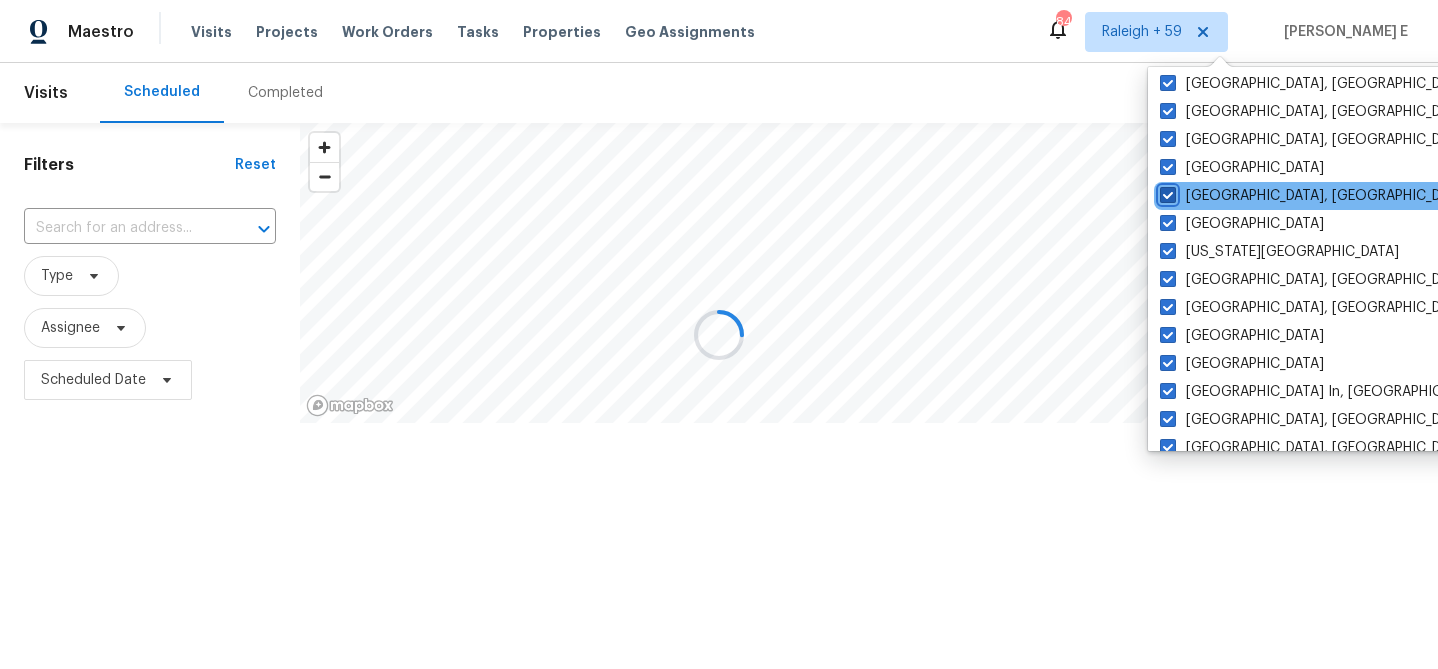 checkbox on "true" 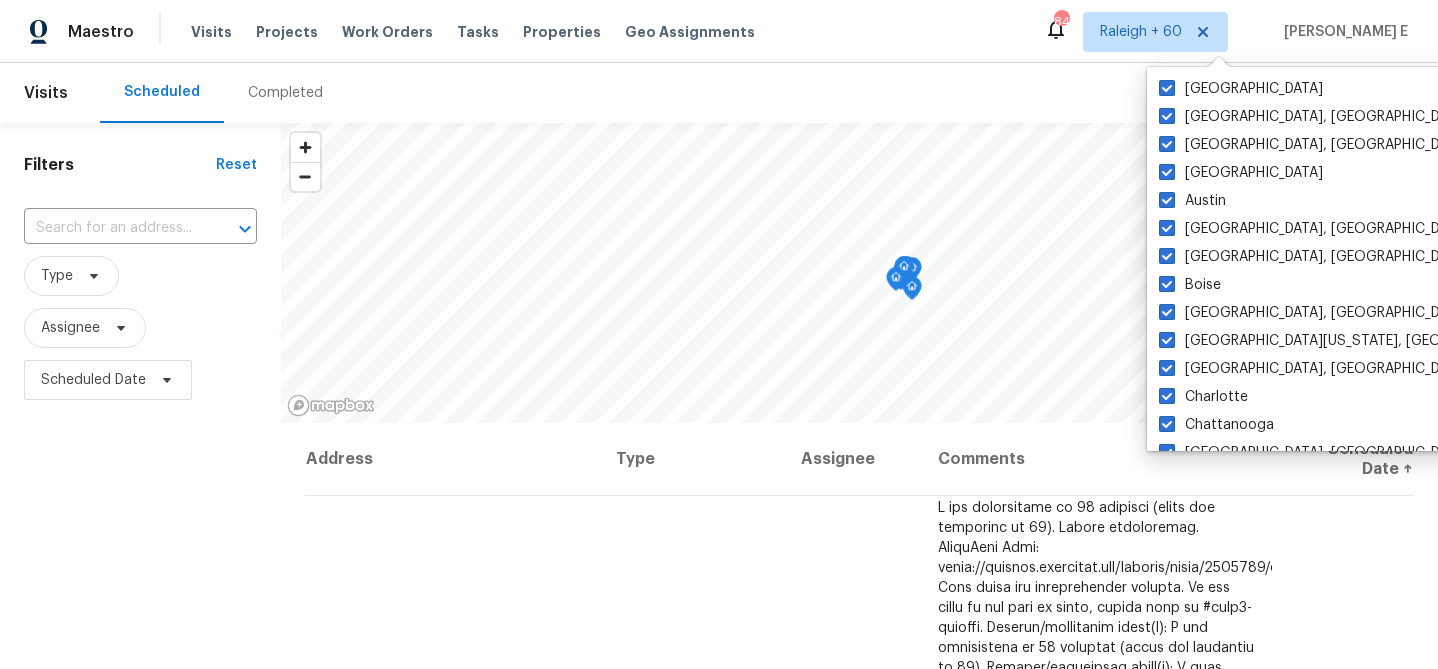 scroll, scrollTop: 1340, scrollLeft: 0, axis: vertical 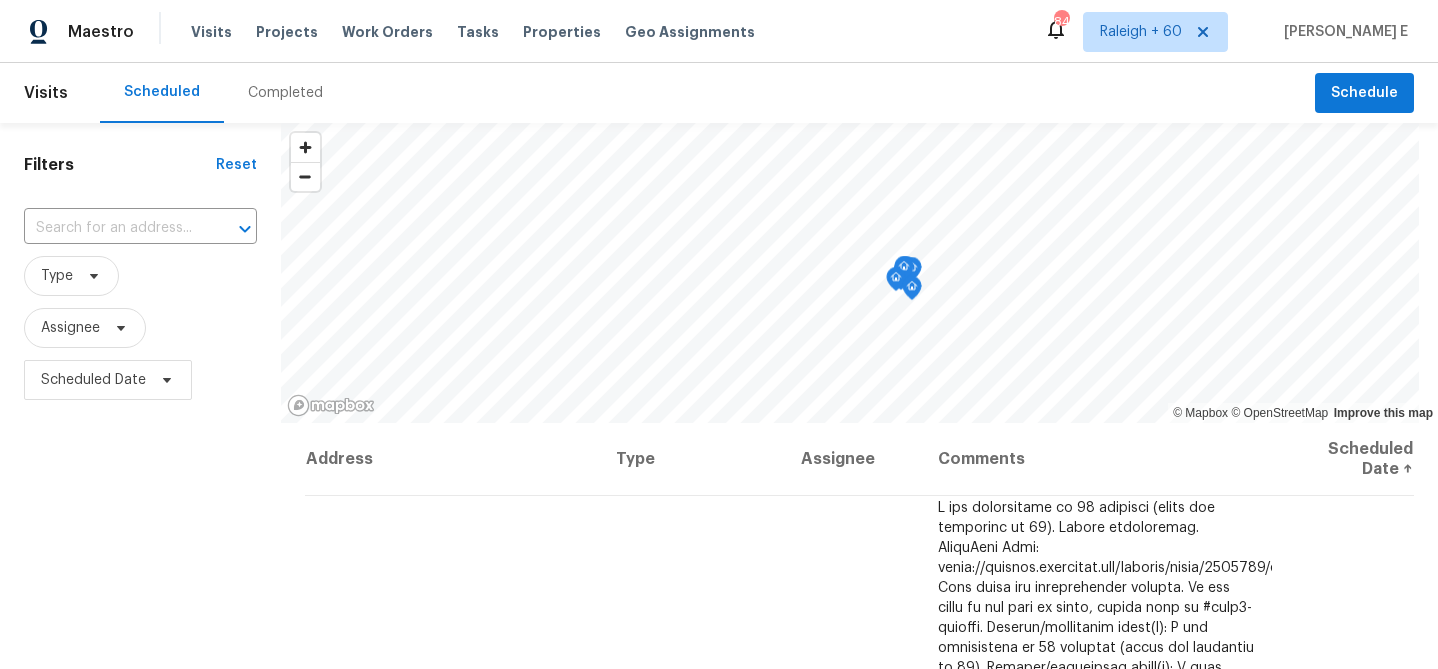 click on "Maestro Visits Projects Work Orders Tasks Properties Geo Assignments 849 Raleigh + 60 Sathish E" at bounding box center (719, 31) 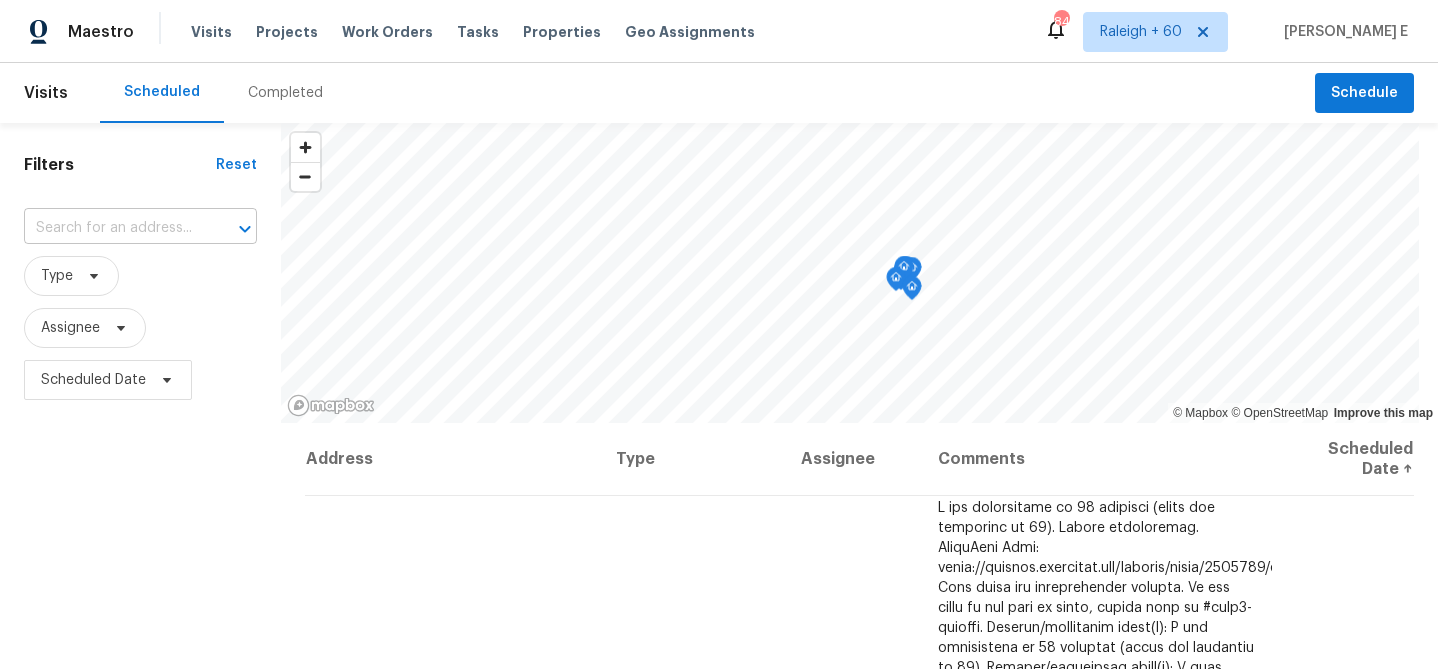 click at bounding box center (112, 228) 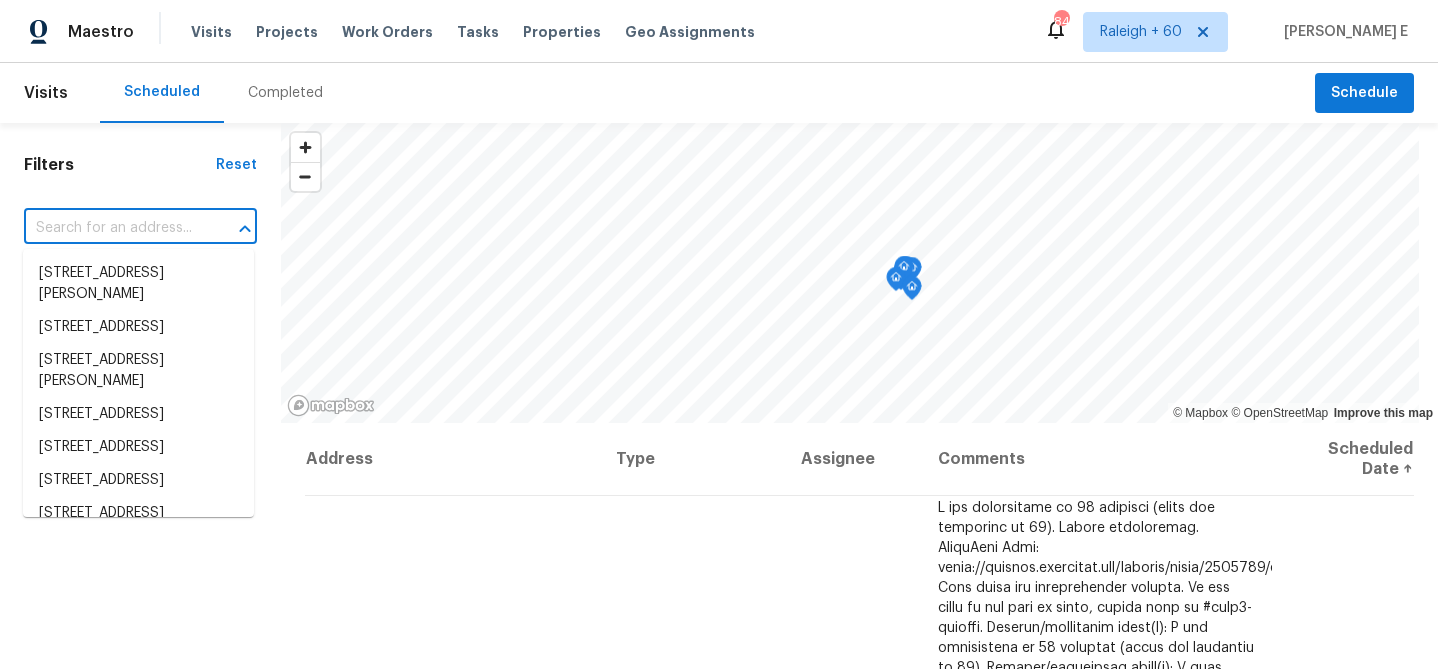 paste on "5281 Brookshire Ct, Douglasville, GA 30135" 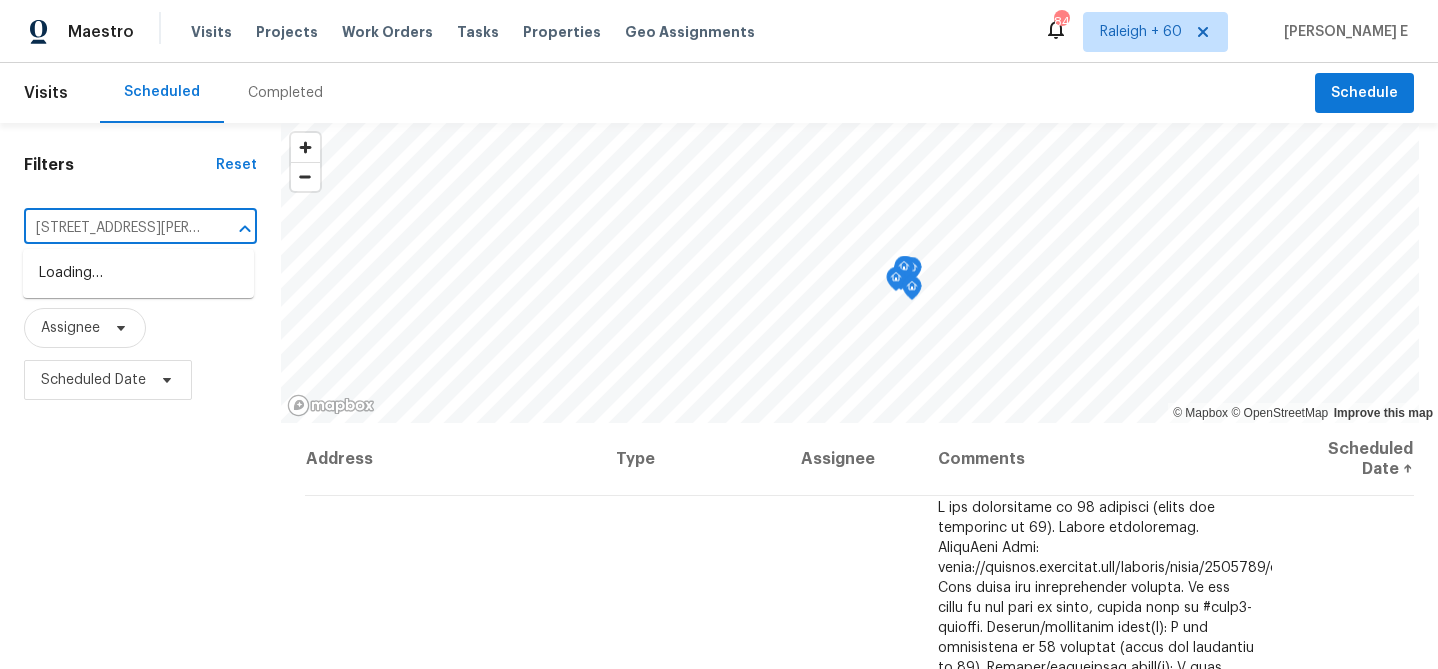 scroll, scrollTop: 0, scrollLeft: 117, axis: horizontal 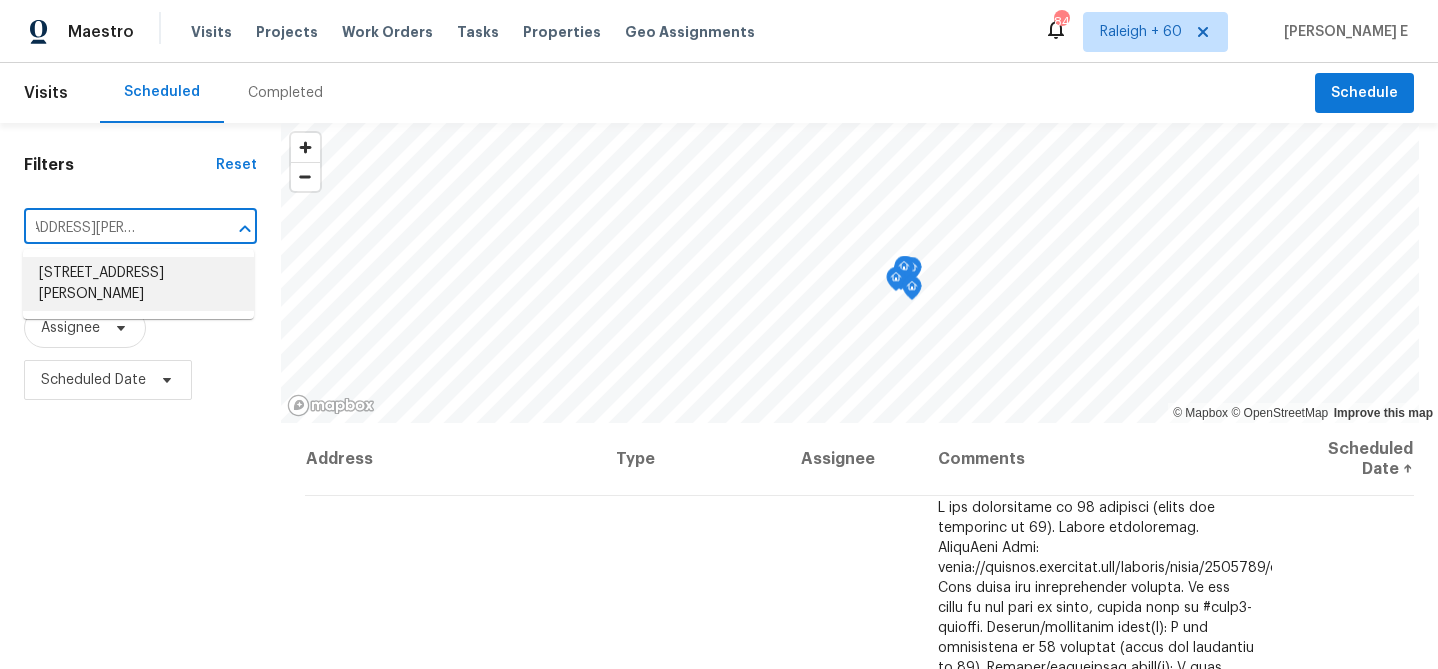 click on "5281 Brookshire Ct, Douglasville, GA 30135" at bounding box center [138, 284] 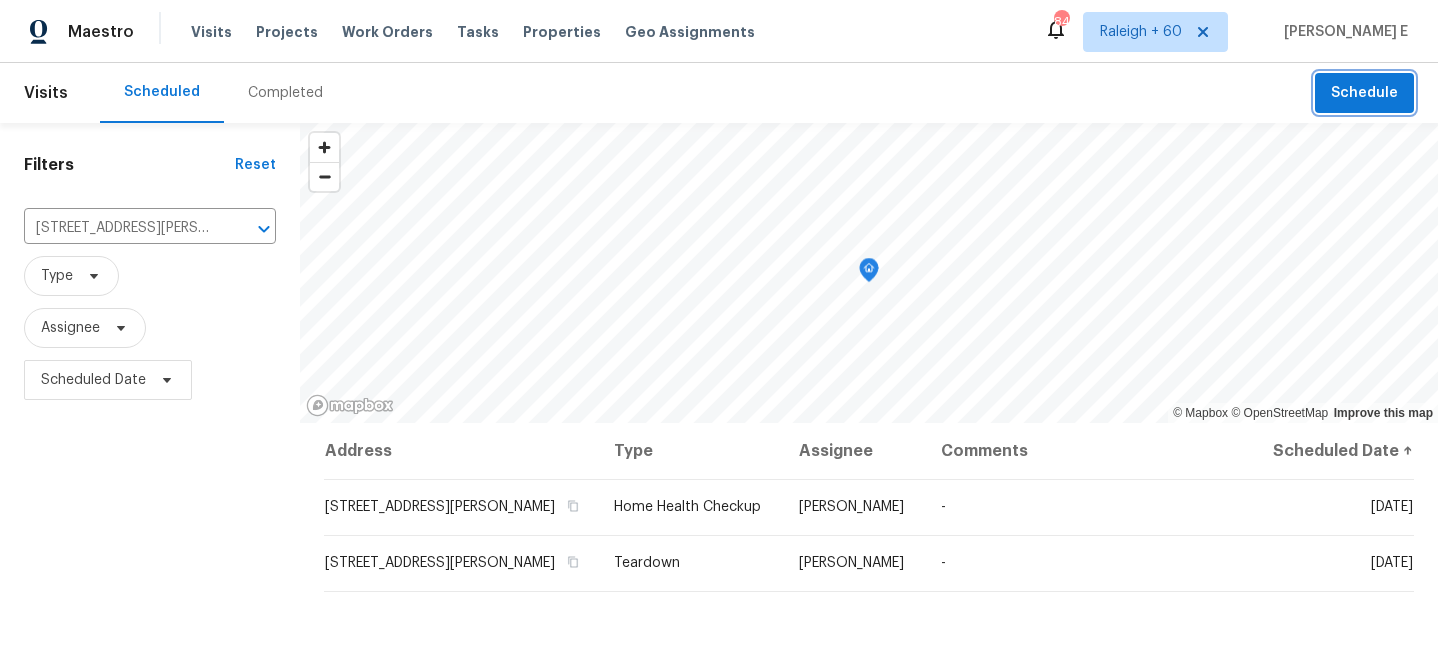 click on "Schedule" at bounding box center (1364, 93) 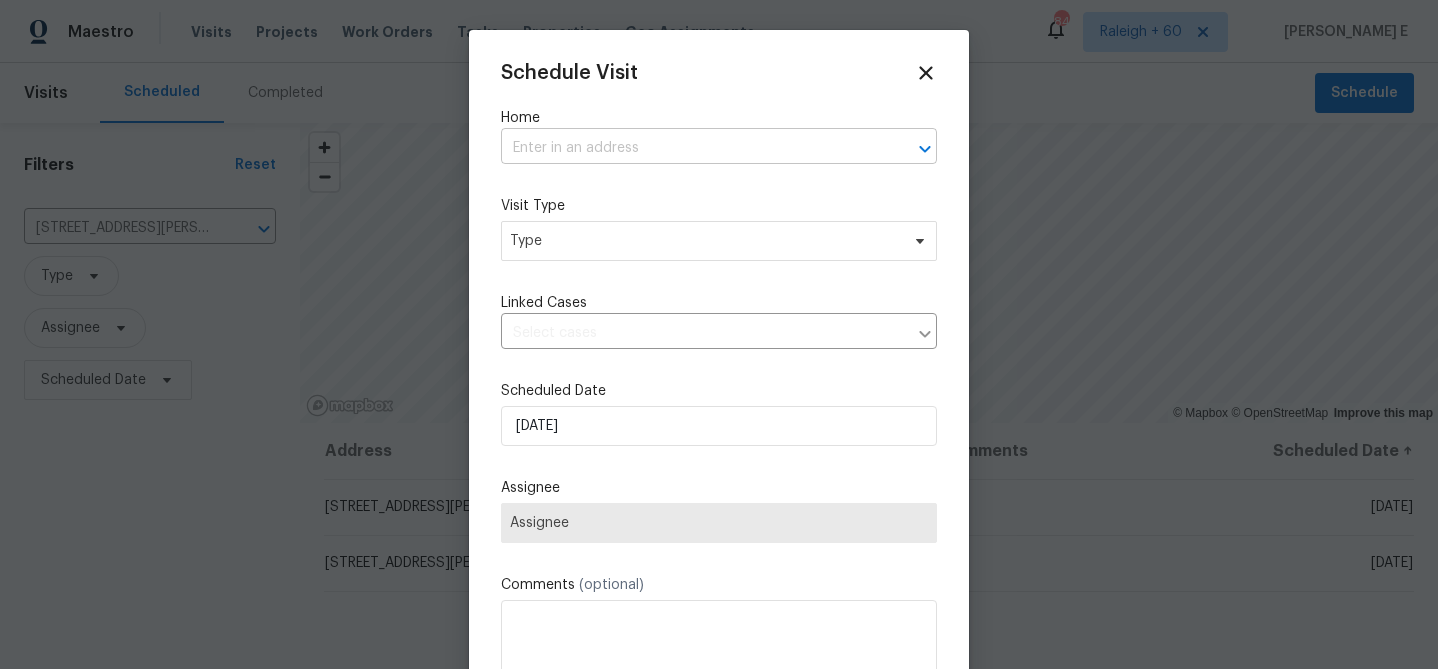 click at bounding box center (691, 148) 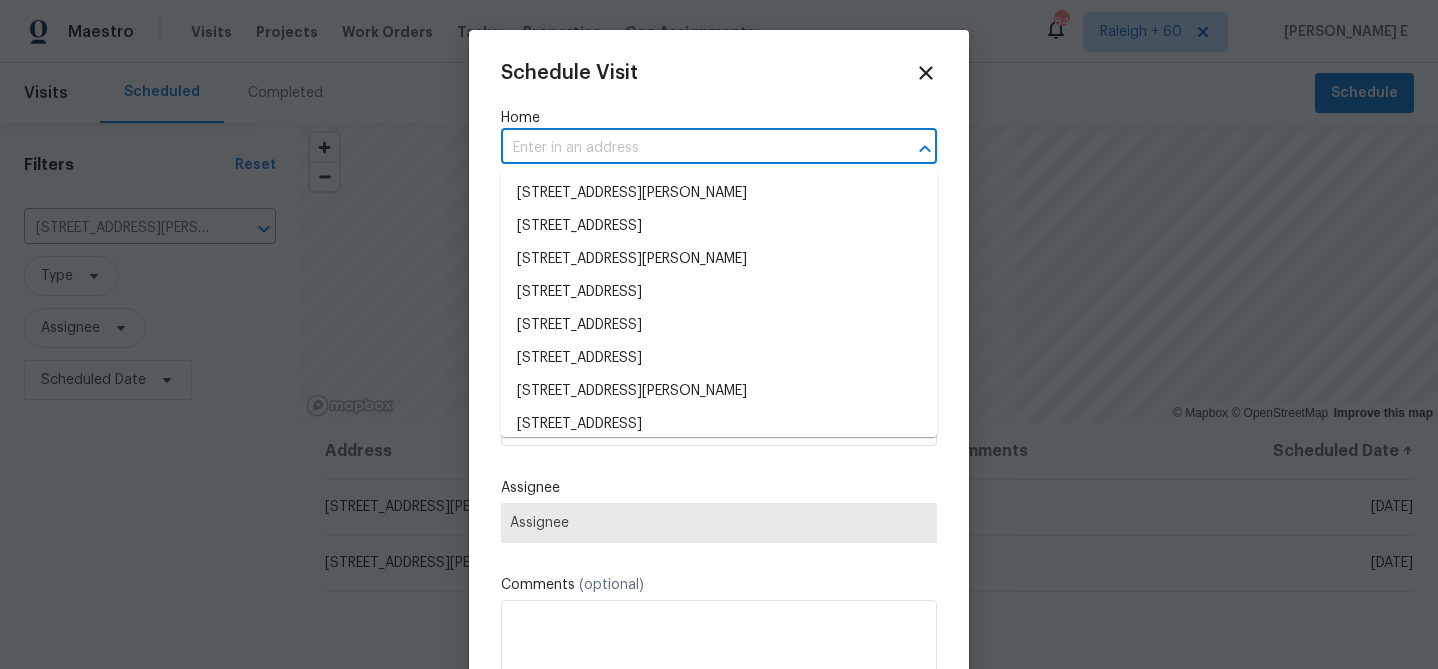 paste on "5281 Brookshire Ct, Douglasville, GA 30135" 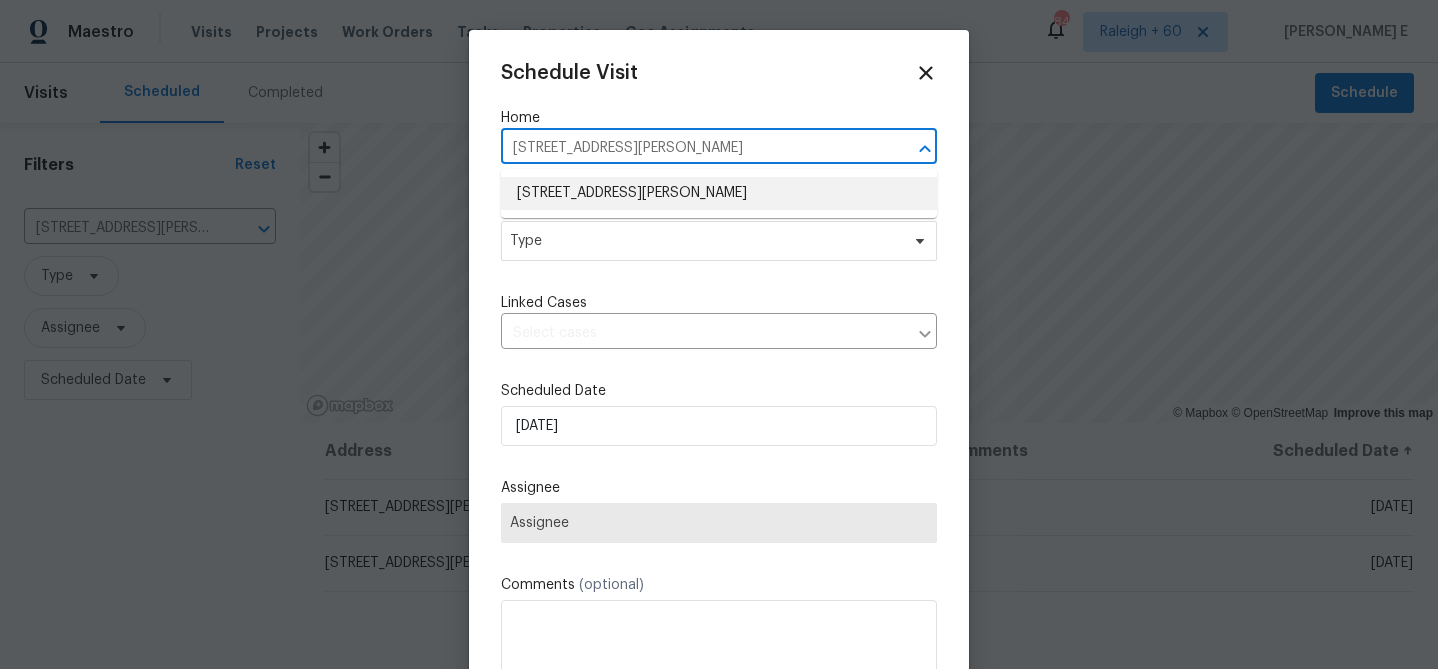 click on "5281 Brookshire Ct, Douglasville, GA 30135" at bounding box center [719, 193] 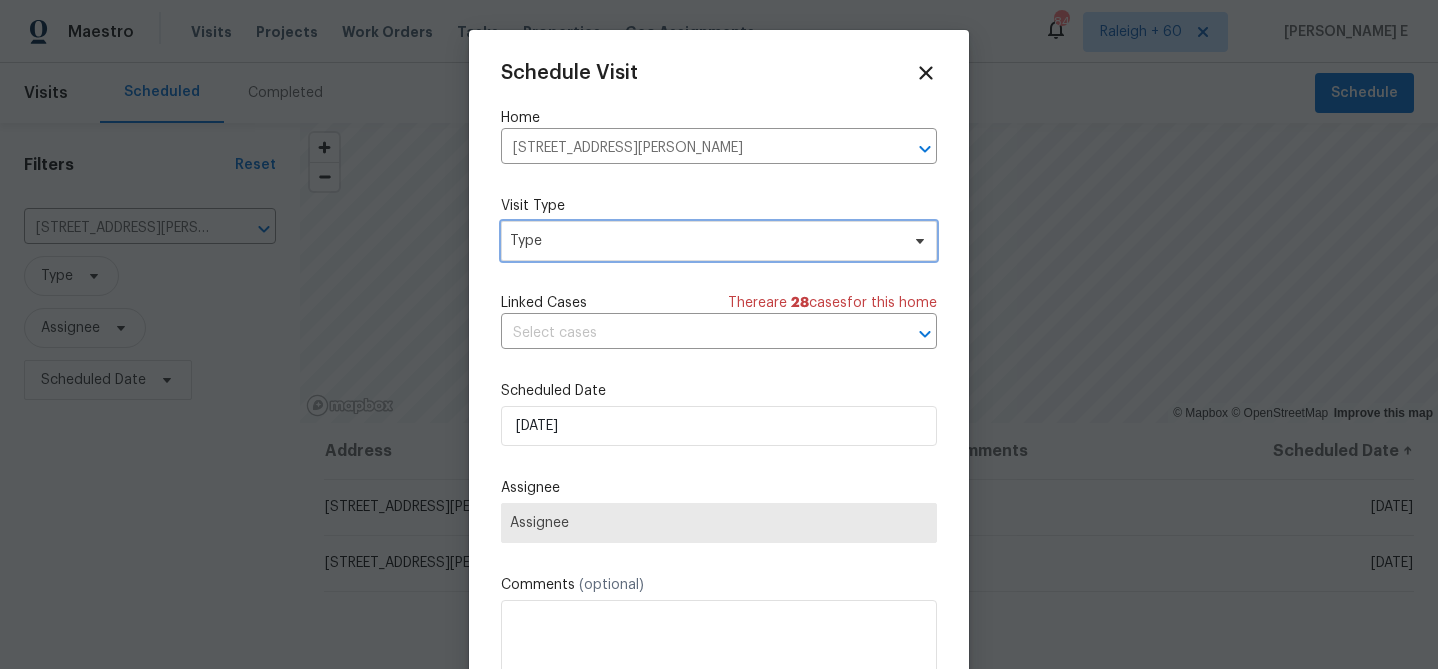 click on "Type" at bounding box center [704, 241] 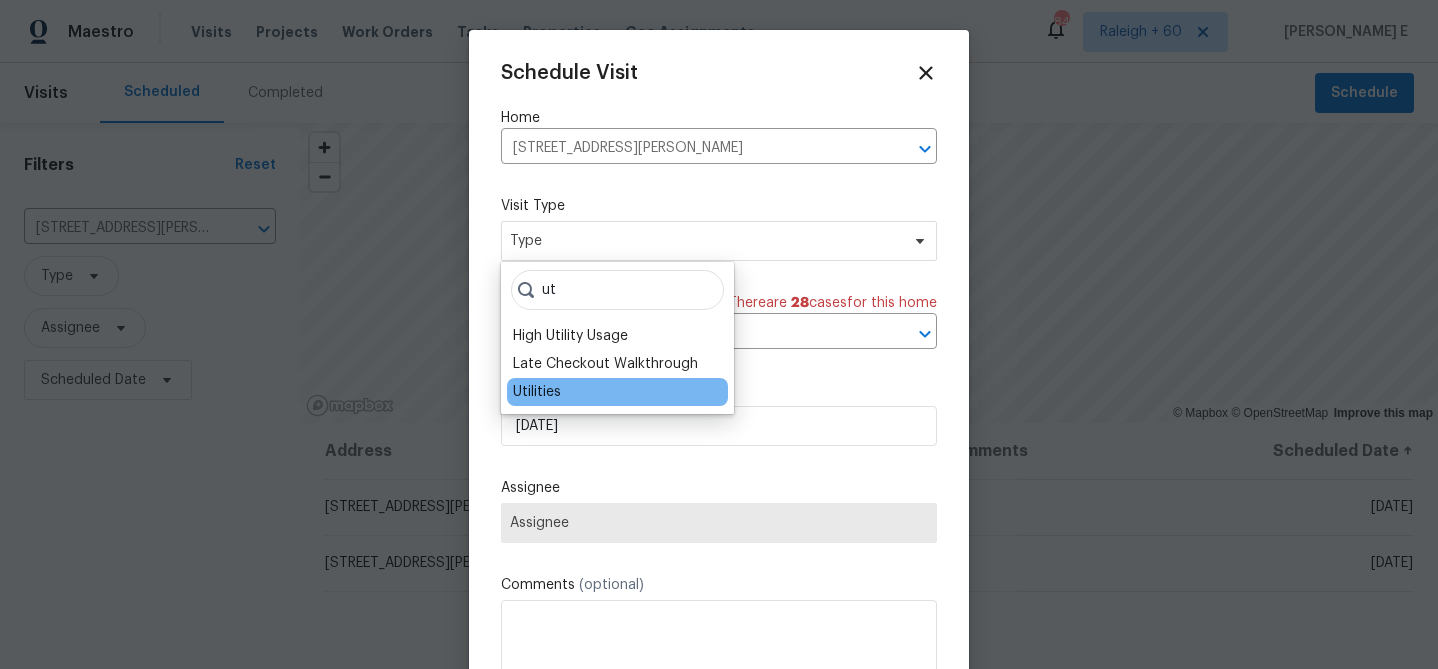 type on "ut" 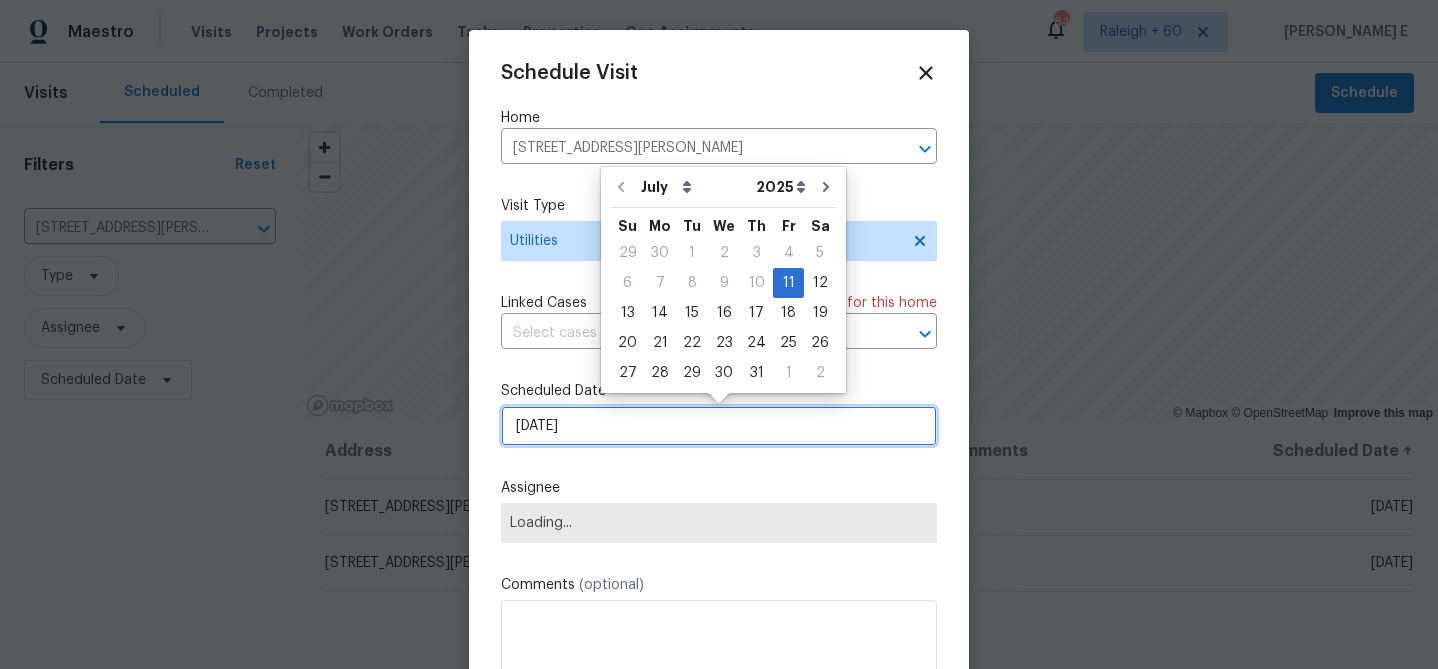 click on "11/07/2025" at bounding box center (719, 426) 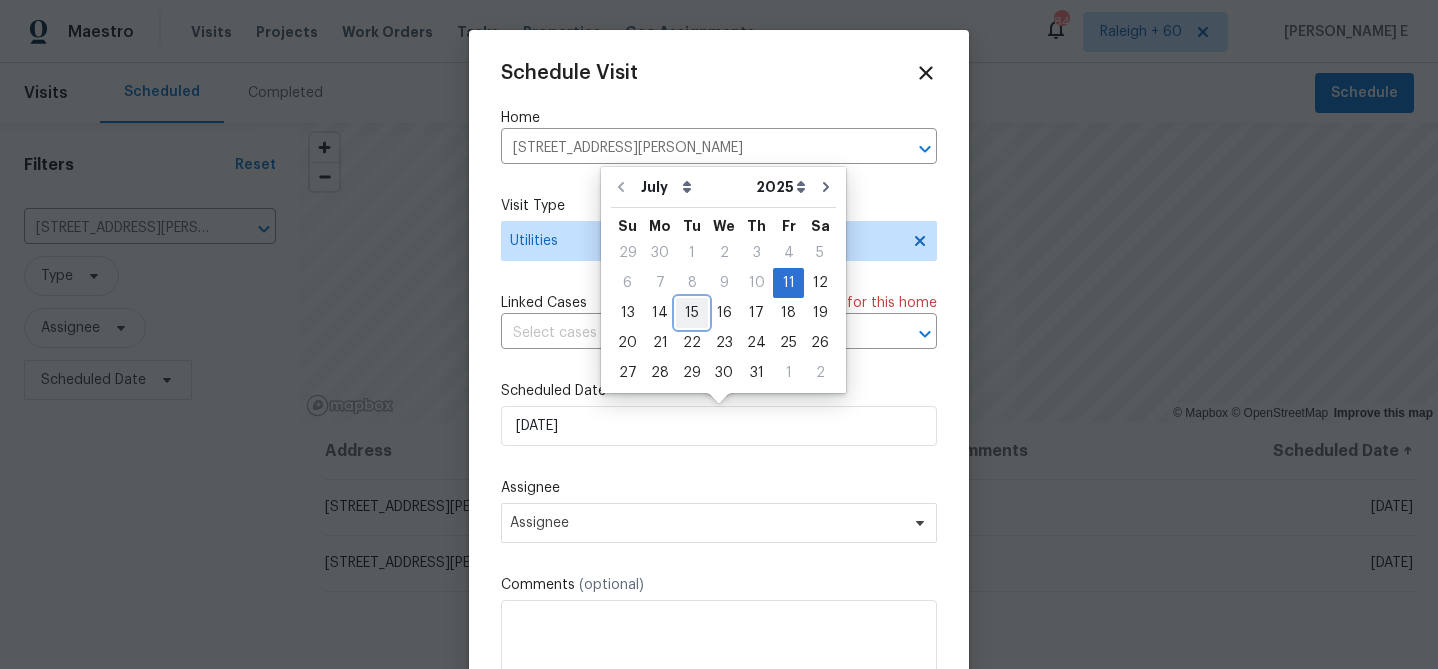 click on "15" at bounding box center [692, 313] 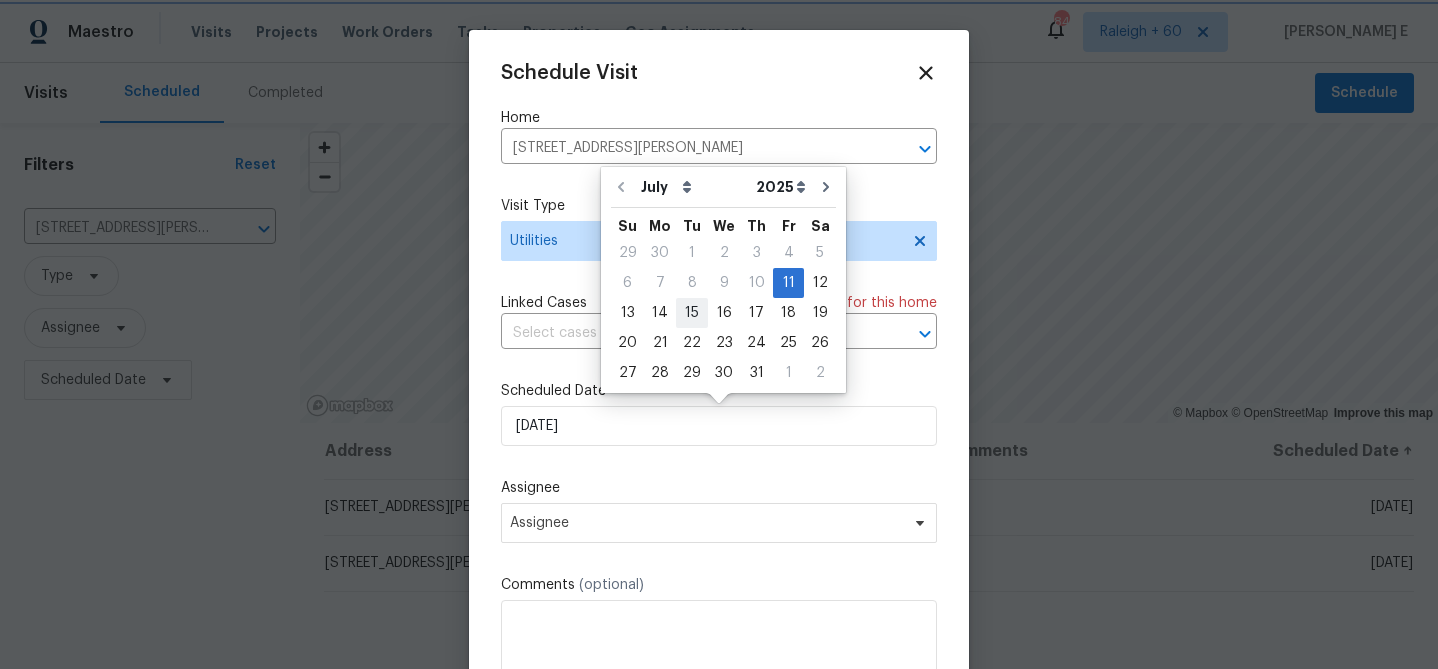 type on "15/07/2025" 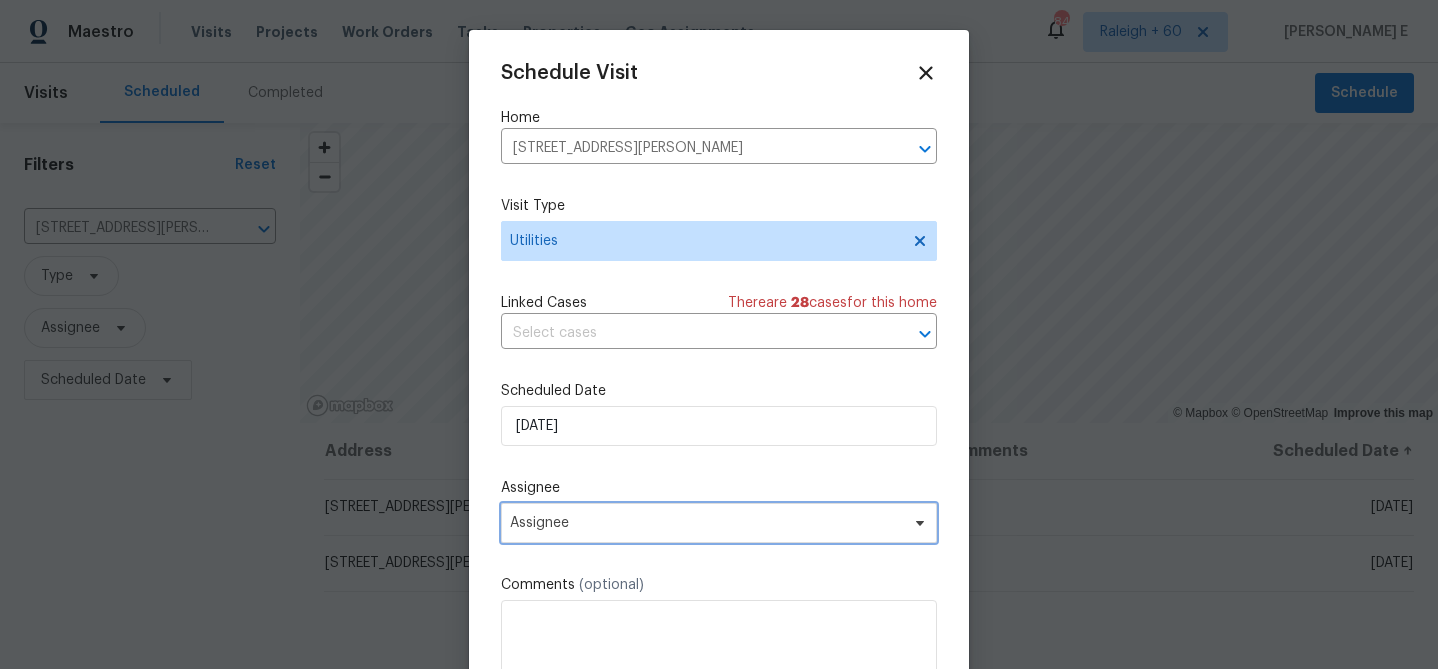 click on "Assignee" at bounding box center [706, 523] 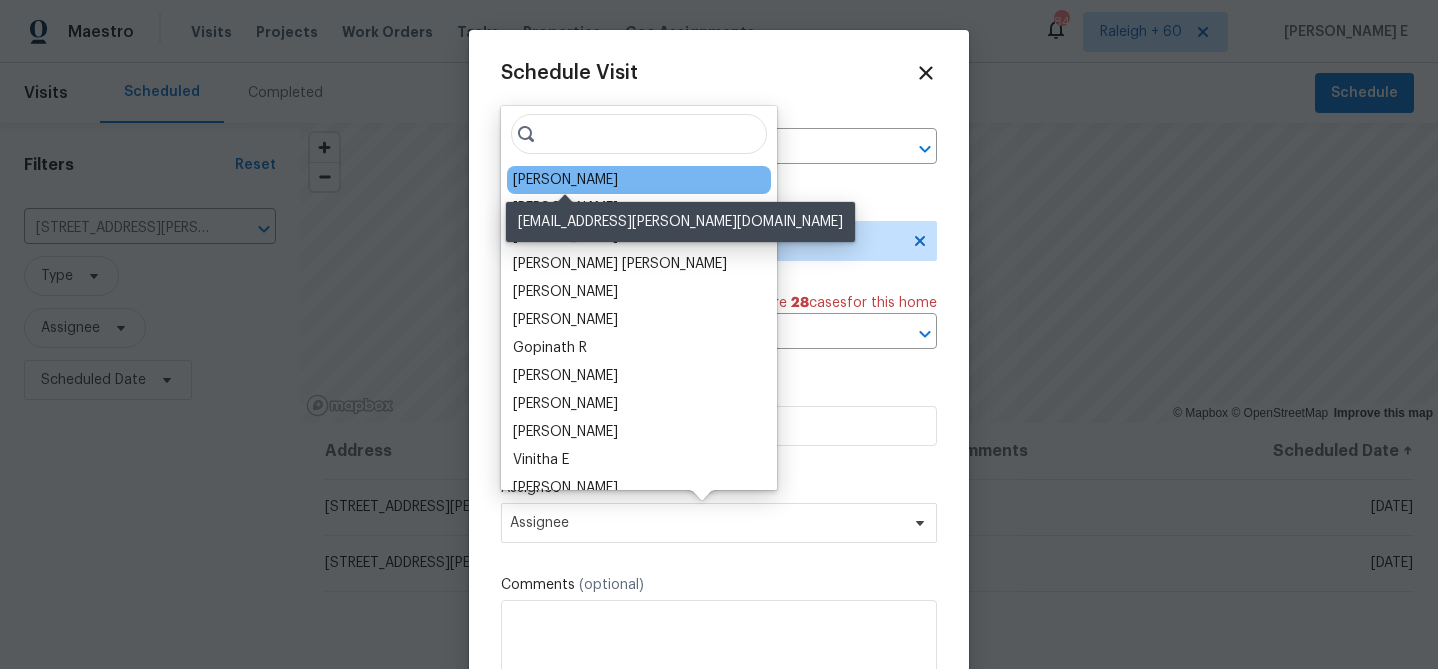 click on "Jaydon Entrekin" at bounding box center (565, 180) 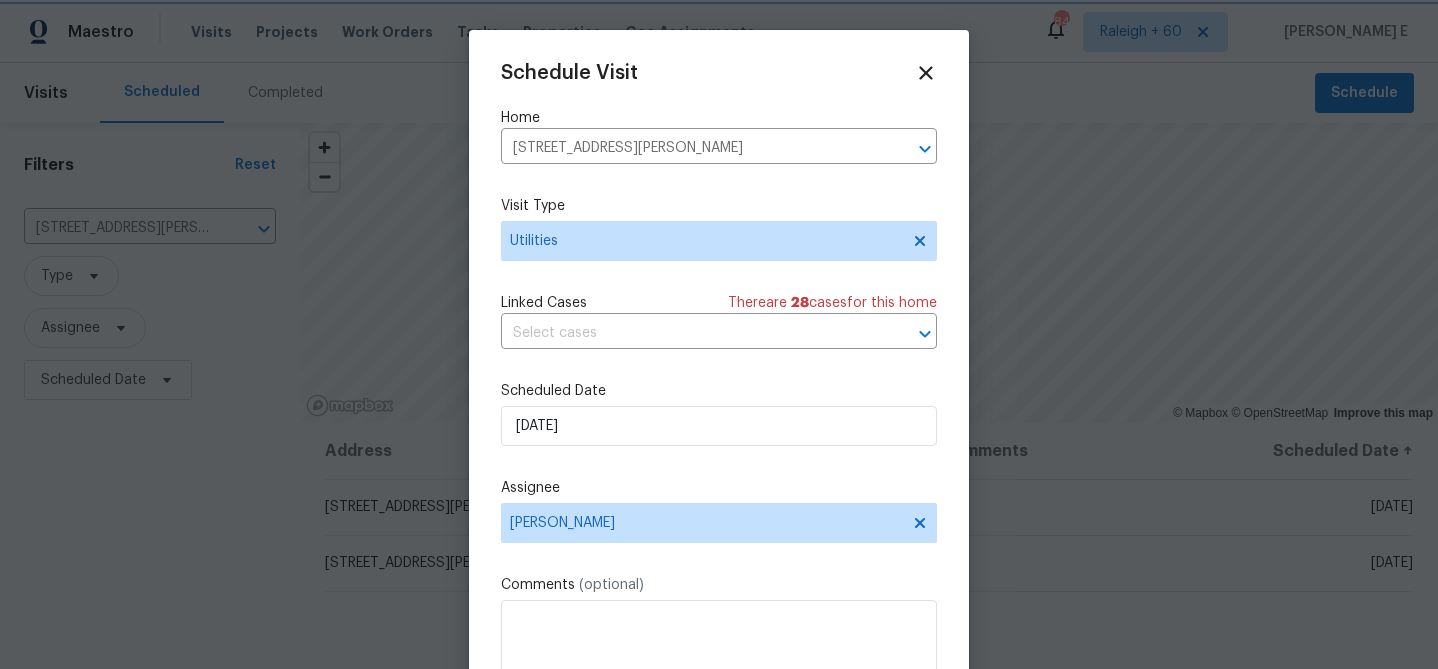 scroll, scrollTop: 36, scrollLeft: 0, axis: vertical 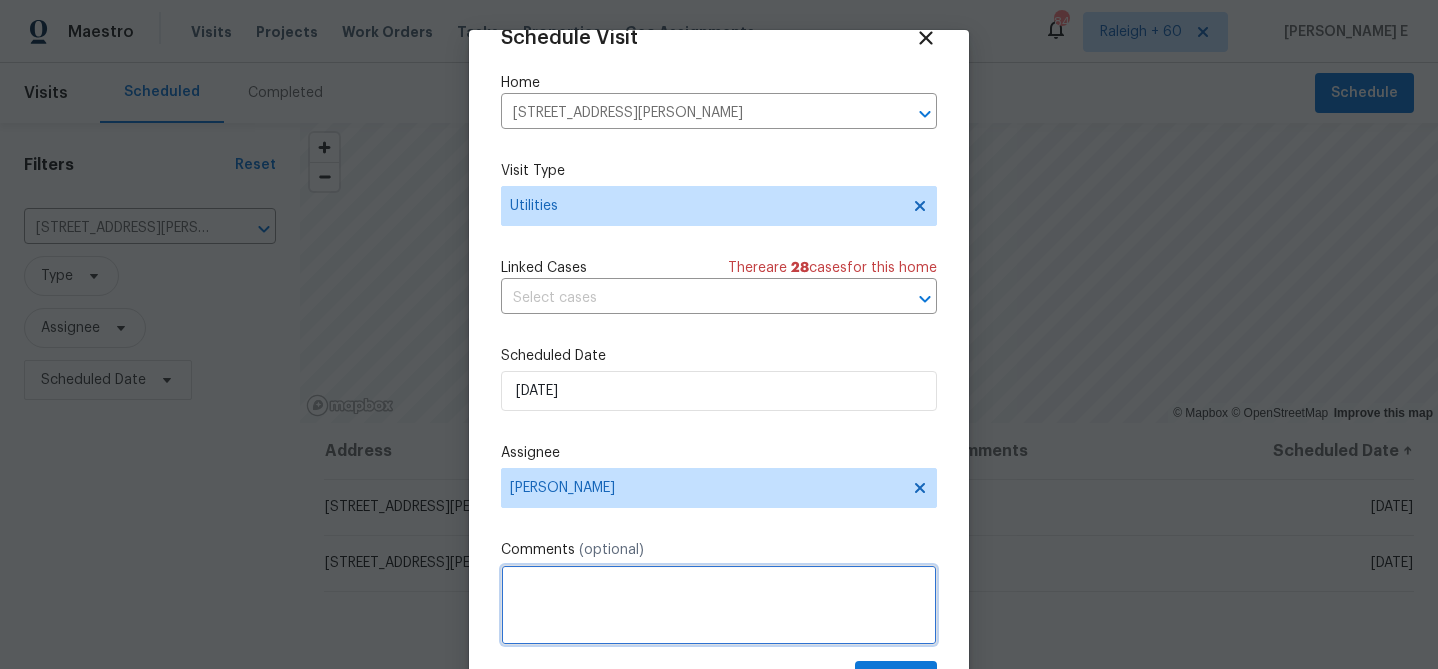 click at bounding box center (719, 605) 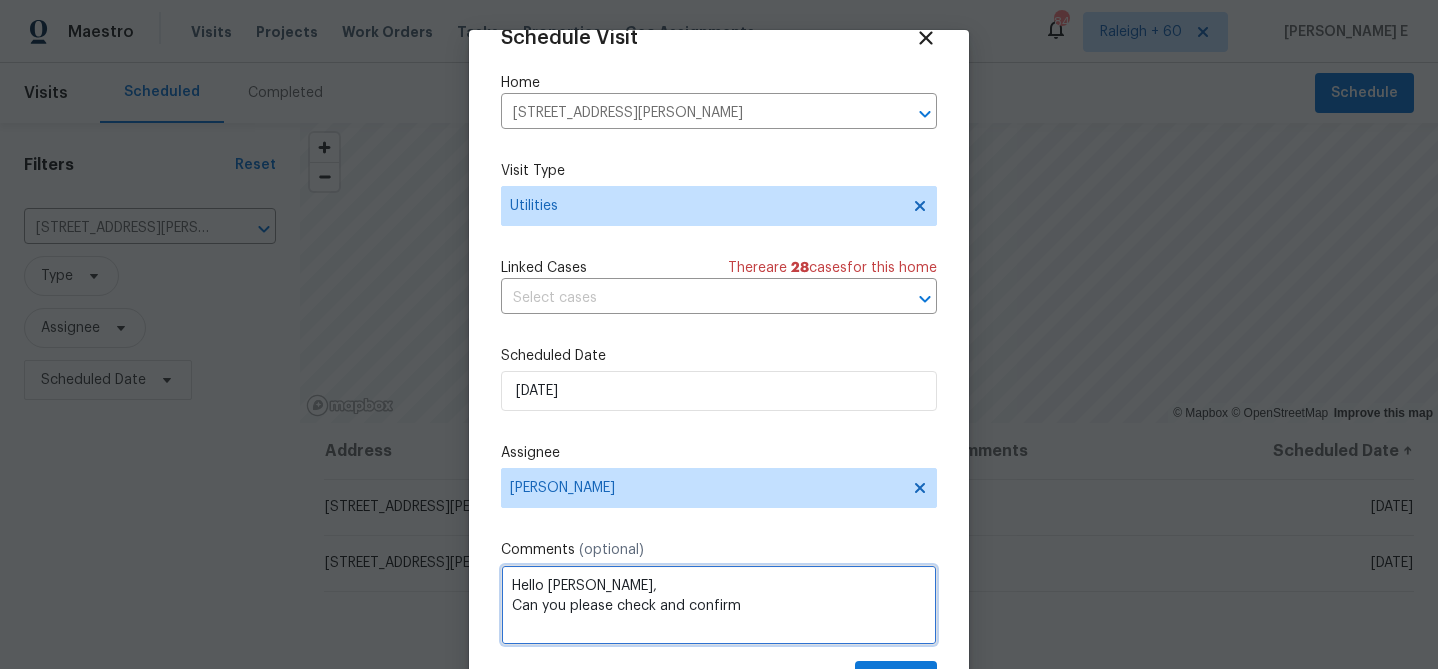 click on "Hello Jaydon,
Can you please check and confirm" at bounding box center (719, 605) 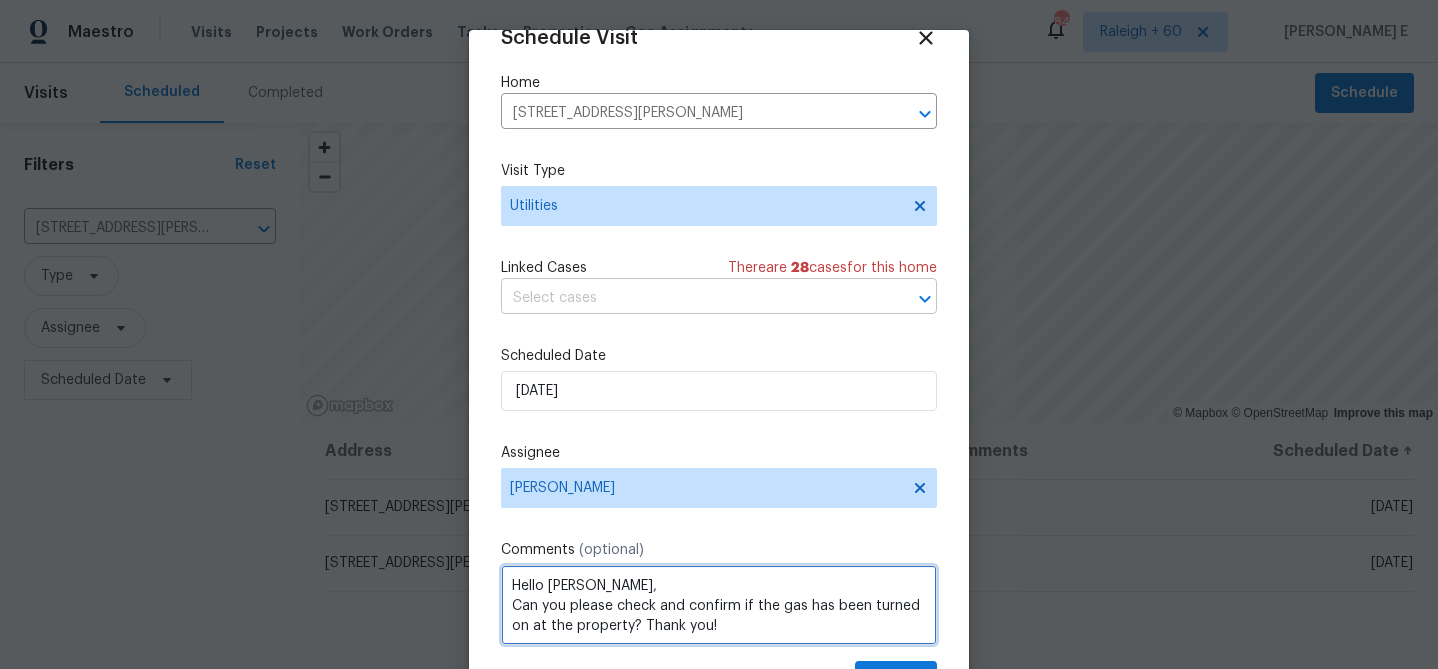 scroll, scrollTop: 91, scrollLeft: 0, axis: vertical 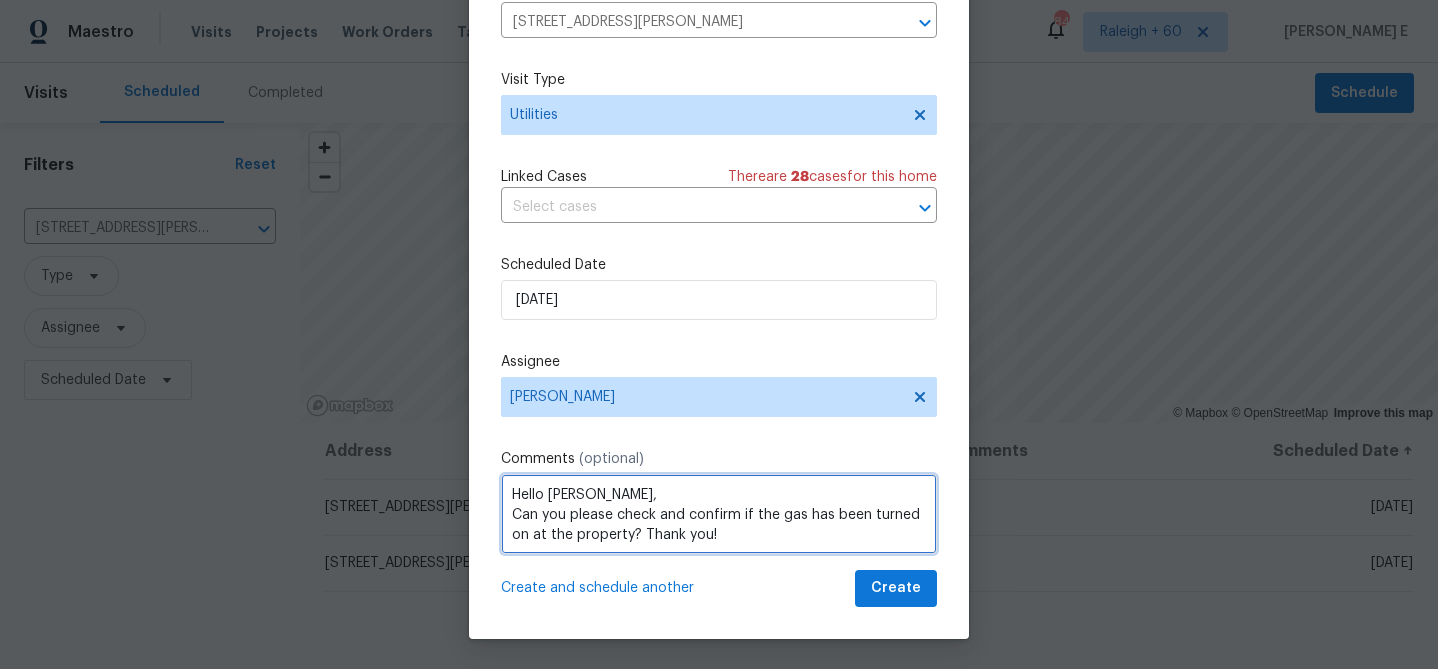 type on "Hello Jaydon,
Can you please check and confirm if the gas has been turned on at the property? Thank you!" 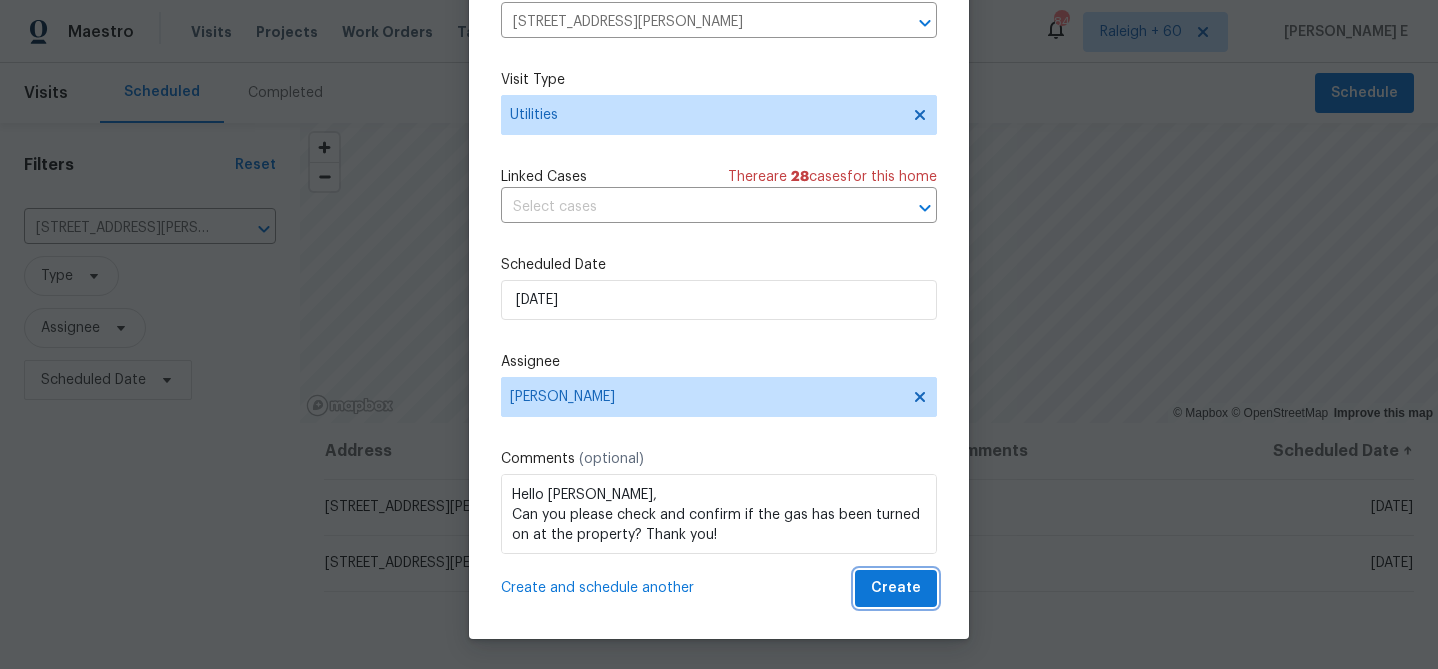 click on "Create" at bounding box center [896, 588] 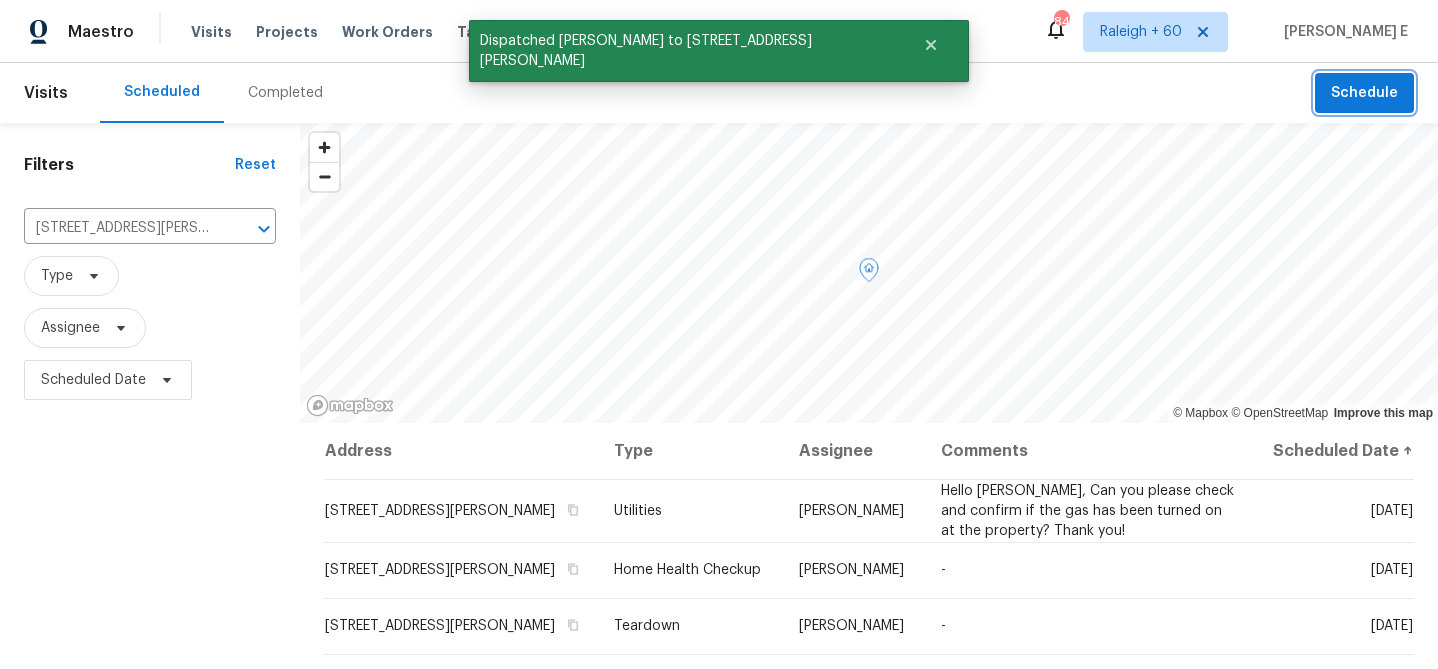 scroll, scrollTop: 0, scrollLeft: 0, axis: both 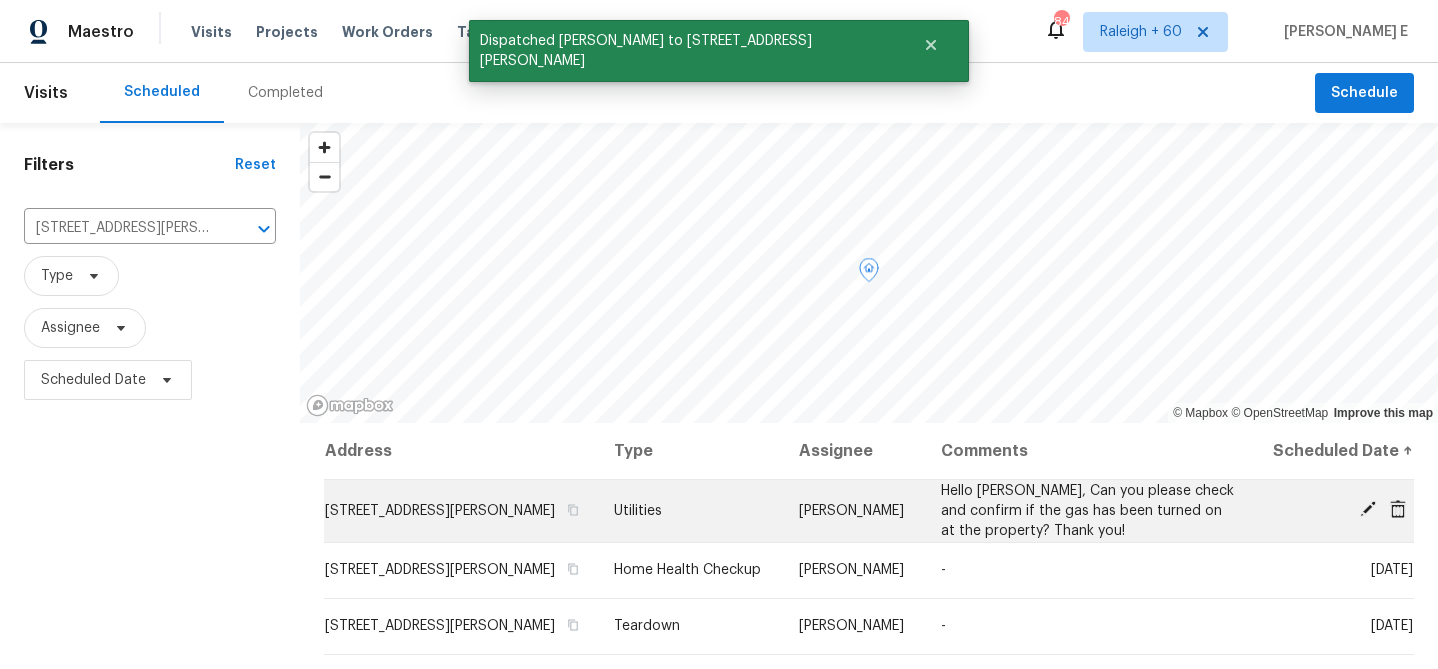 click on "5281 Brookshire Ct, Douglasville, GA 30135" at bounding box center [440, 511] 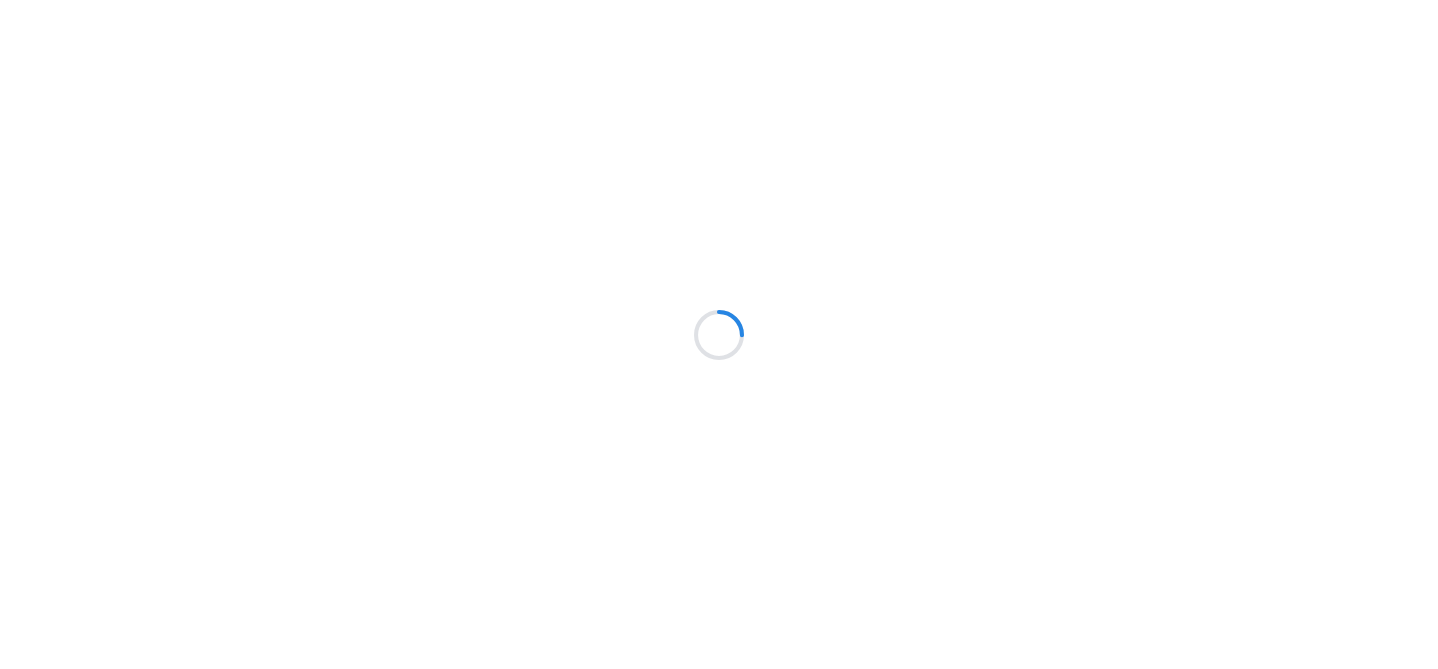 scroll, scrollTop: 0, scrollLeft: 0, axis: both 